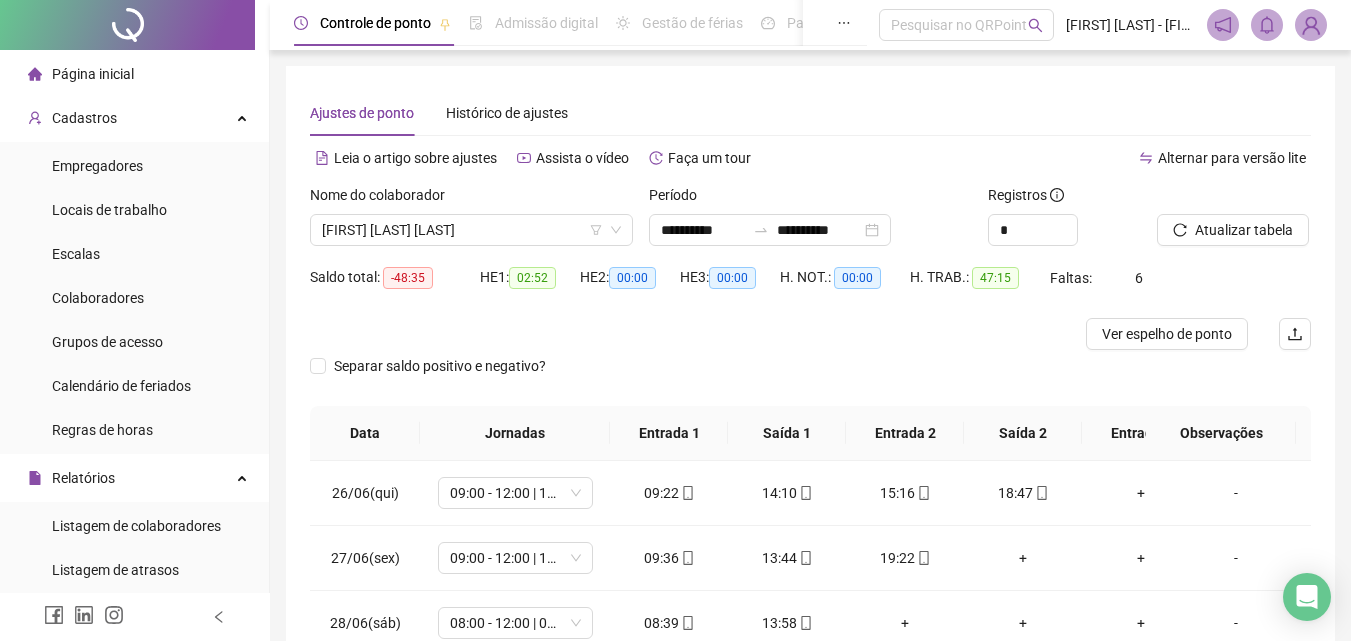 scroll, scrollTop: 207, scrollLeft: 0, axis: vertical 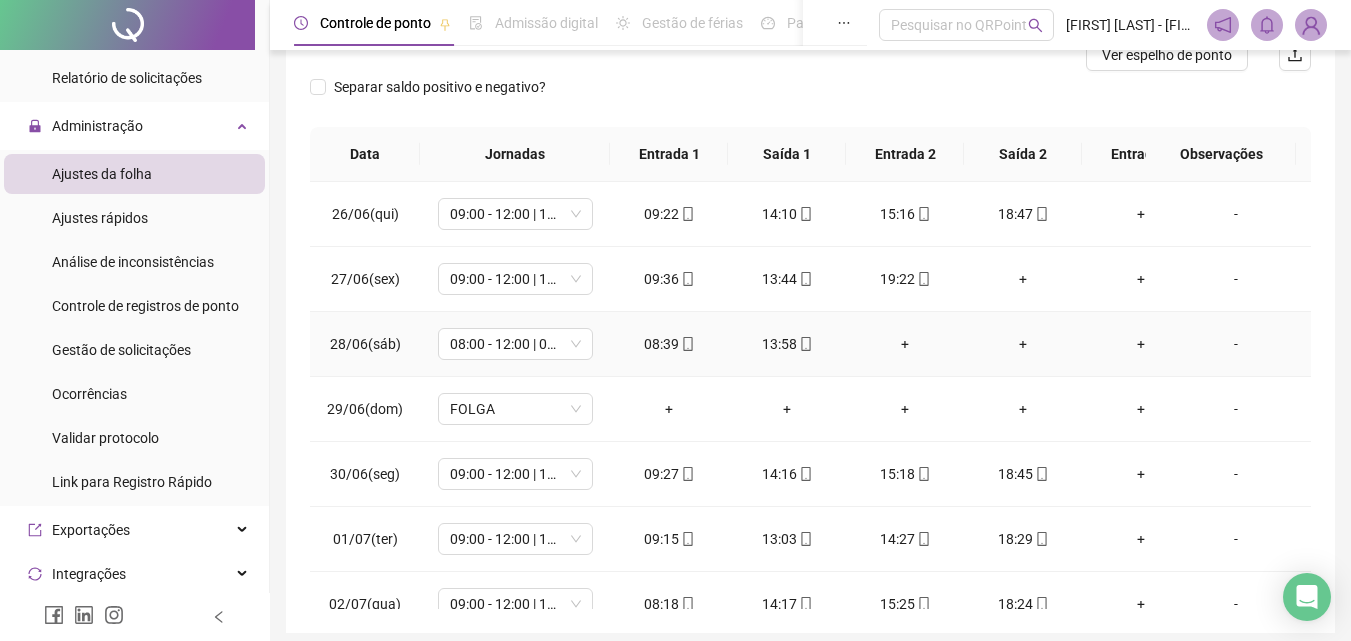 click on "+" at bounding box center [905, 344] 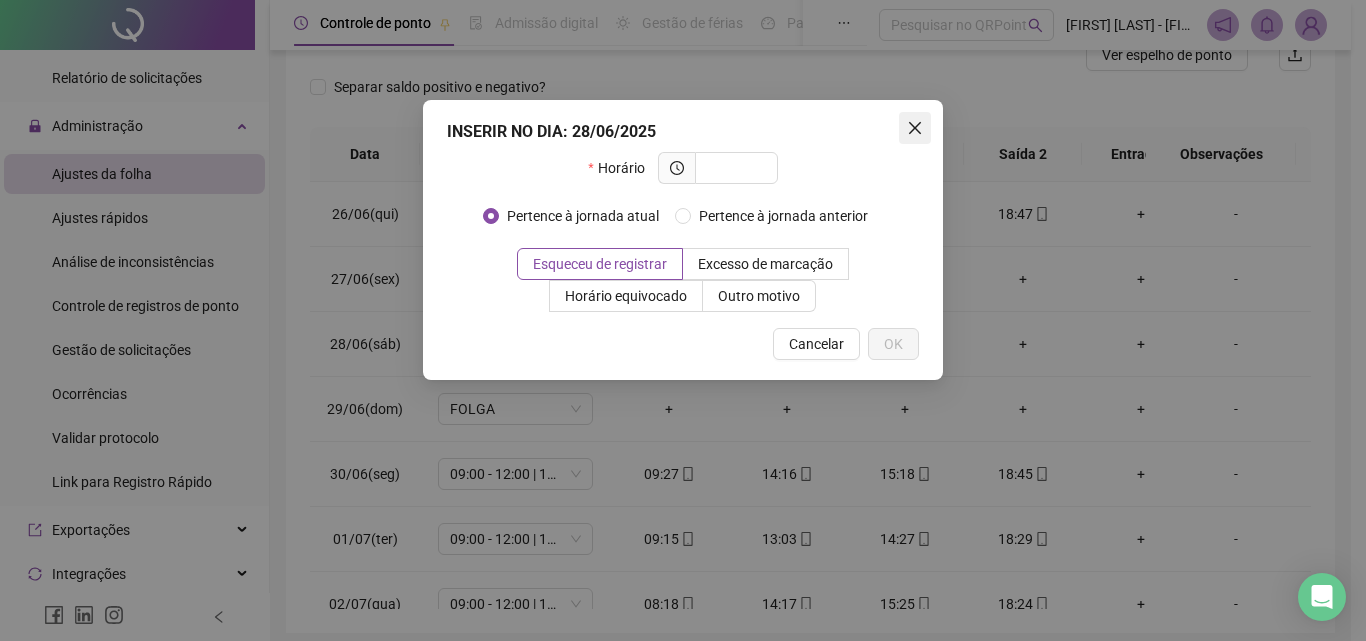 click 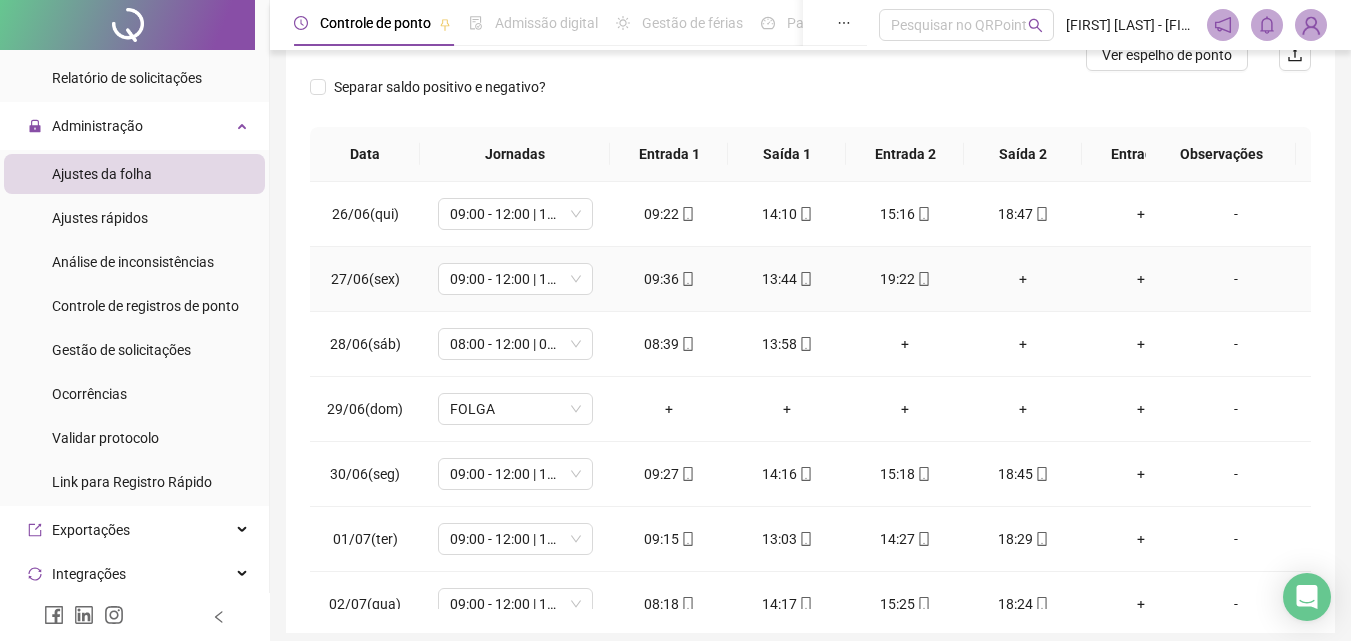 click on "+" at bounding box center (1023, 279) 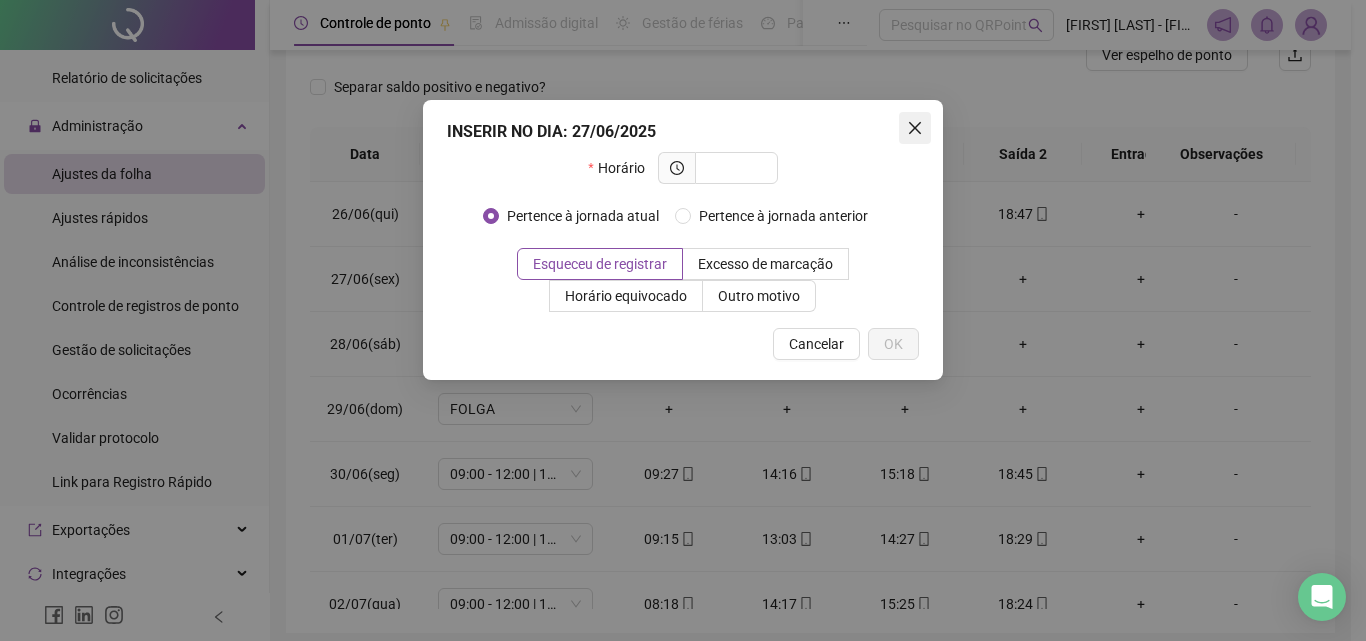 click at bounding box center (915, 128) 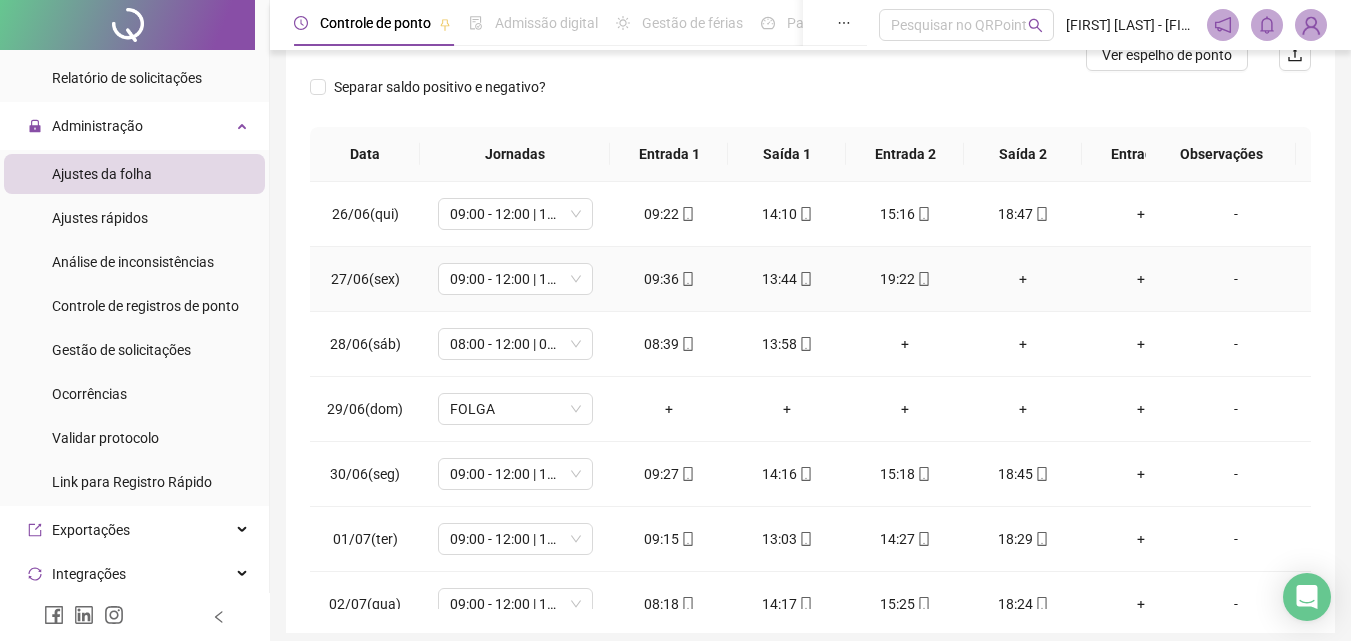 click on "+" at bounding box center (1023, 279) 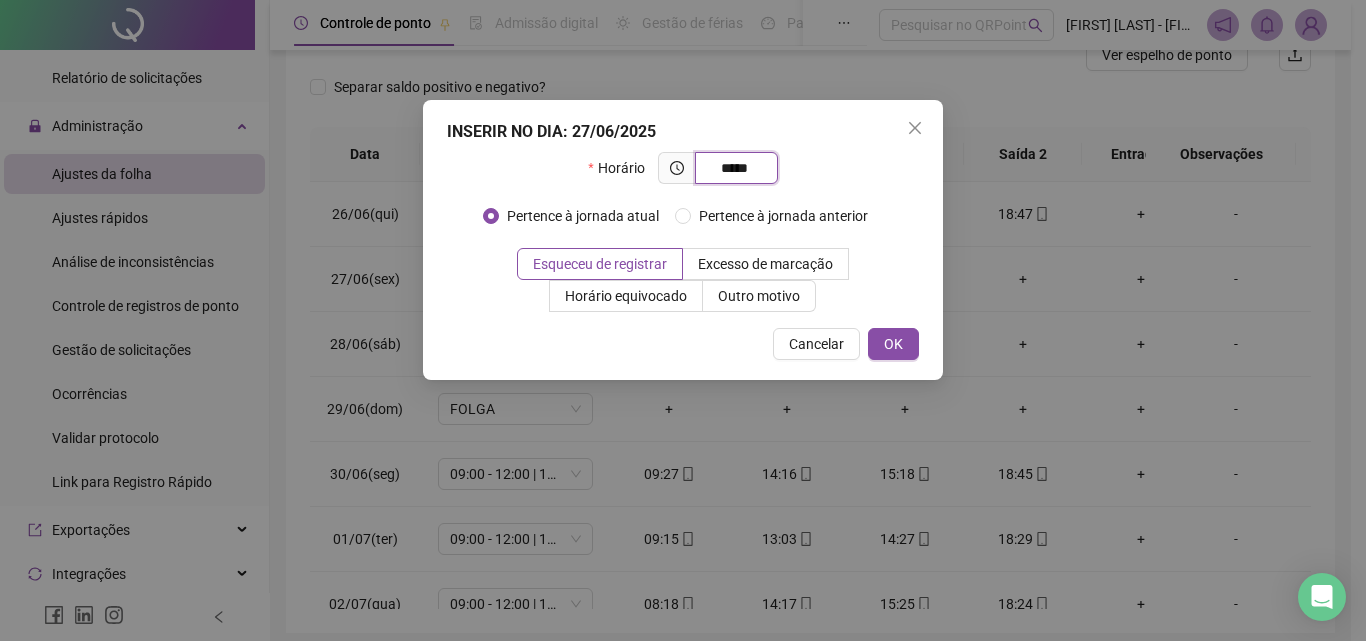 type on "*****" 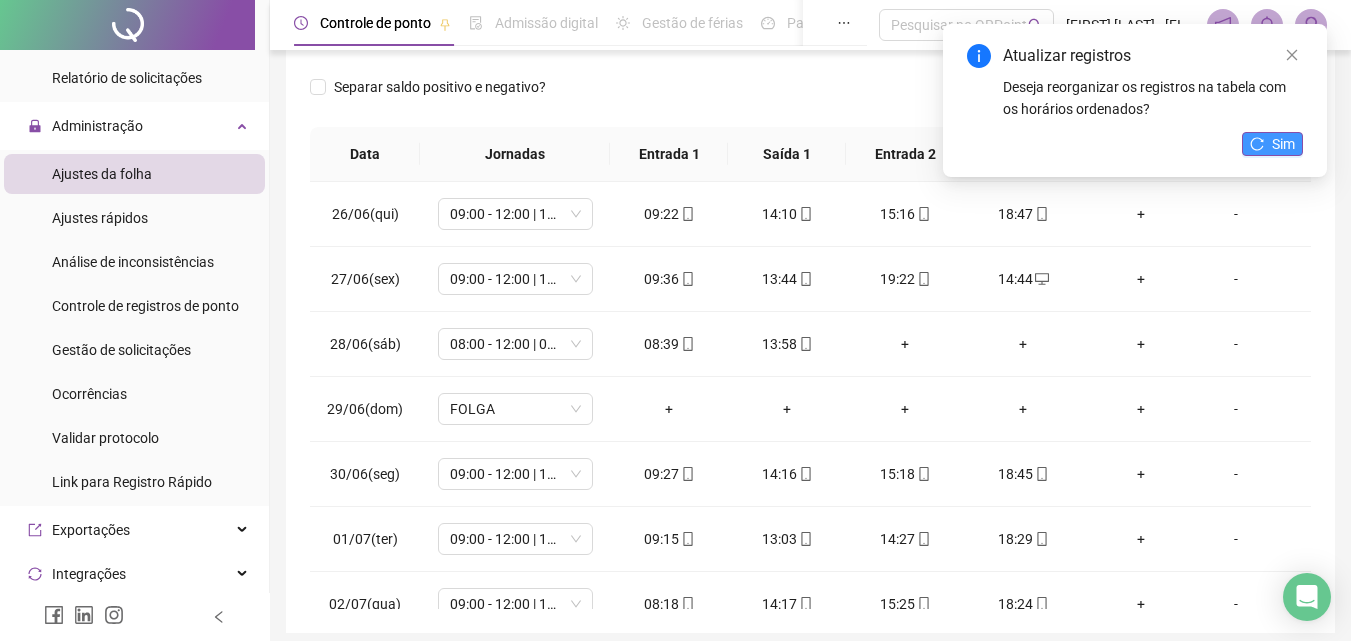 click 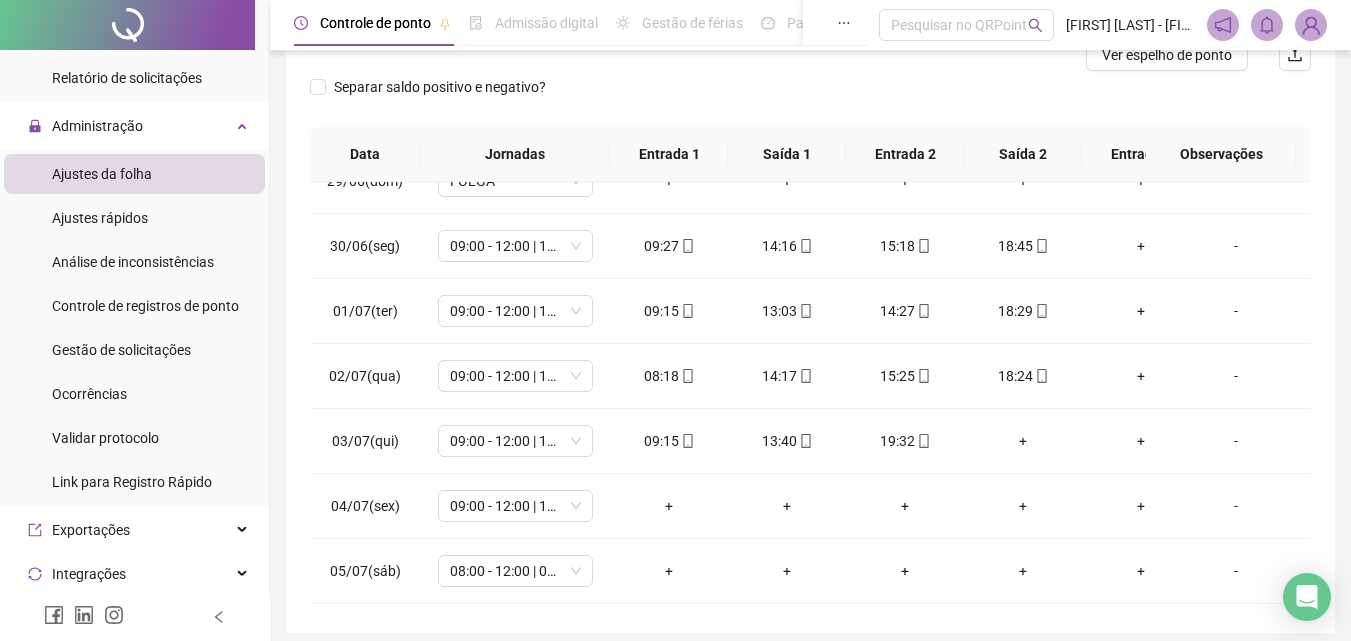 scroll, scrollTop: 300, scrollLeft: 0, axis: vertical 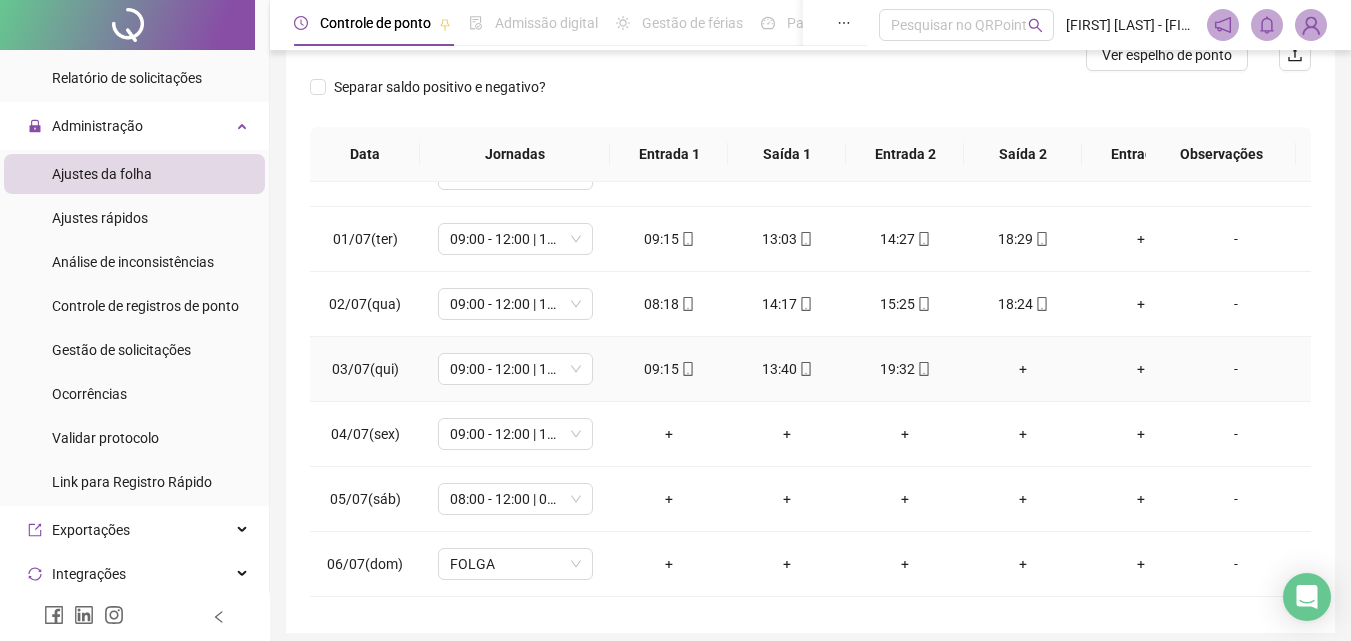 click on "+" at bounding box center [1023, 369] 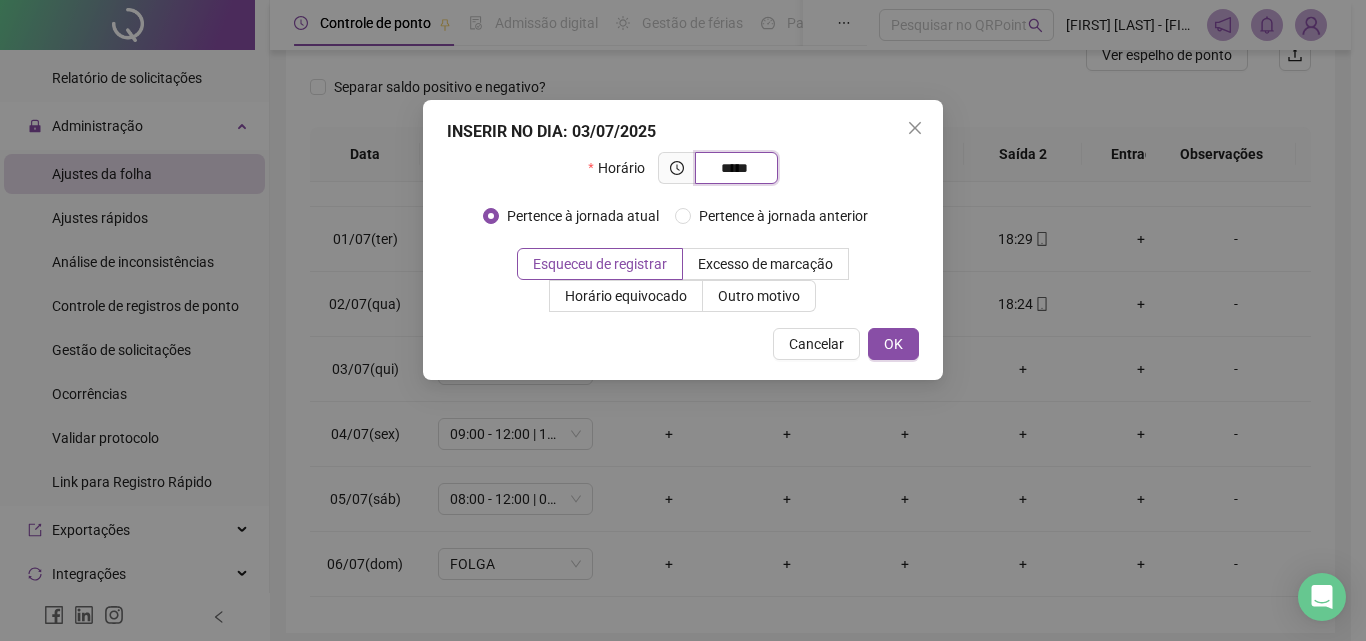 type on "*****" 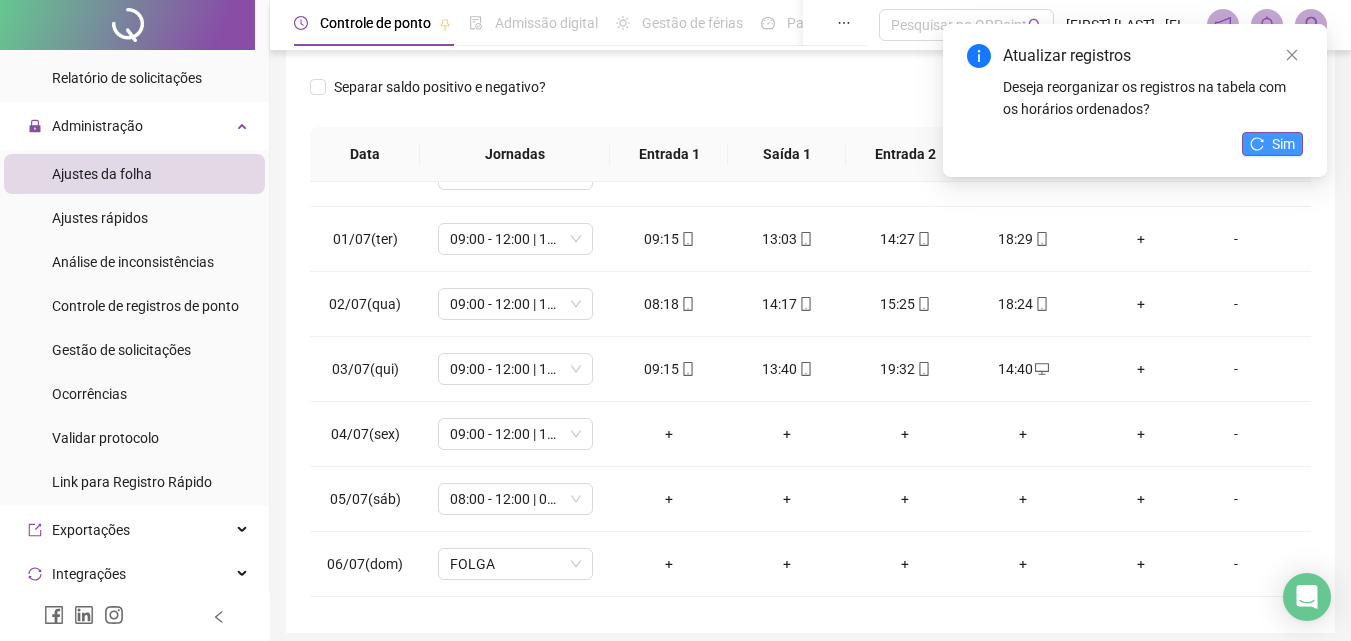 click on "Sim" at bounding box center [1272, 144] 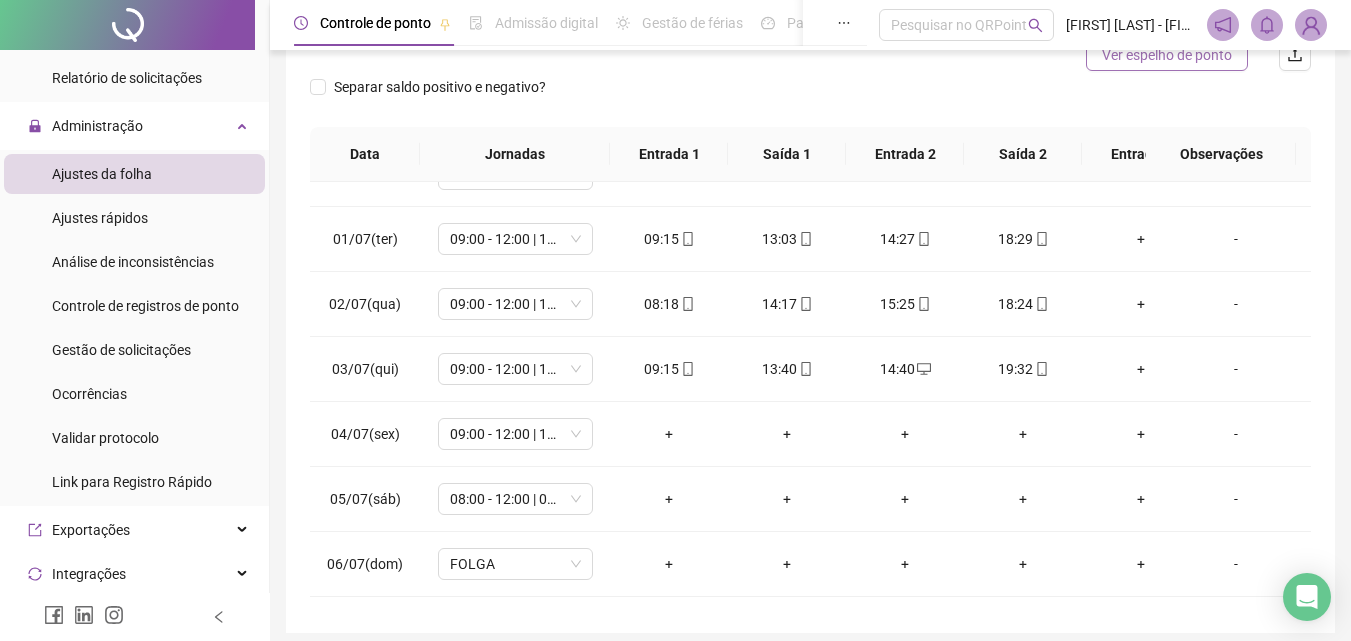 click on "Ver espelho de ponto" at bounding box center [1167, 55] 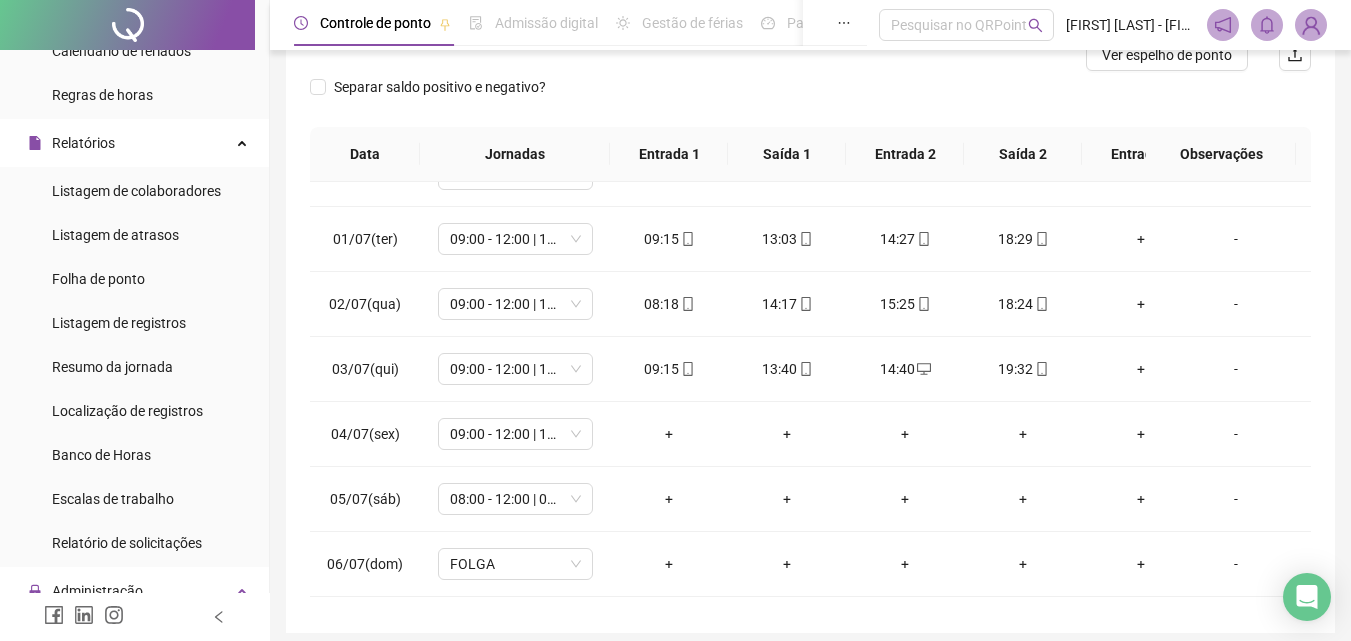 scroll, scrollTop: 300, scrollLeft: 0, axis: vertical 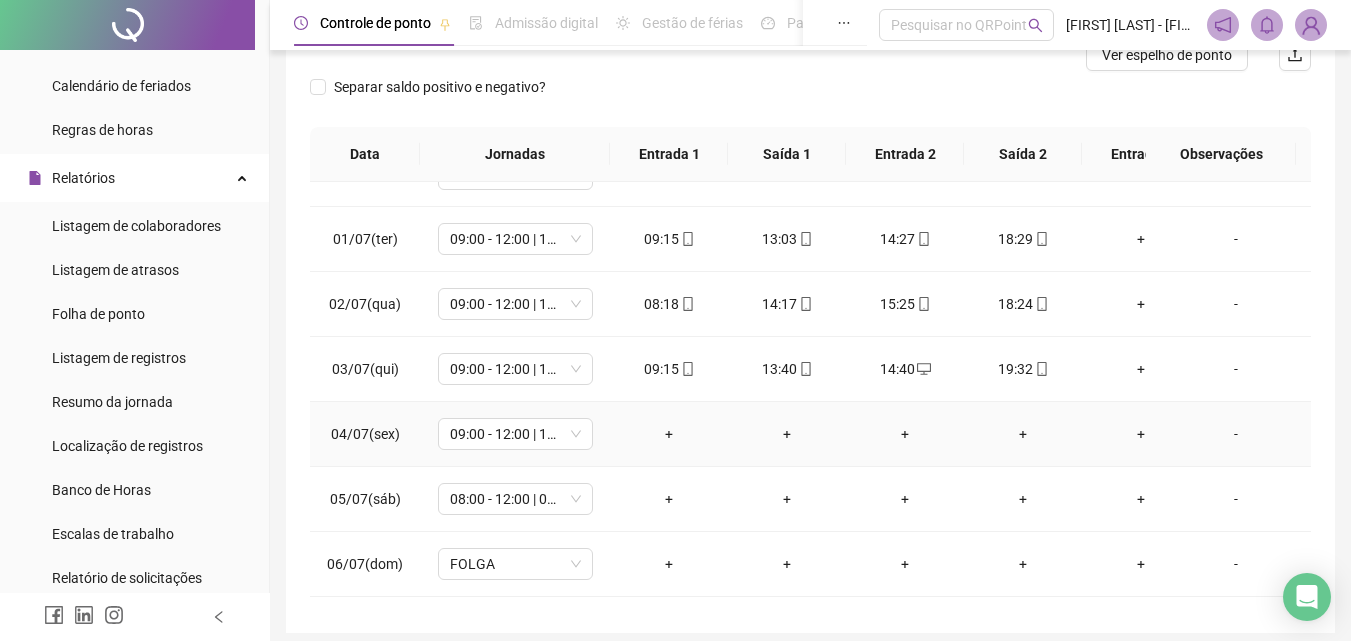 click on "+" at bounding box center [669, 434] 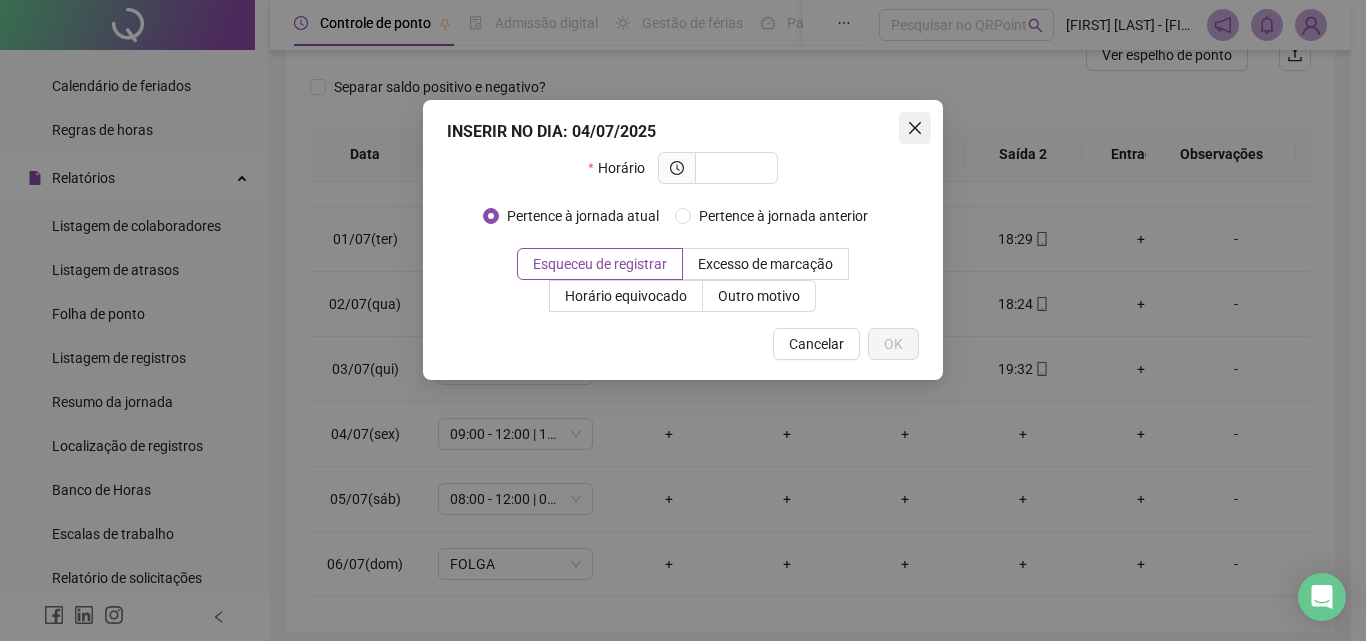 click at bounding box center (915, 128) 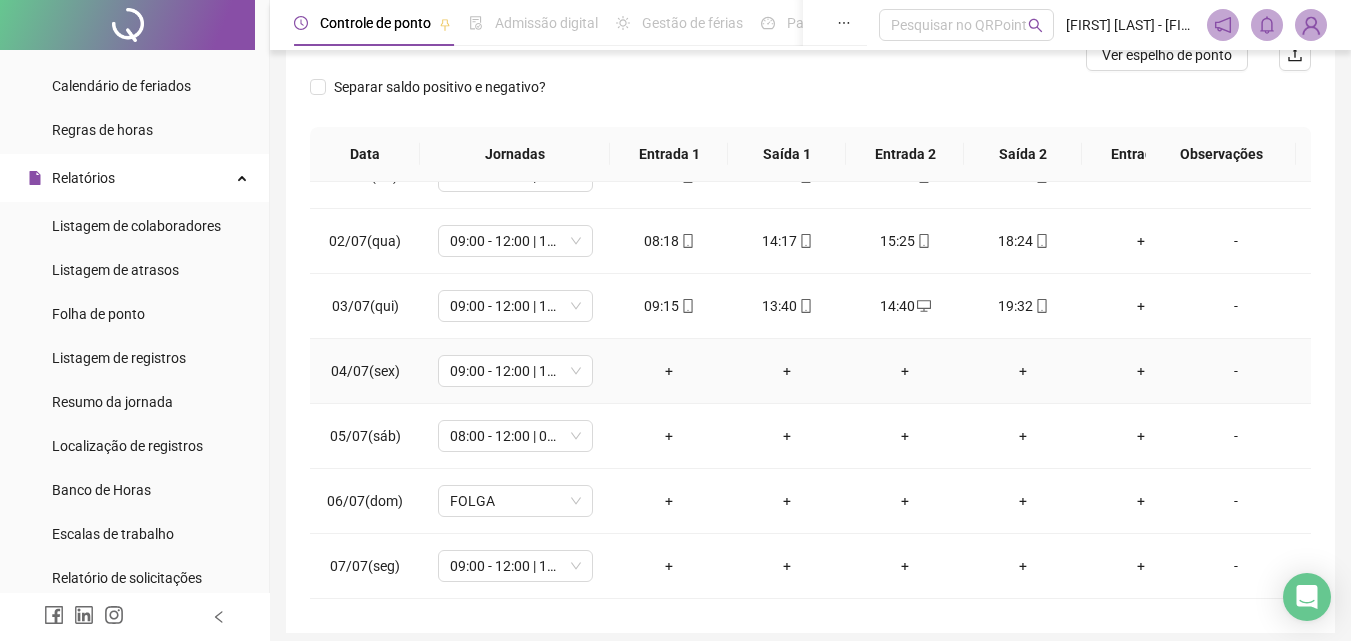 scroll, scrollTop: 563, scrollLeft: 0, axis: vertical 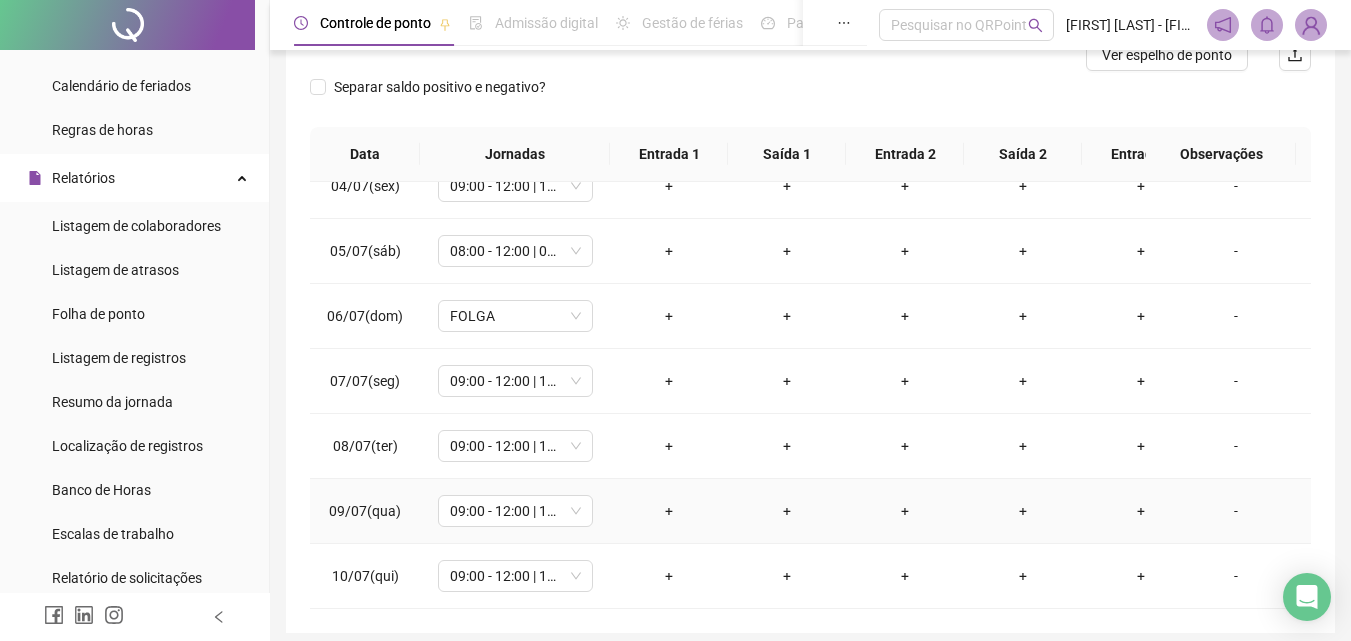 click on "+" at bounding box center (669, 511) 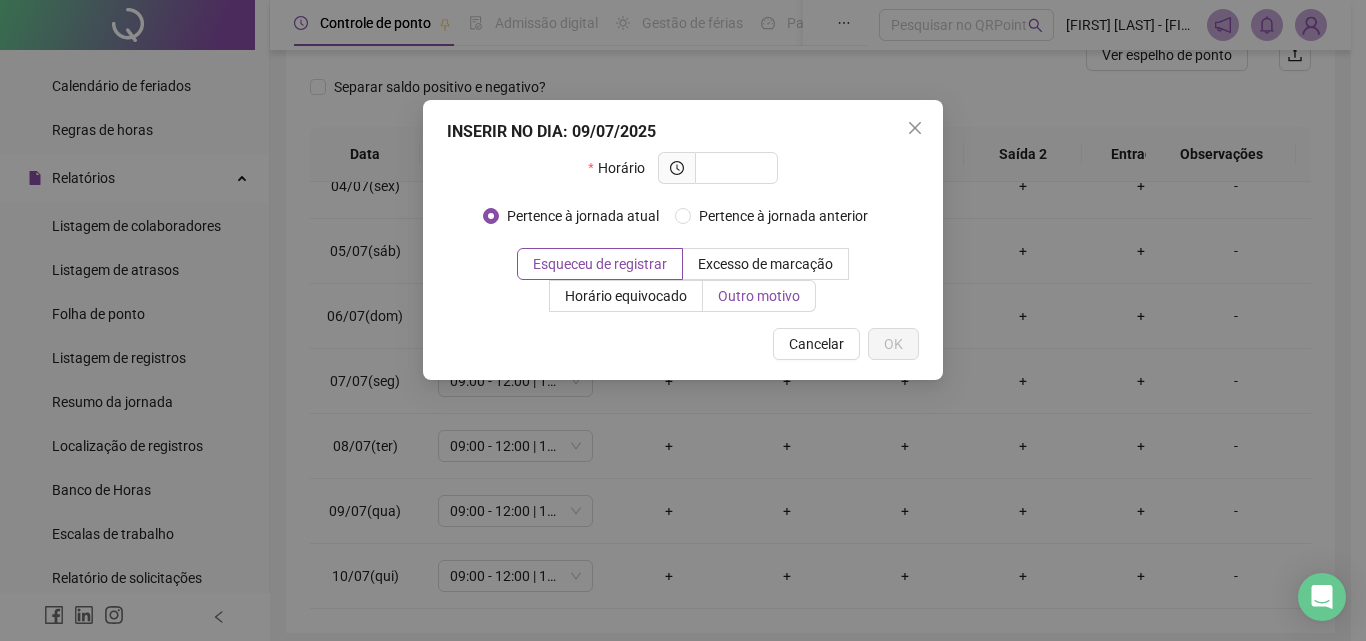 click on "Outro motivo" at bounding box center (759, 296) 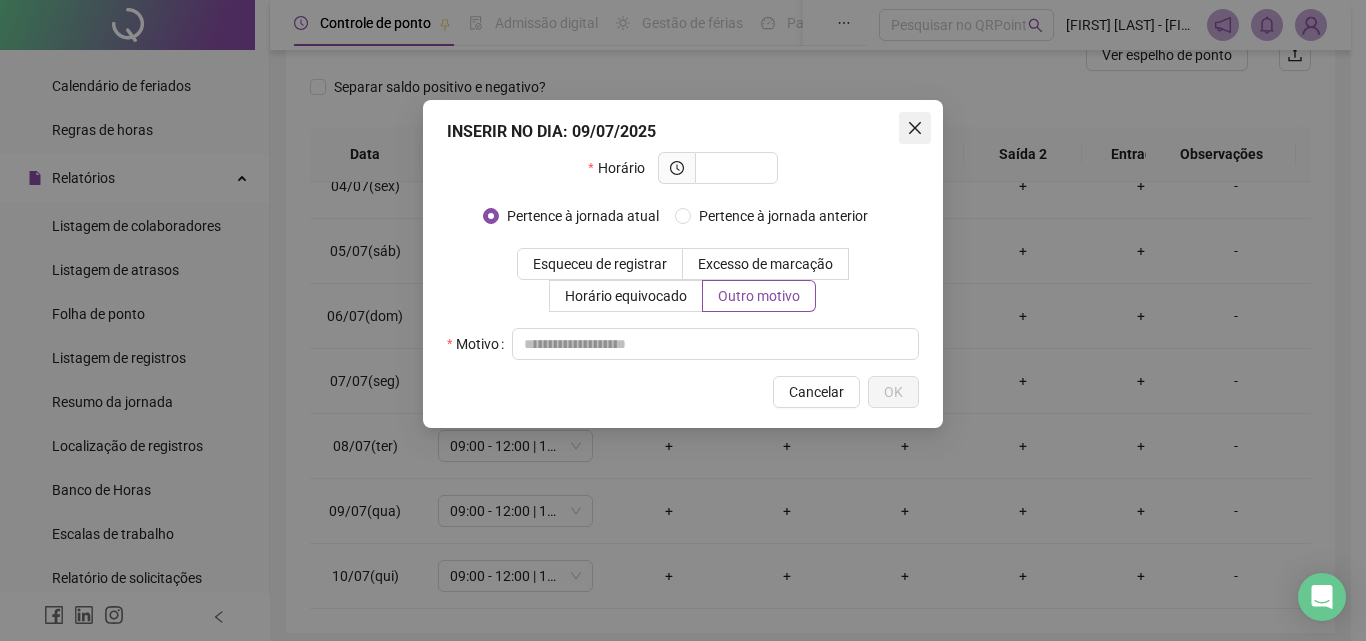 click at bounding box center [915, 128] 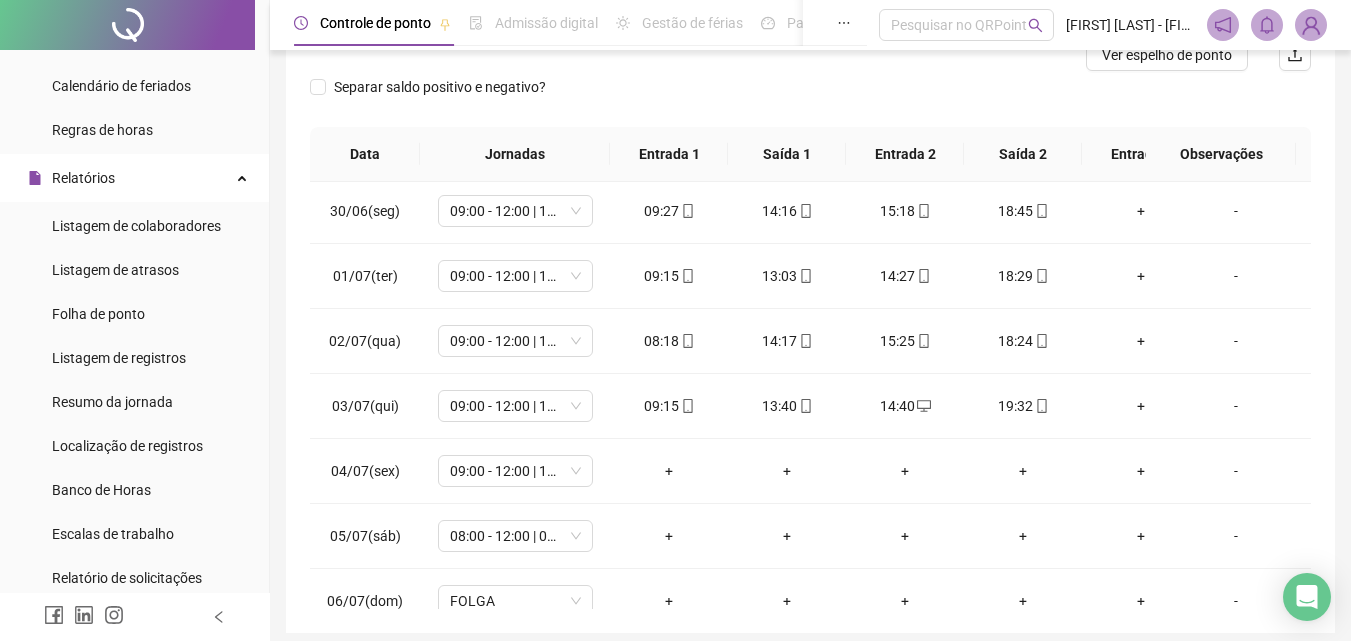 scroll, scrollTop: 0, scrollLeft: 0, axis: both 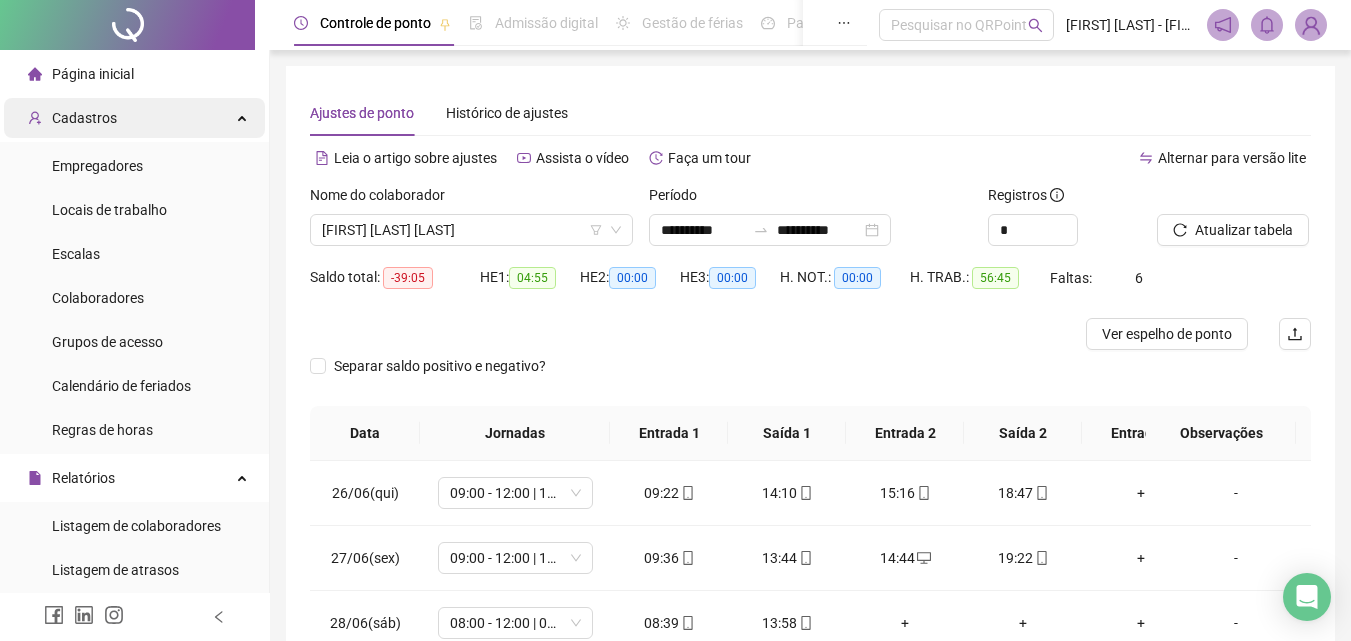 click on "Cadastros" at bounding box center [134, 118] 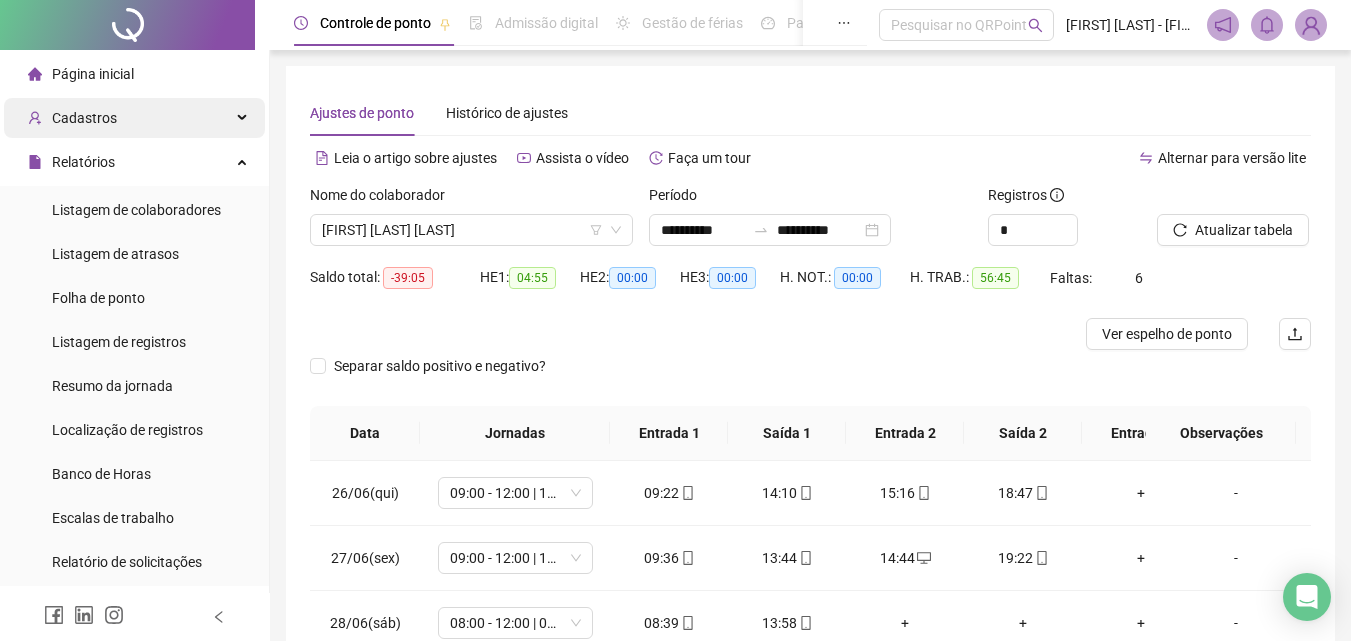 click on "Cadastros" at bounding box center (134, 118) 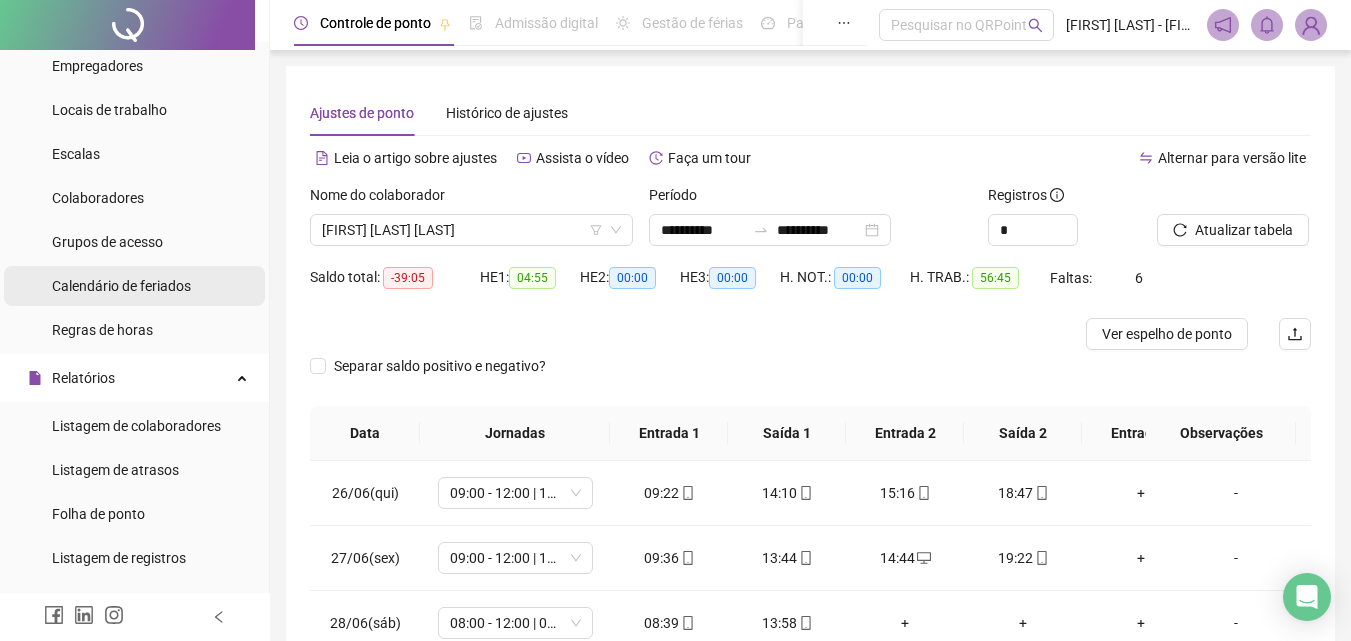 scroll, scrollTop: 200, scrollLeft: 0, axis: vertical 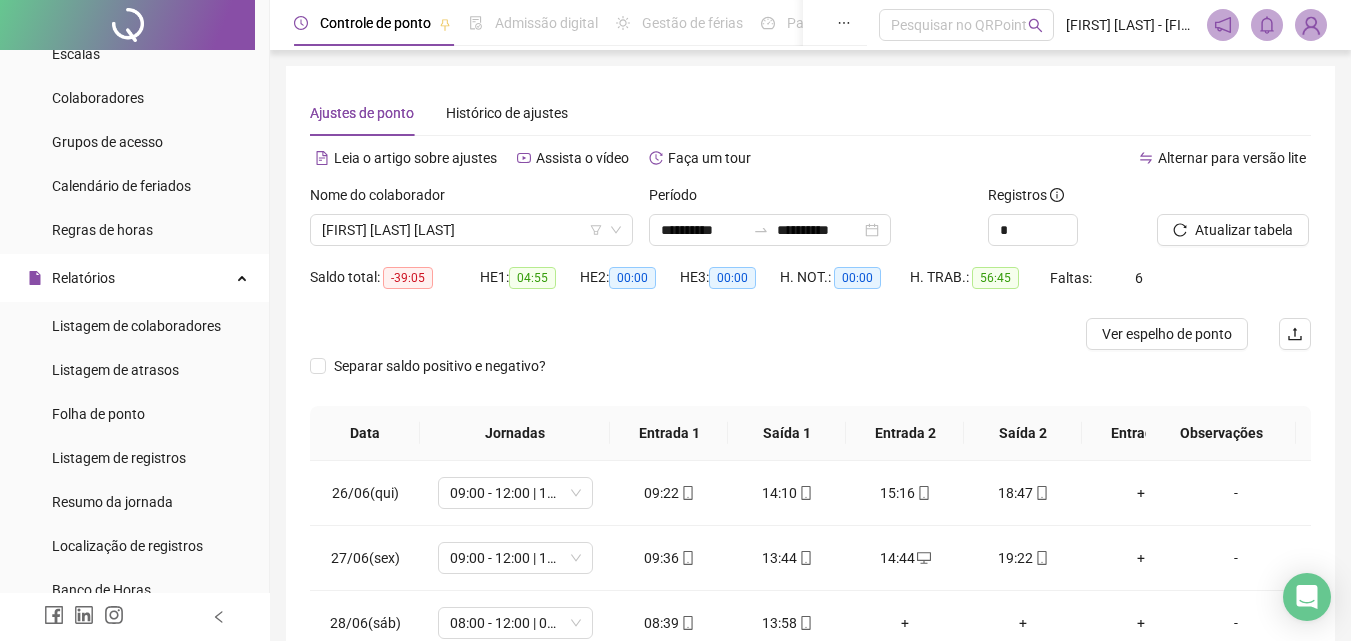 click on "Folha de ponto" at bounding box center [134, 414] 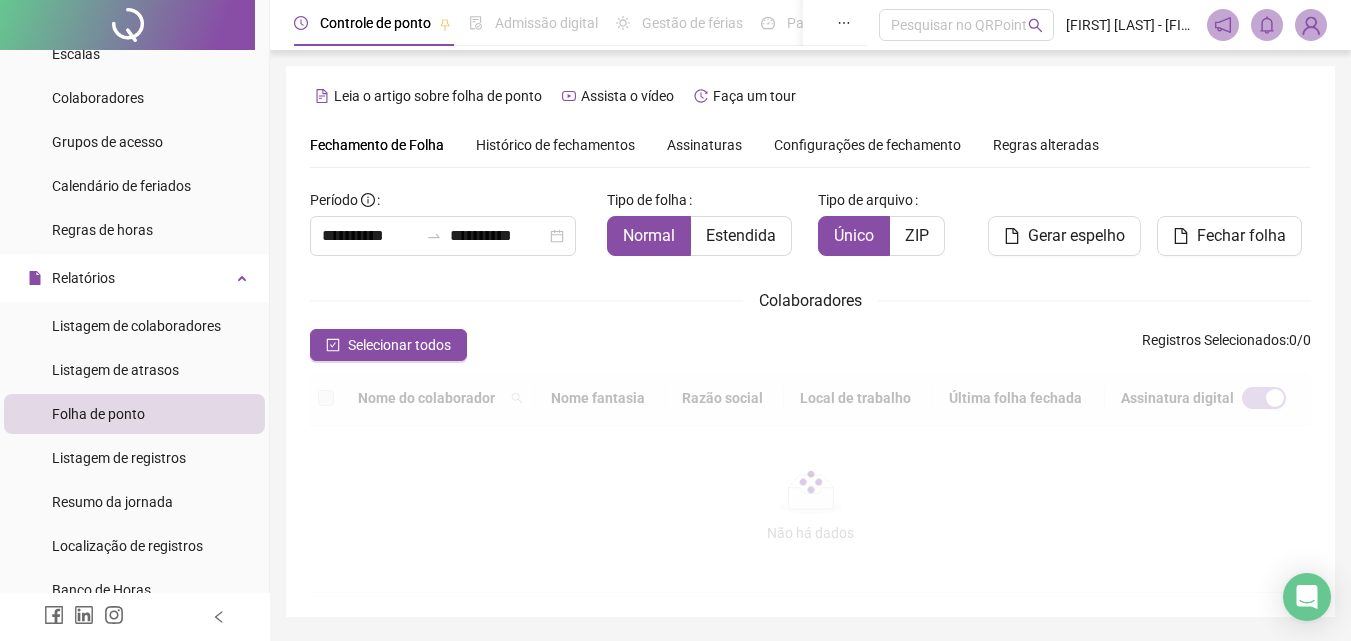 scroll, scrollTop: 89, scrollLeft: 0, axis: vertical 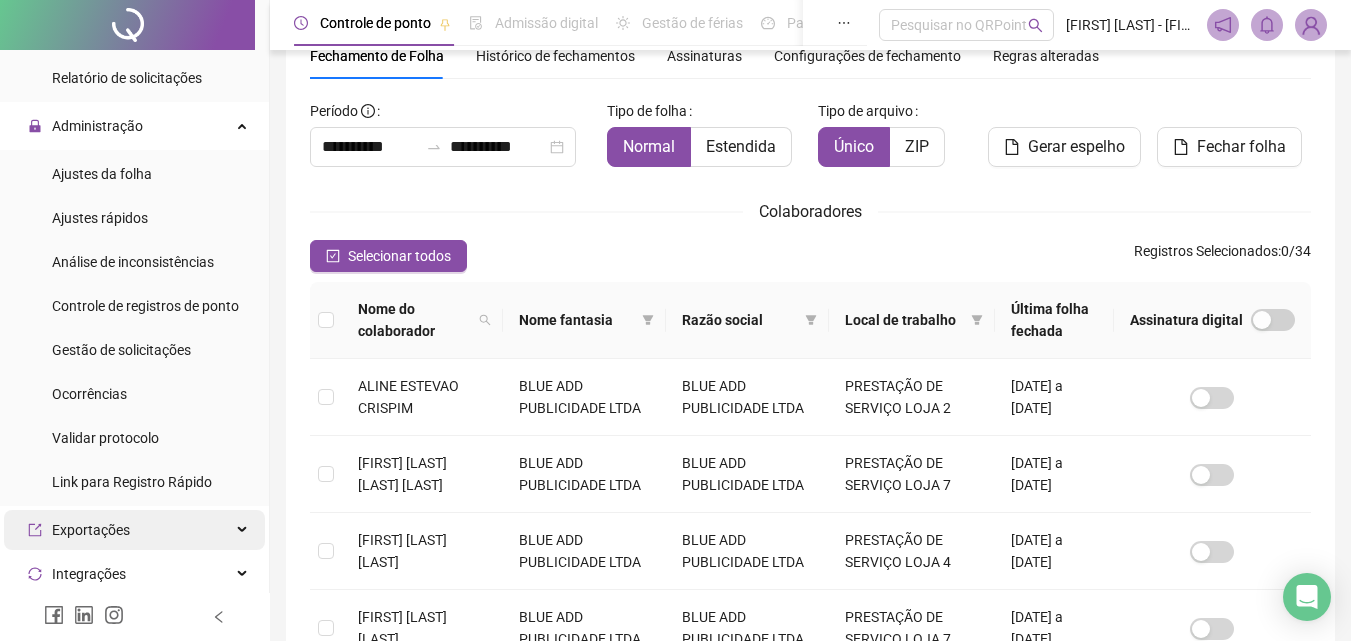 click on "Exportações" at bounding box center (134, 530) 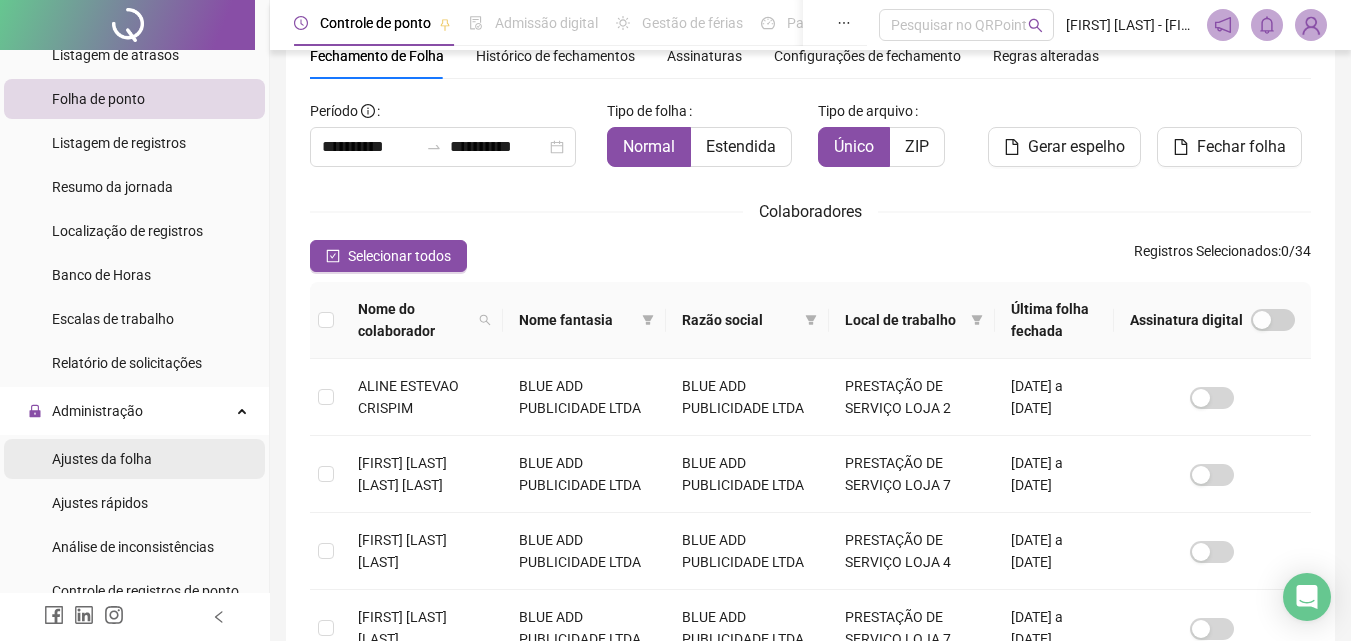 scroll, scrollTop: 500, scrollLeft: 0, axis: vertical 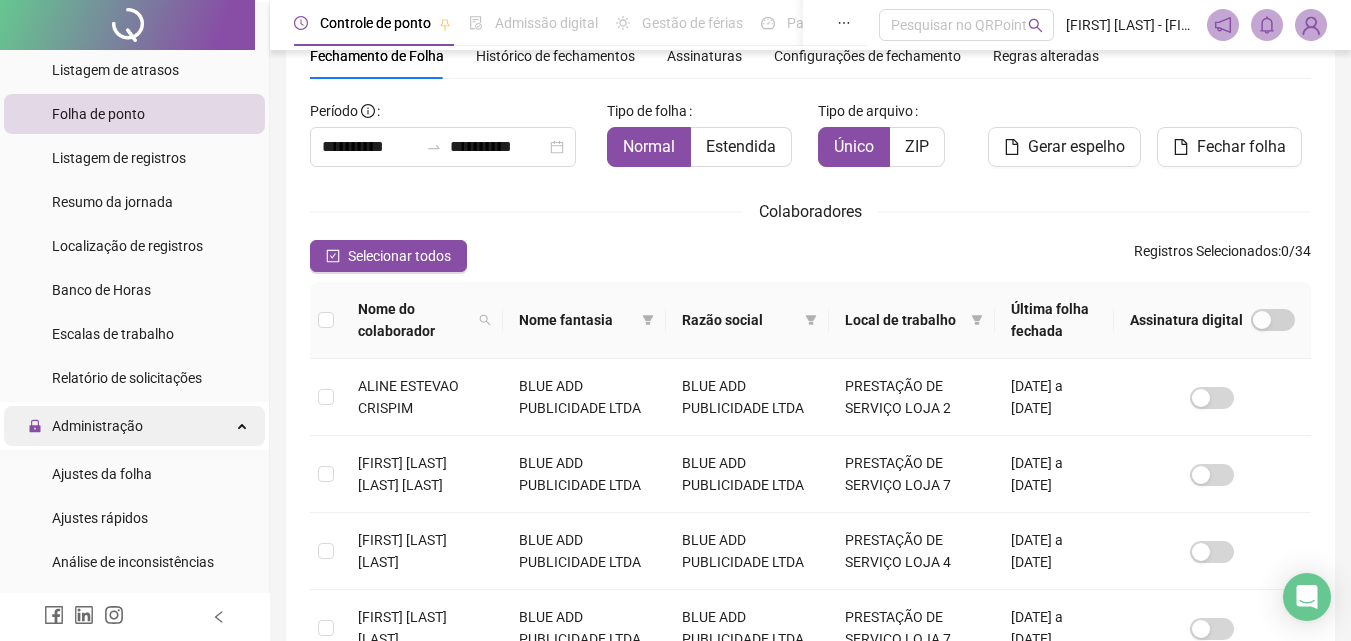 click on "Administração" at bounding box center [134, 426] 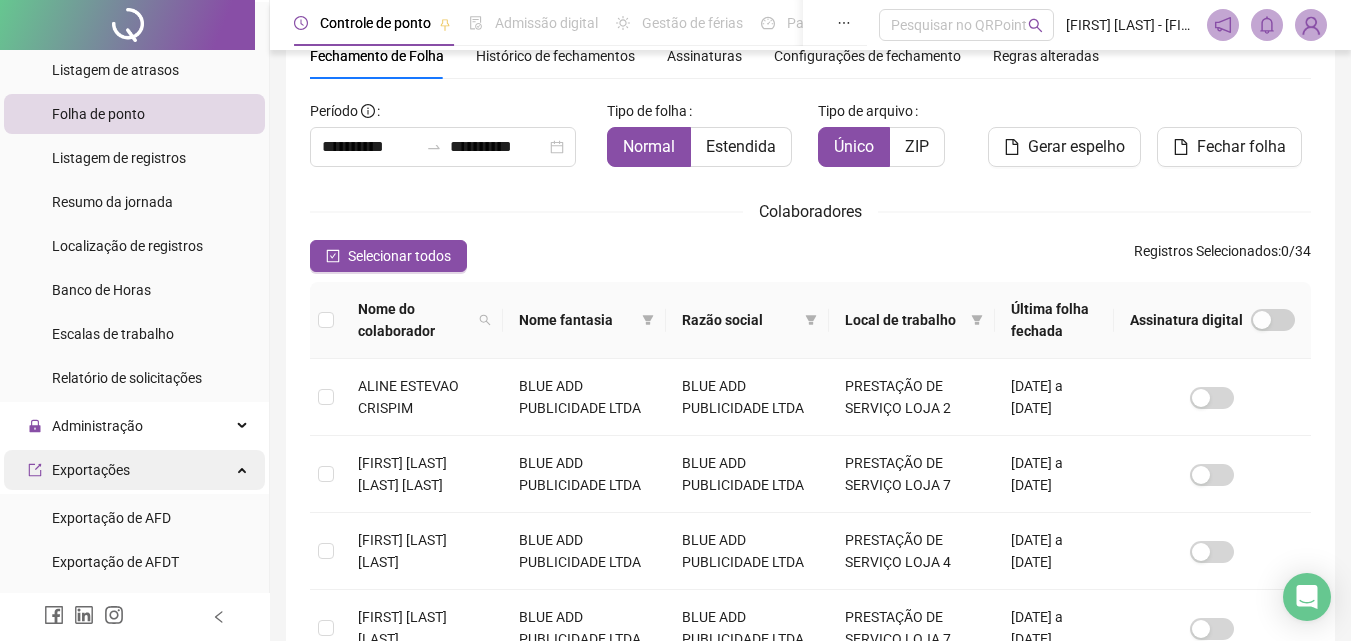 click on "Exportações" at bounding box center [134, 470] 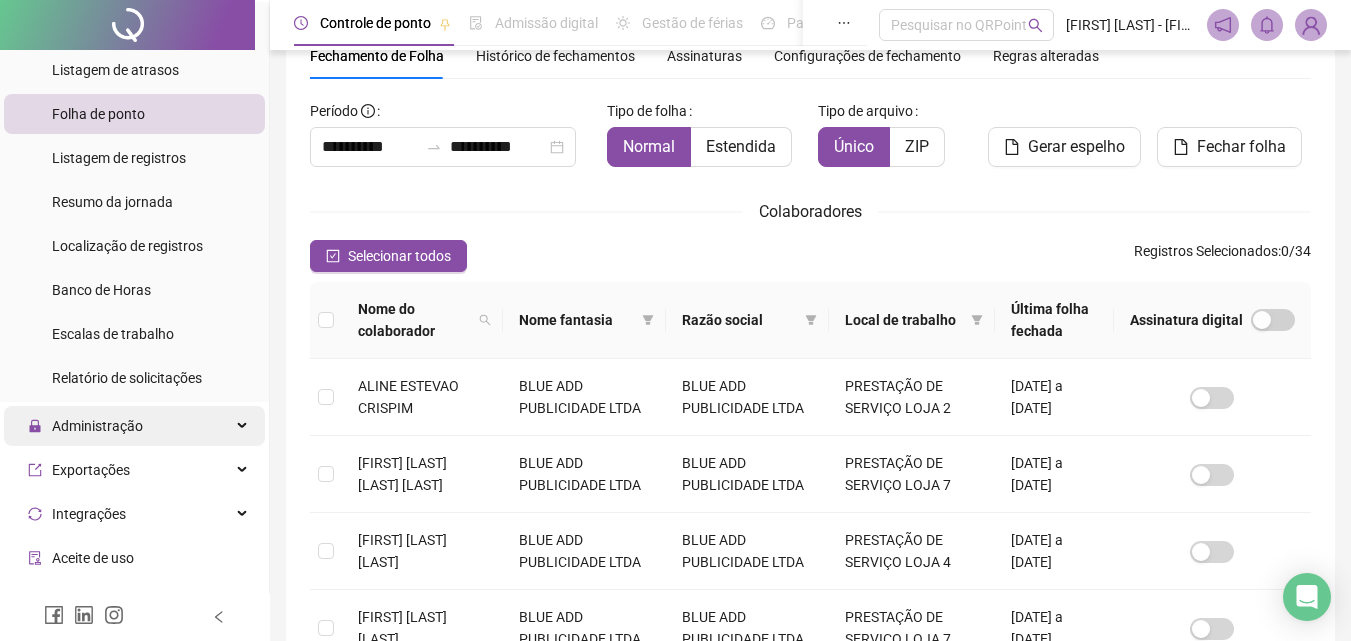 click on "Administração" at bounding box center (134, 426) 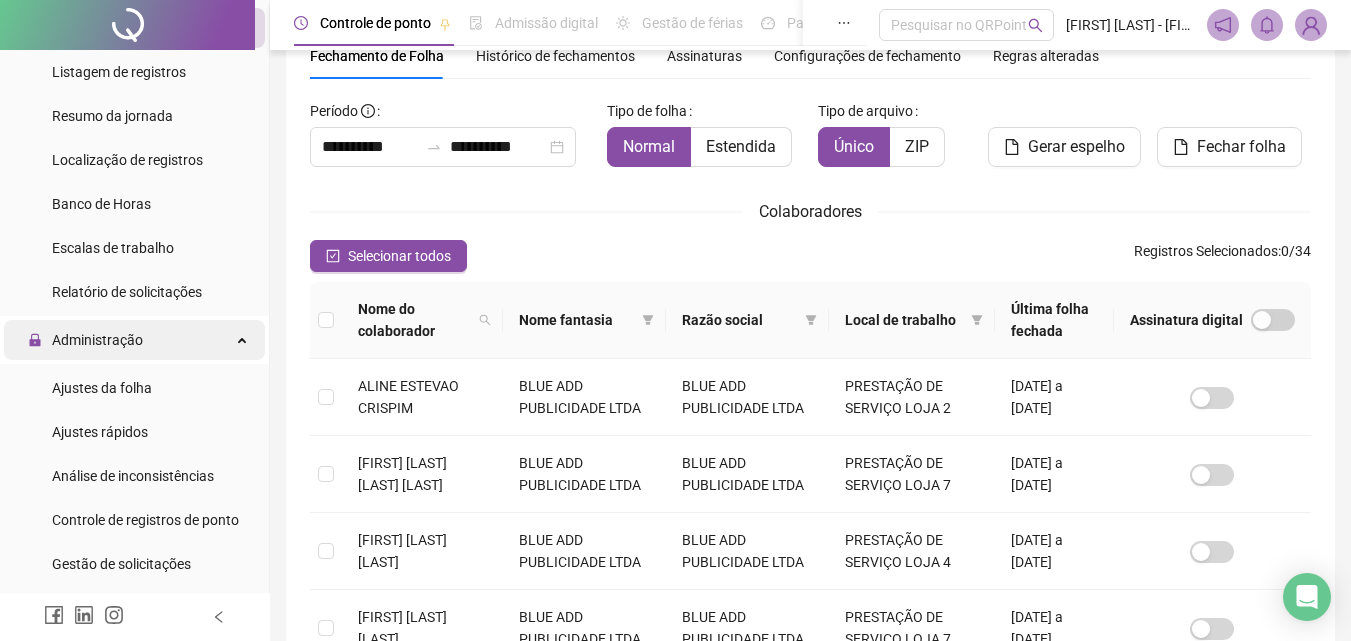 scroll, scrollTop: 700, scrollLeft: 0, axis: vertical 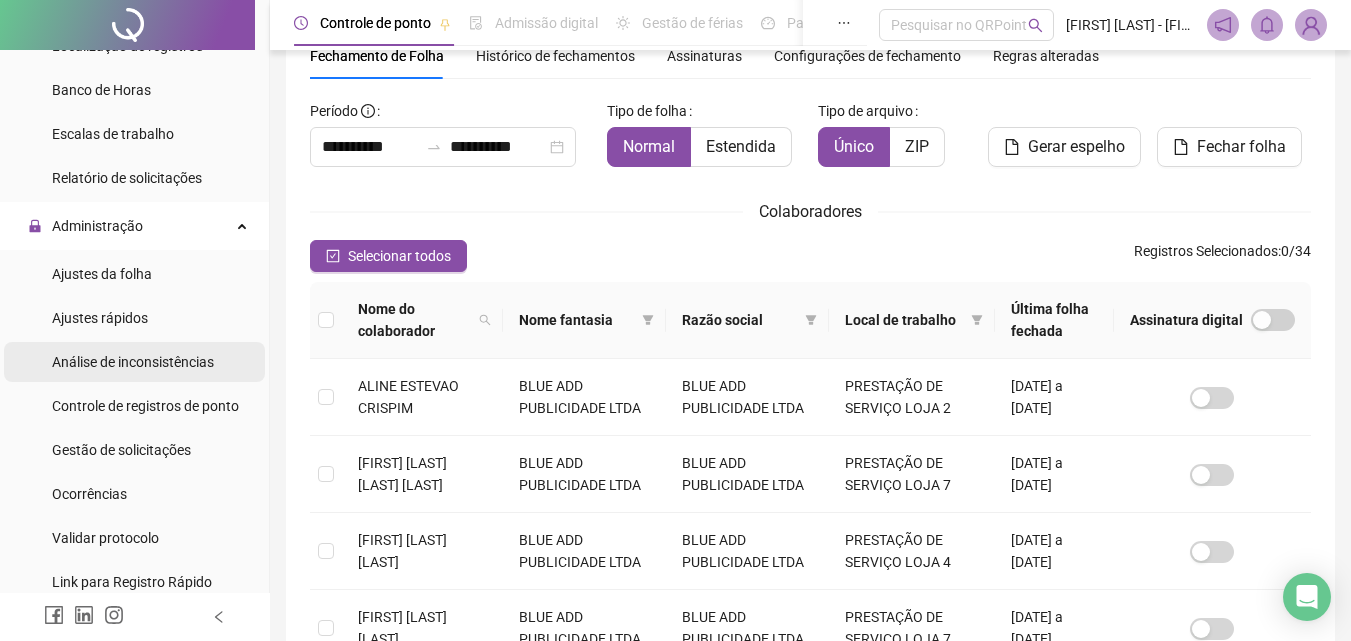 click on "Análise de inconsistências" at bounding box center [133, 362] 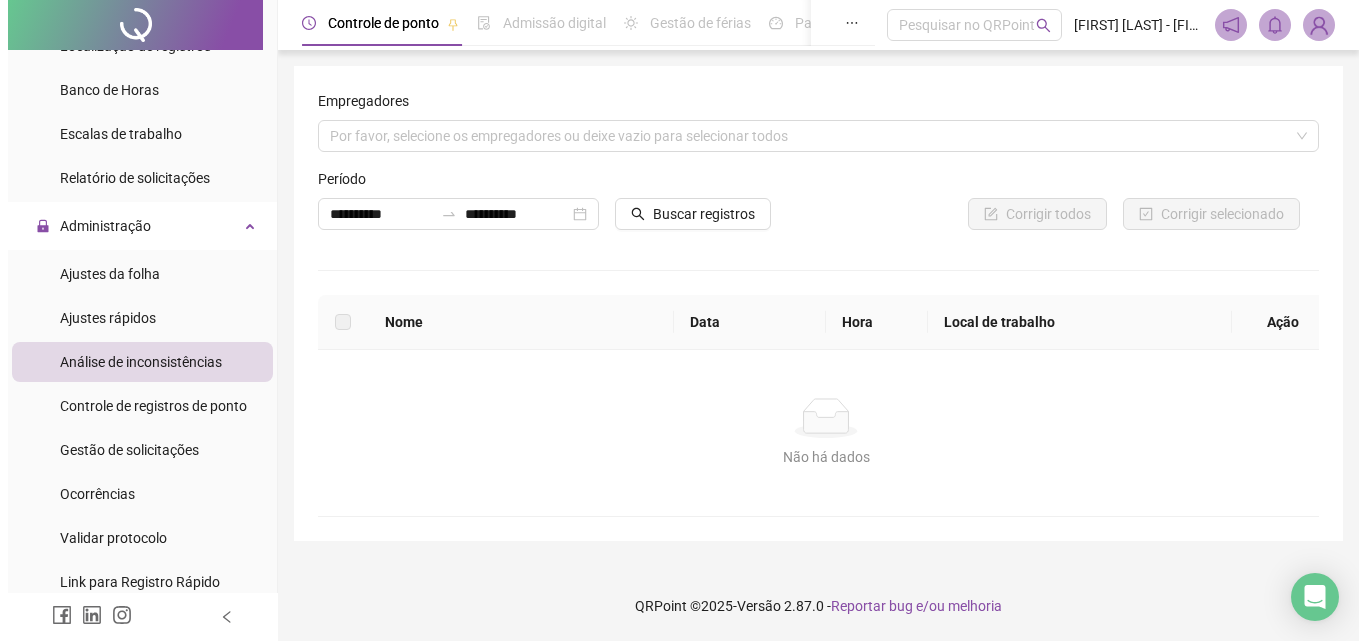 scroll, scrollTop: 0, scrollLeft: 0, axis: both 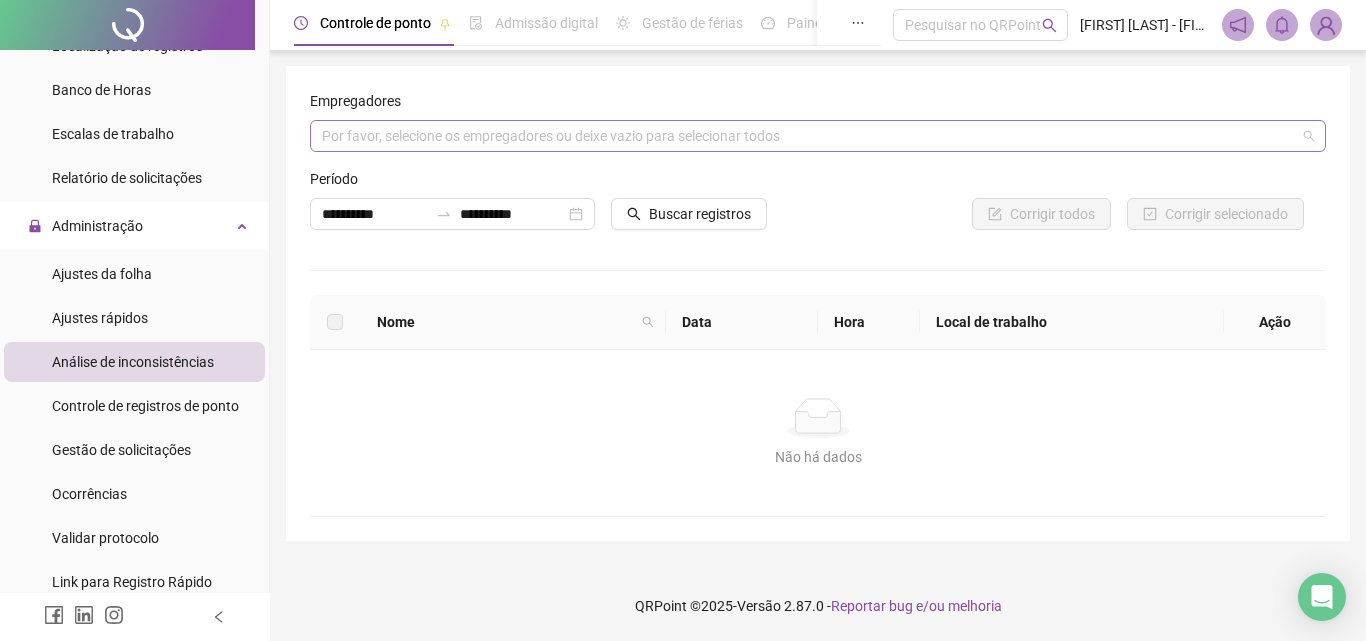 click on "Por favor, selecione os empregadores ou deixe vazio para selecionar todos" at bounding box center (818, 136) 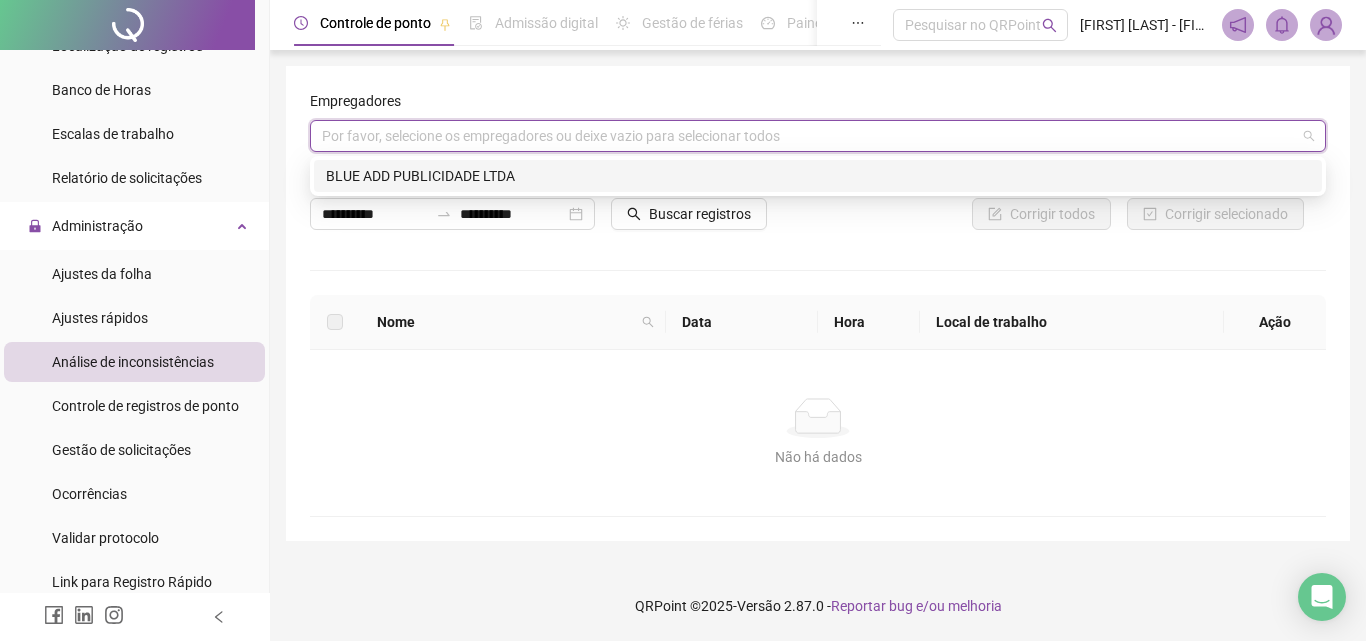 click on "BLUE ADD PUBLICIDADE LTDA" at bounding box center (818, 176) 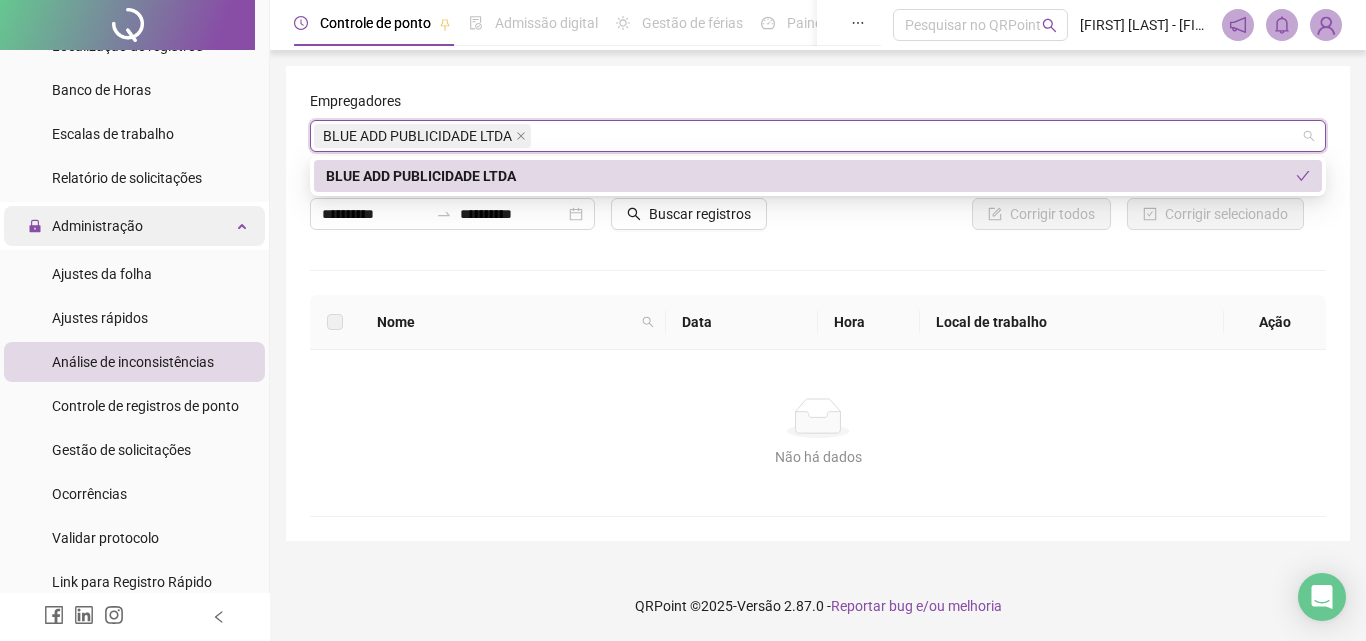 click on "Administração" at bounding box center (134, 226) 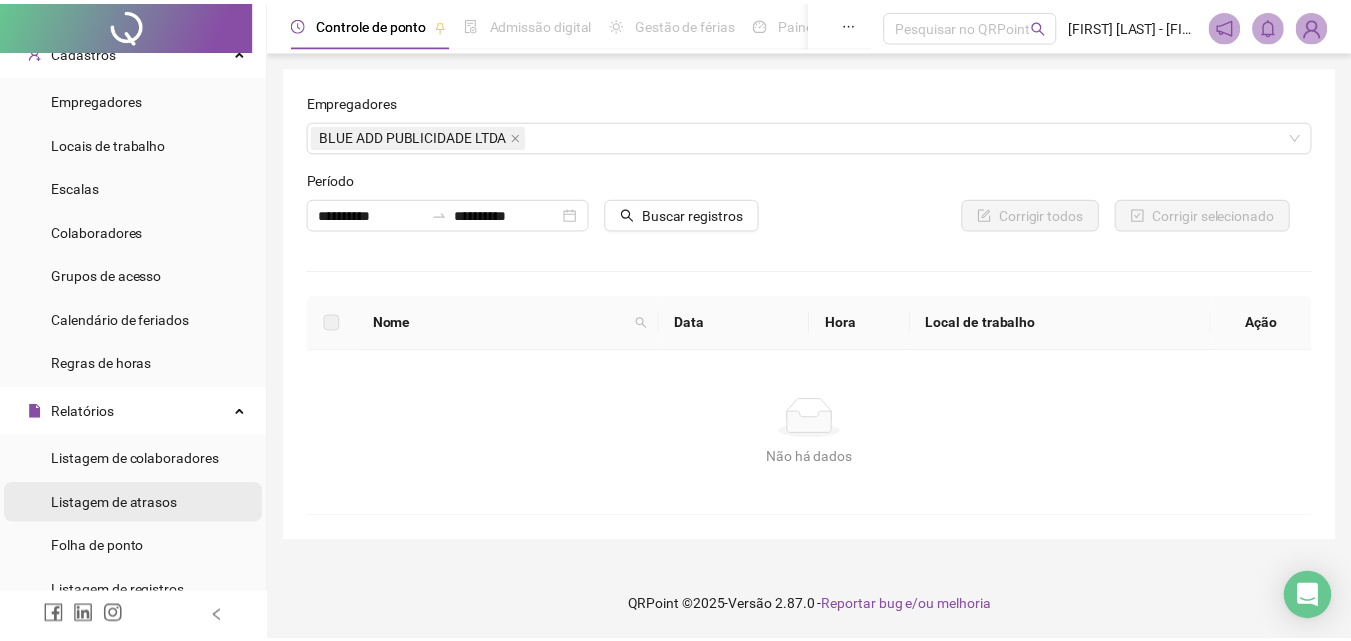 scroll, scrollTop: 0, scrollLeft: 0, axis: both 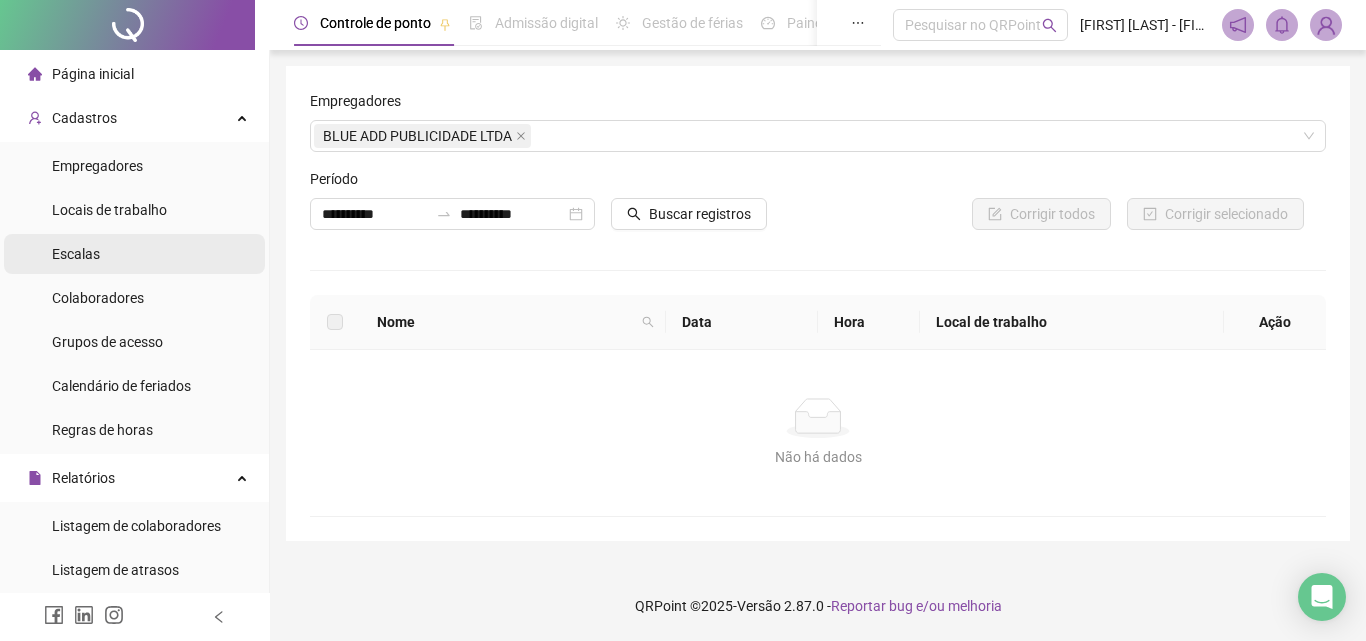 click on "Escalas" at bounding box center (134, 254) 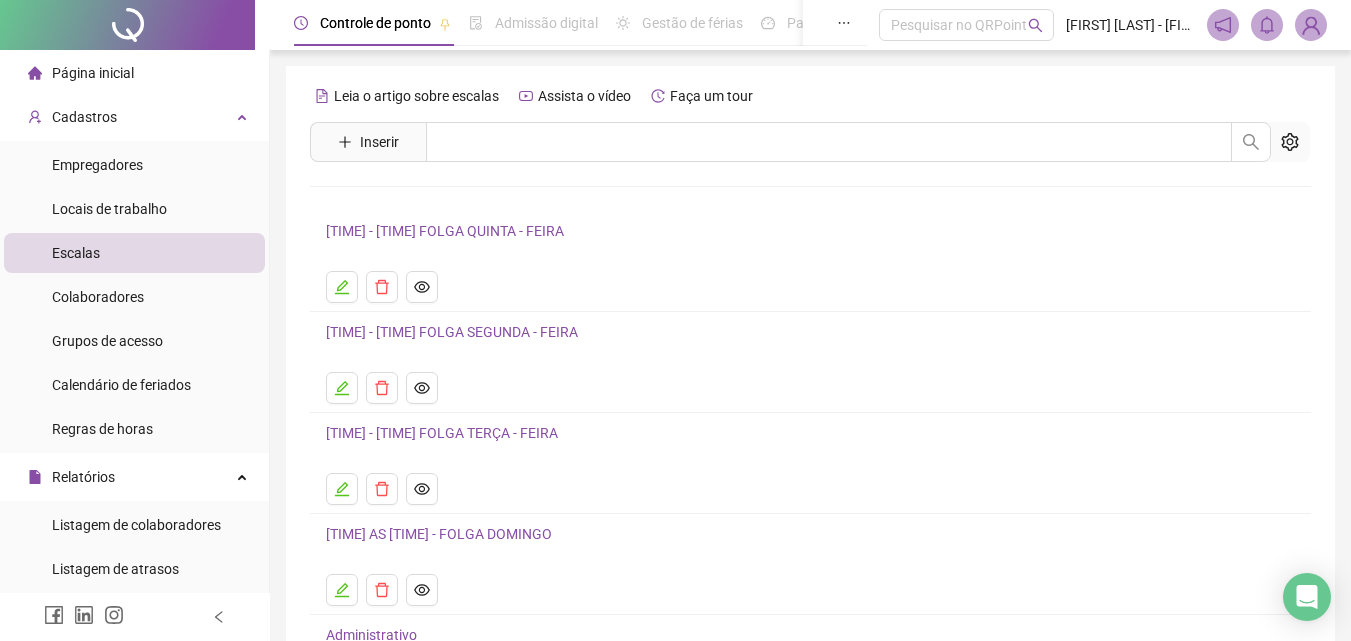 scroll, scrollTop: 0, scrollLeft: 0, axis: both 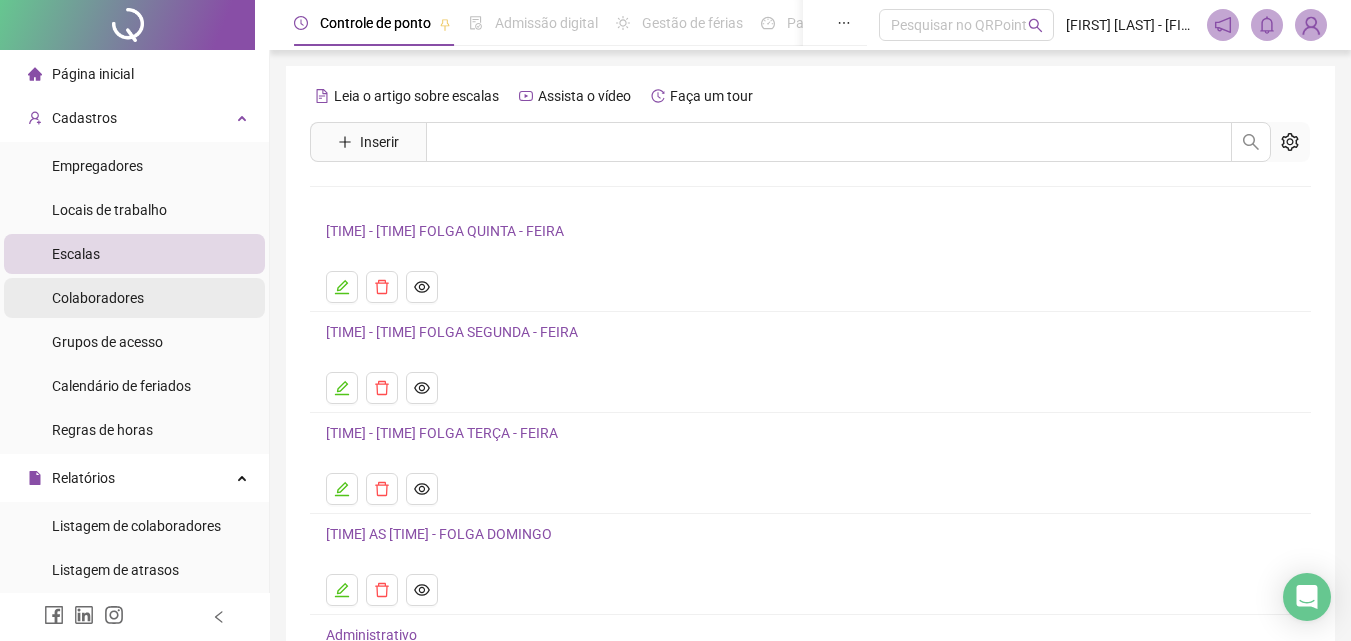 click on "Colaboradores" at bounding box center (98, 298) 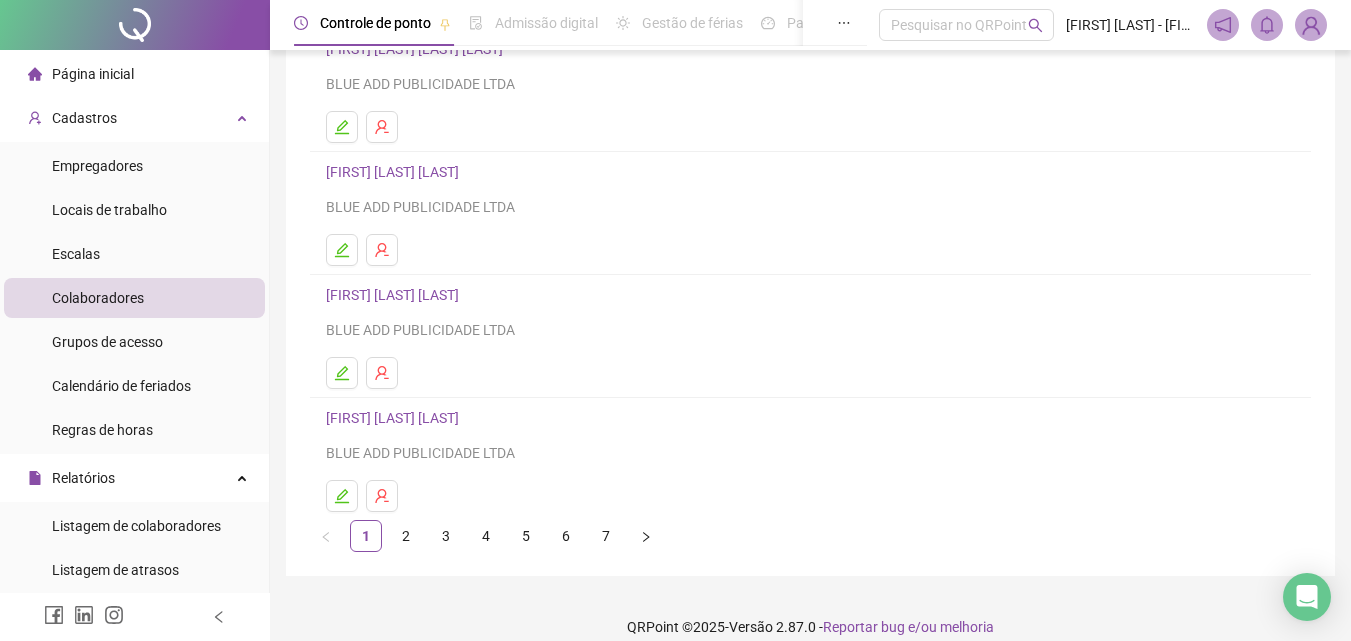 scroll, scrollTop: 326, scrollLeft: 0, axis: vertical 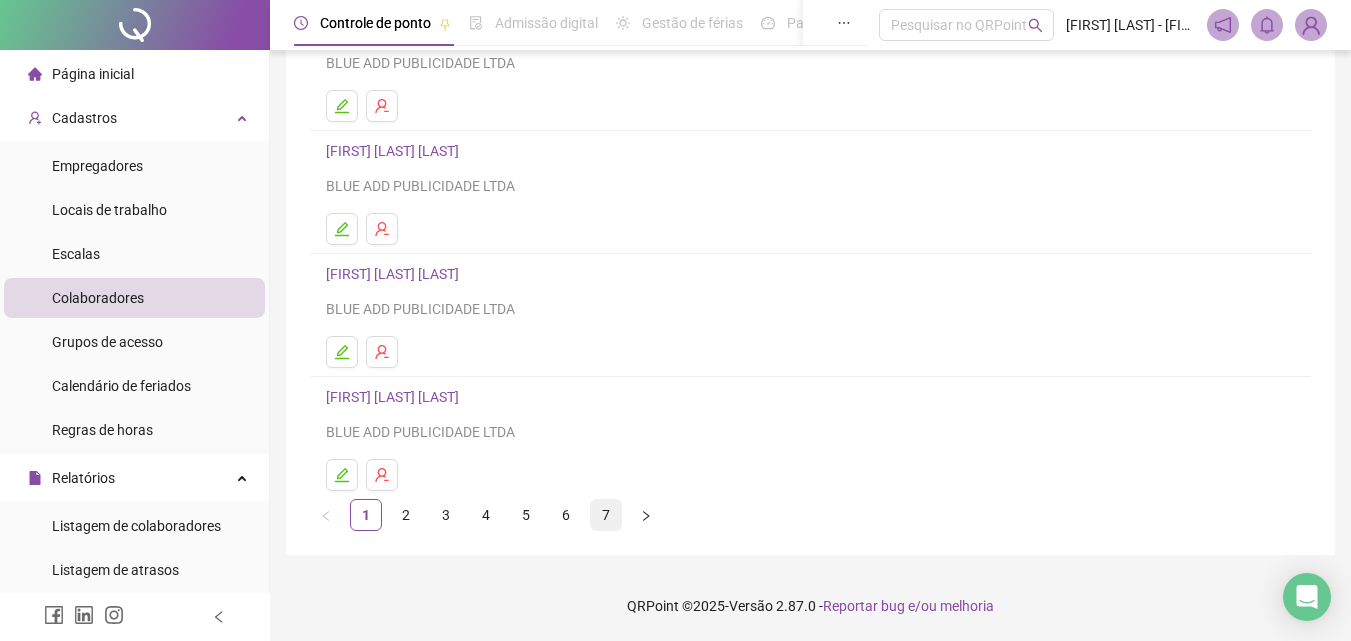 click on "7" at bounding box center [606, 515] 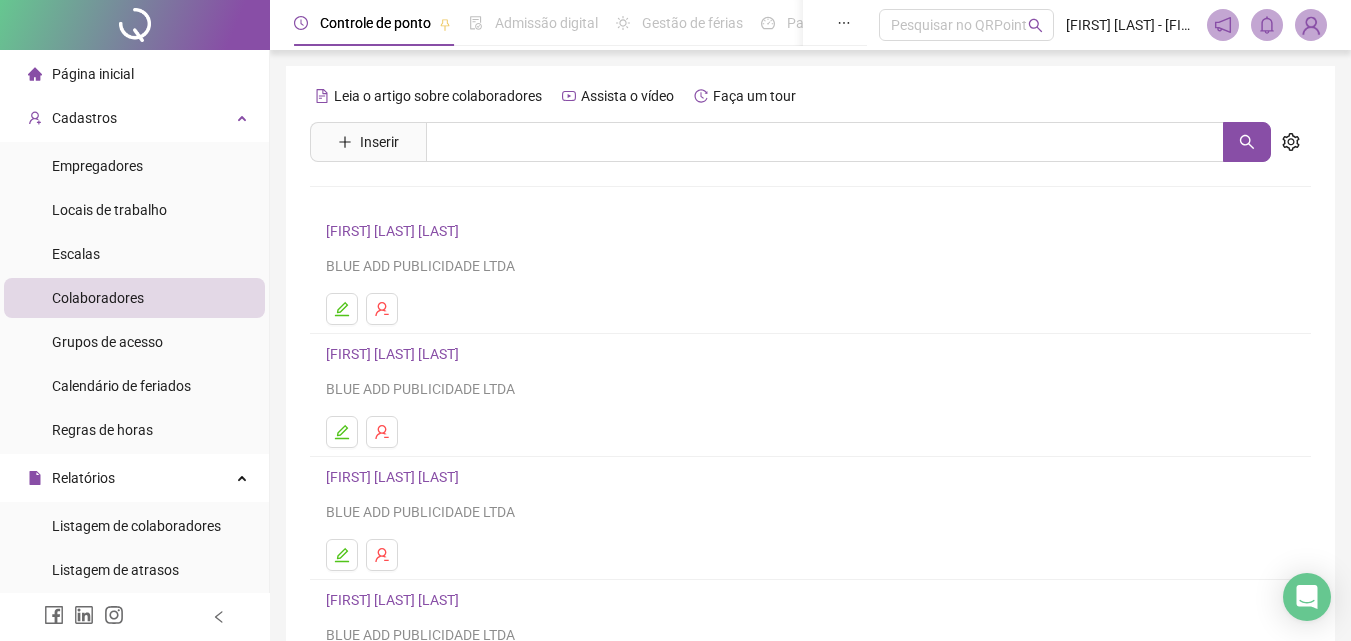 click on "[FIRST] [LAST] [LAST]" at bounding box center (395, 477) 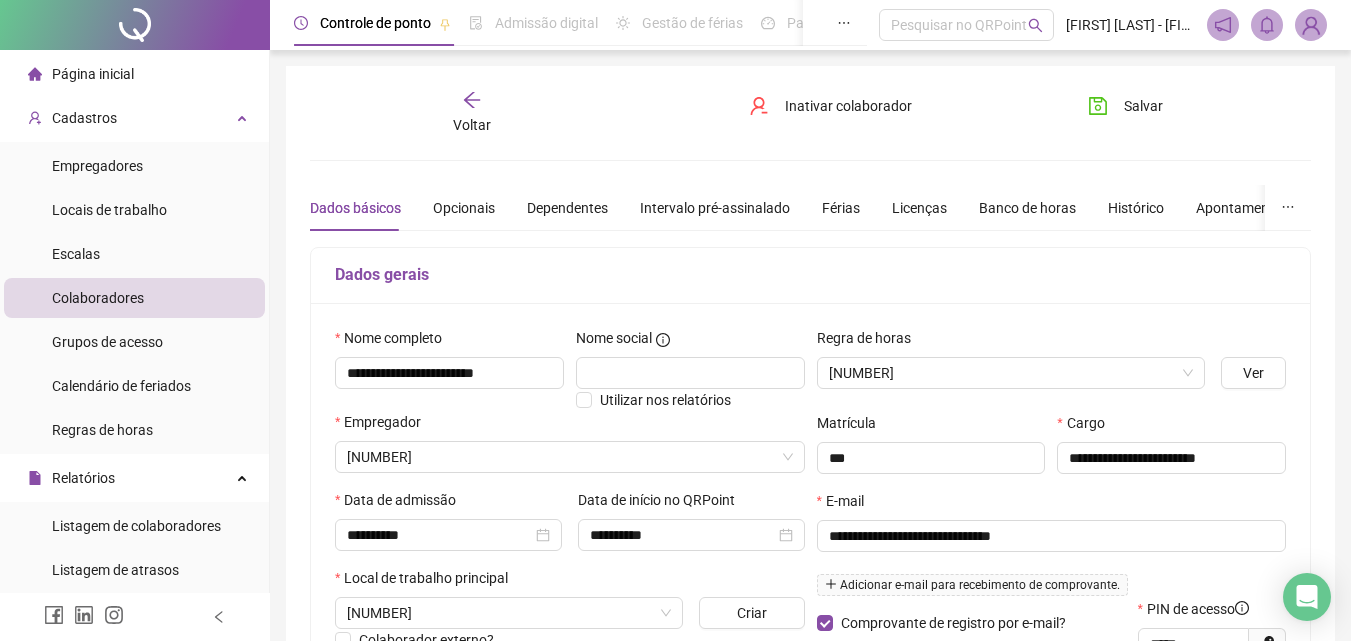 type on "**********" 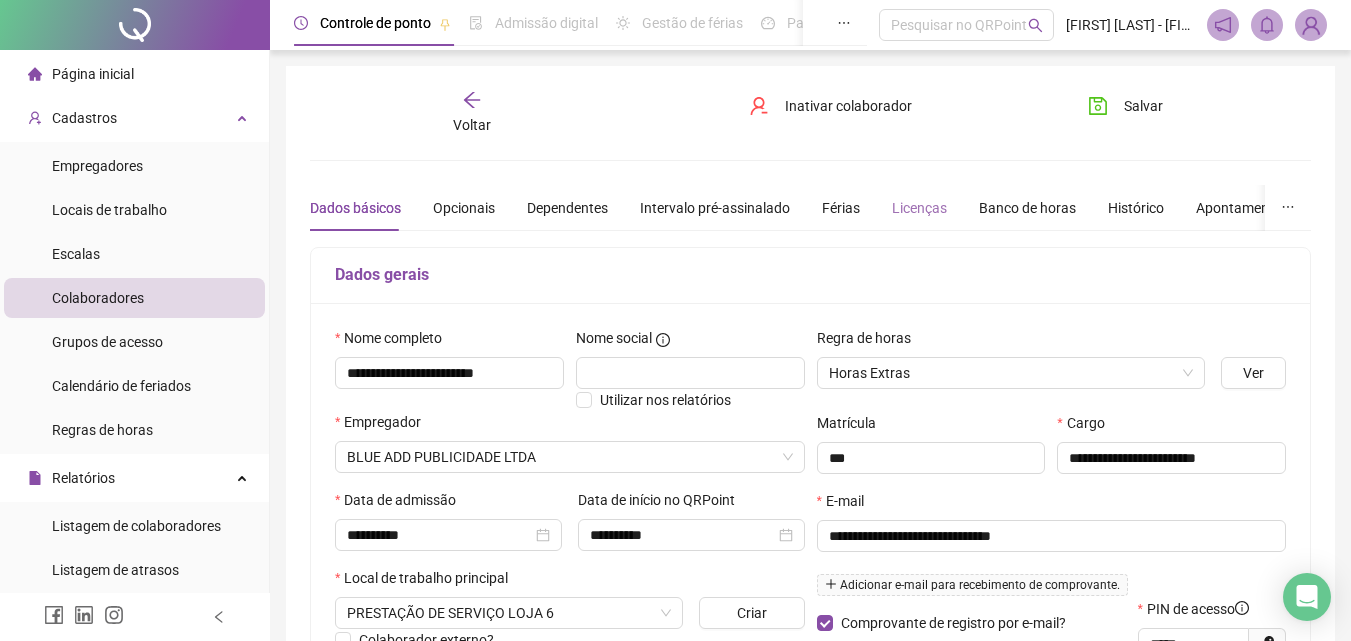 click on "Licenças" at bounding box center (919, 208) 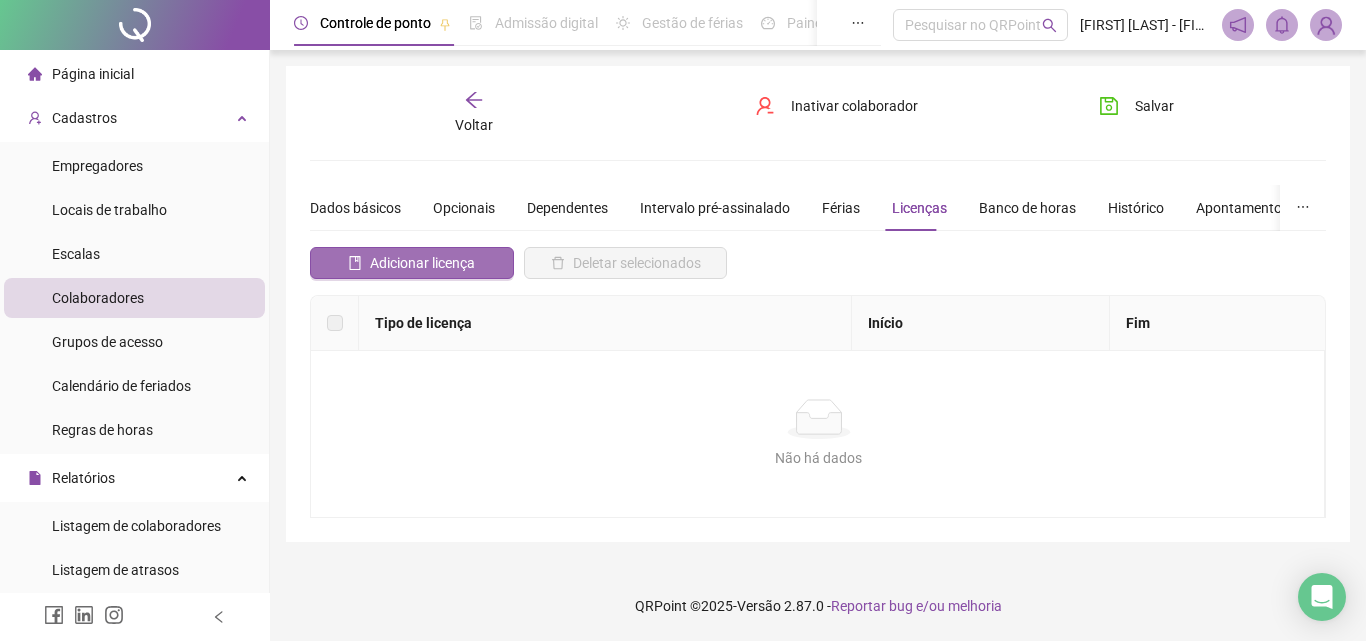 click on "Adicionar licença" at bounding box center (412, 263) 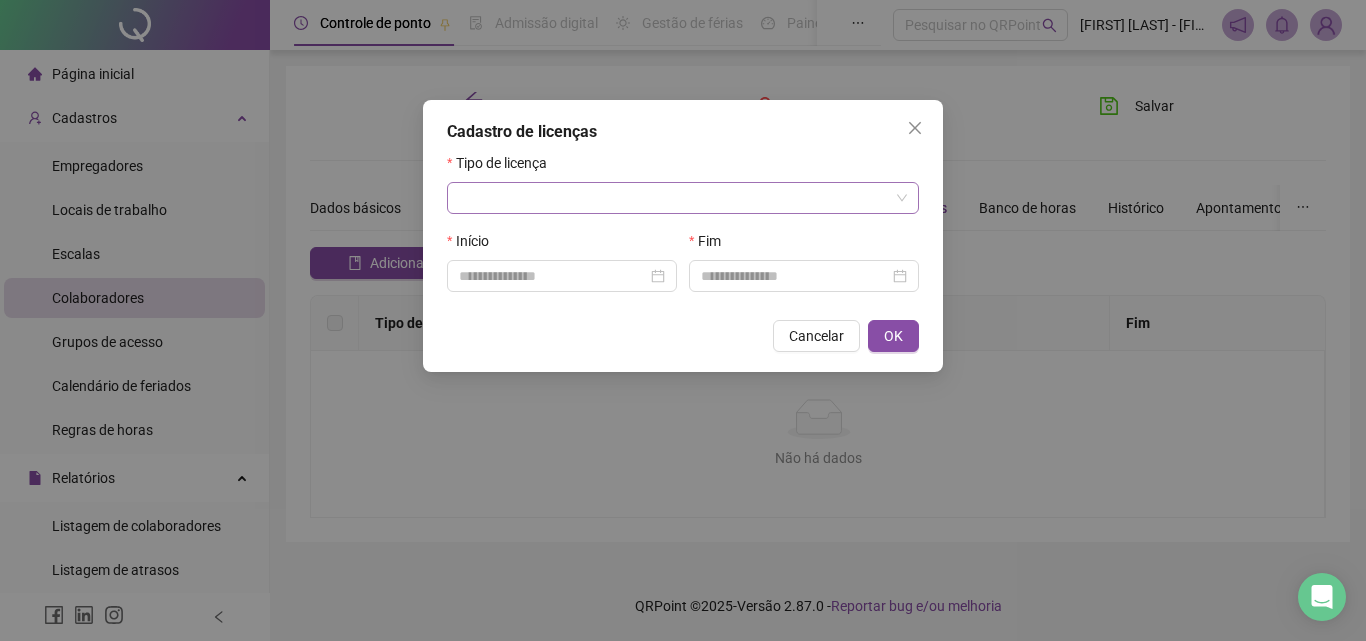 click at bounding box center [677, 198] 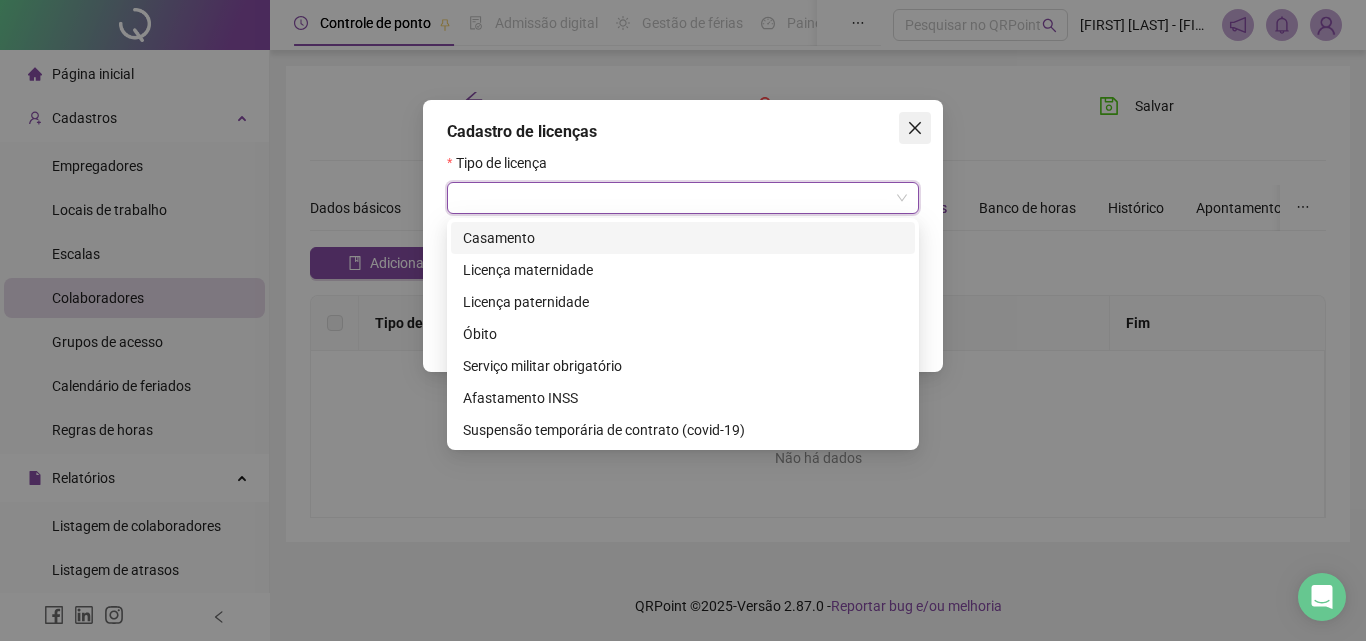 click 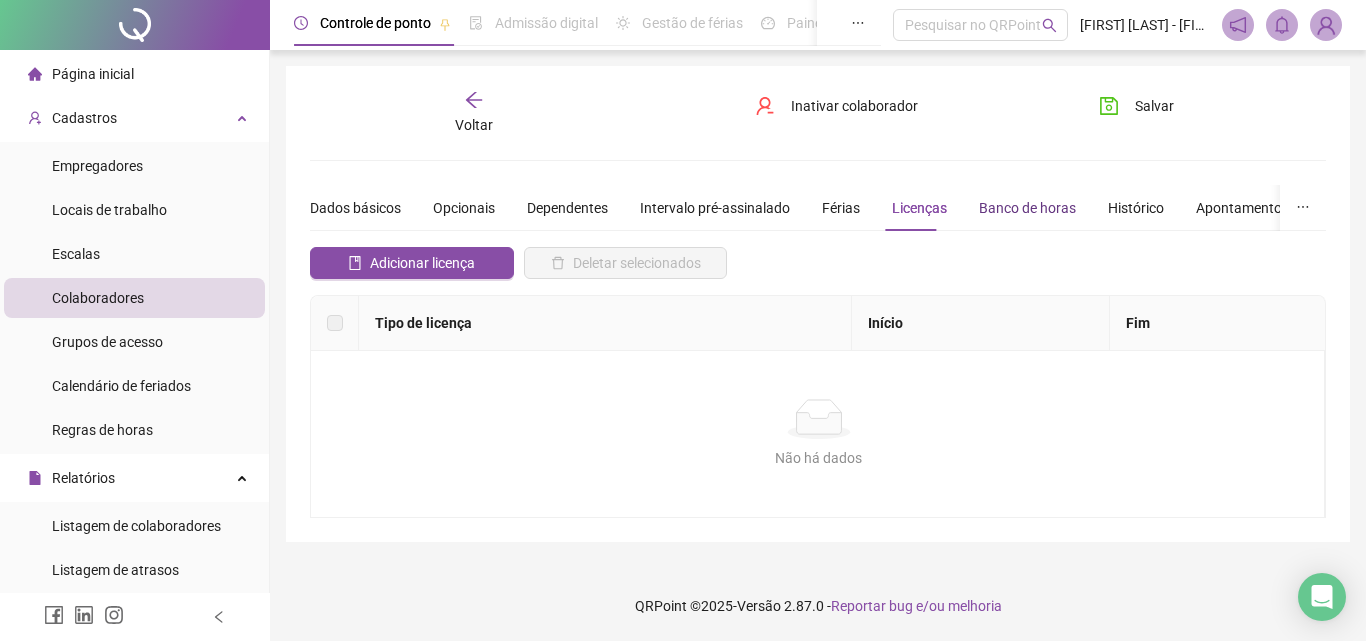 click on "Banco de horas" at bounding box center [1027, 208] 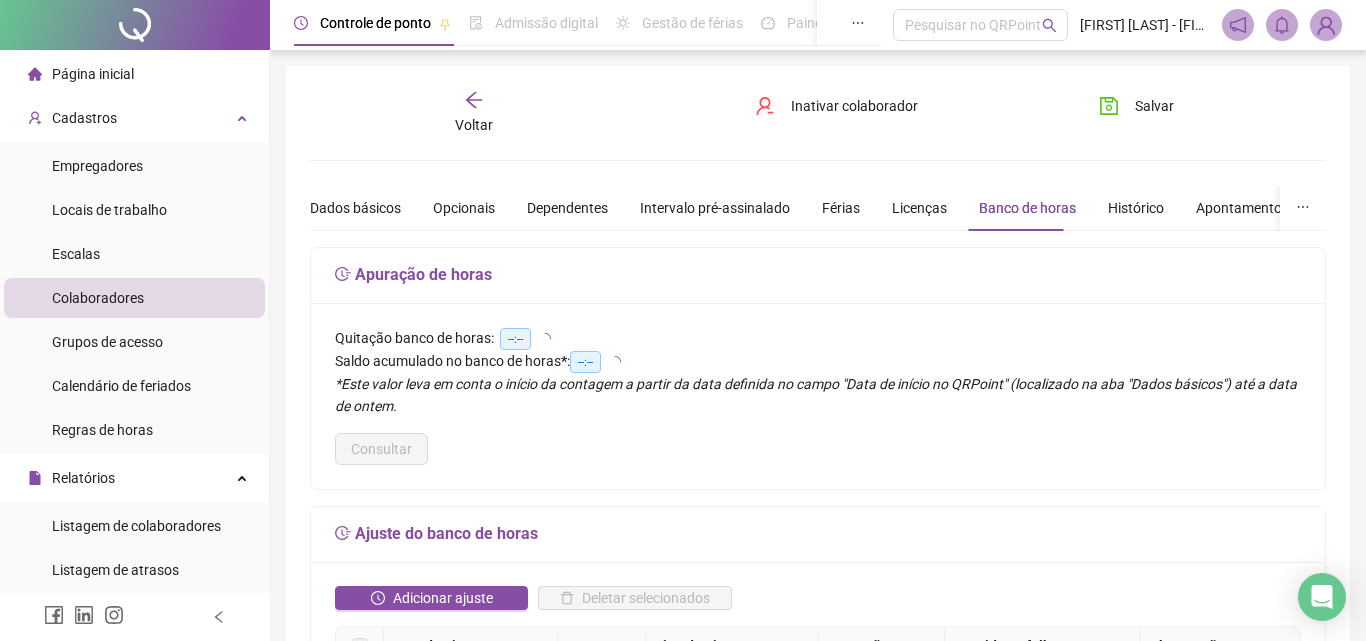 click on "Dados básicos Opcionais Dependentes Intervalo pré-assinalado Férias Licenças Banco de horas Histórico Apontamentos Integrações Preferências" at bounding box center [907, 208] 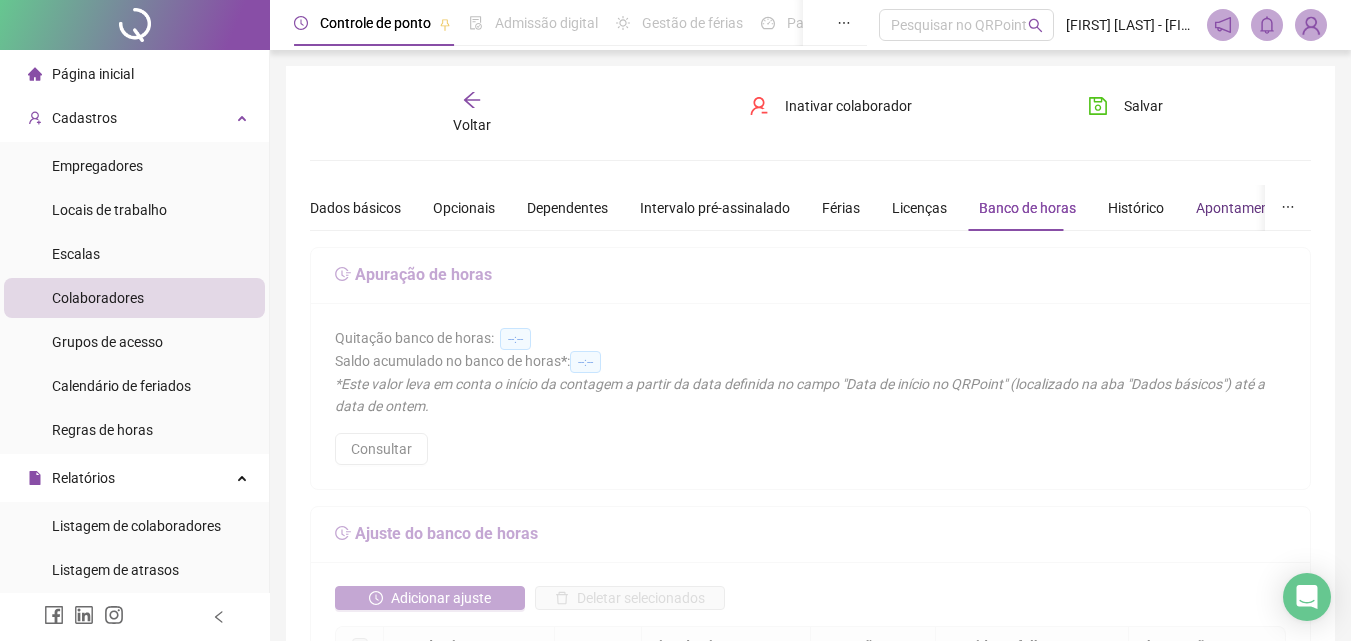 click on "Apontamentos" at bounding box center [1242, 208] 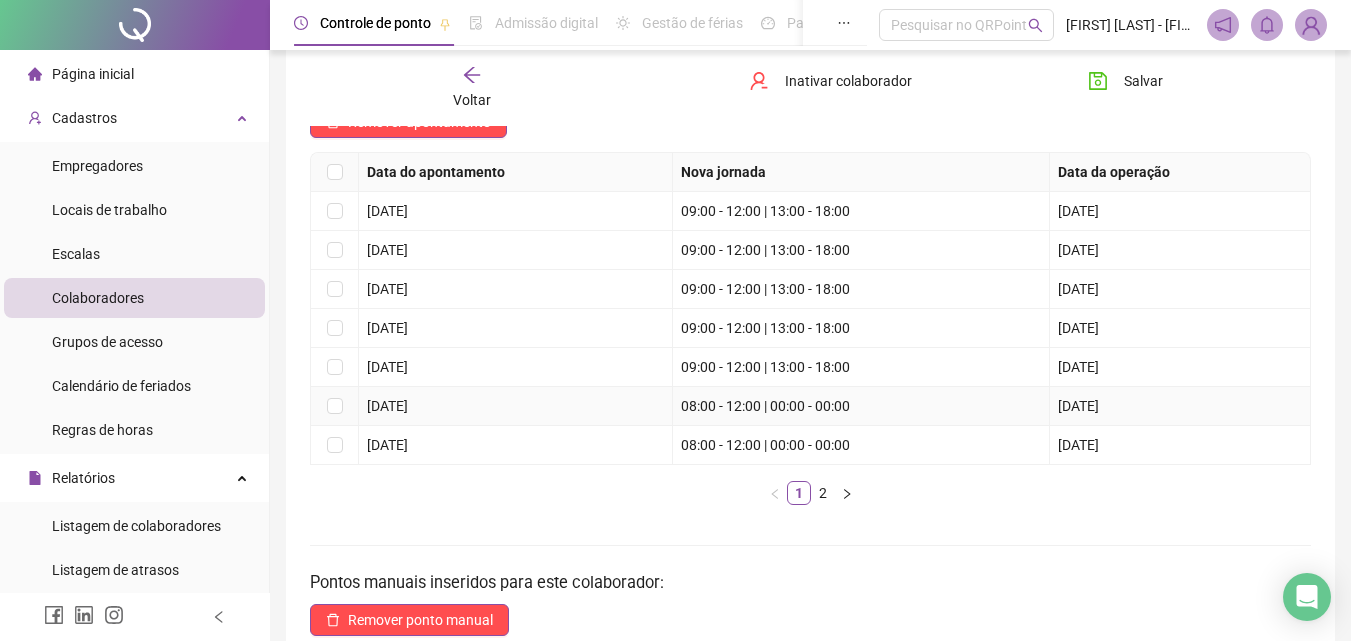 scroll, scrollTop: 0, scrollLeft: 0, axis: both 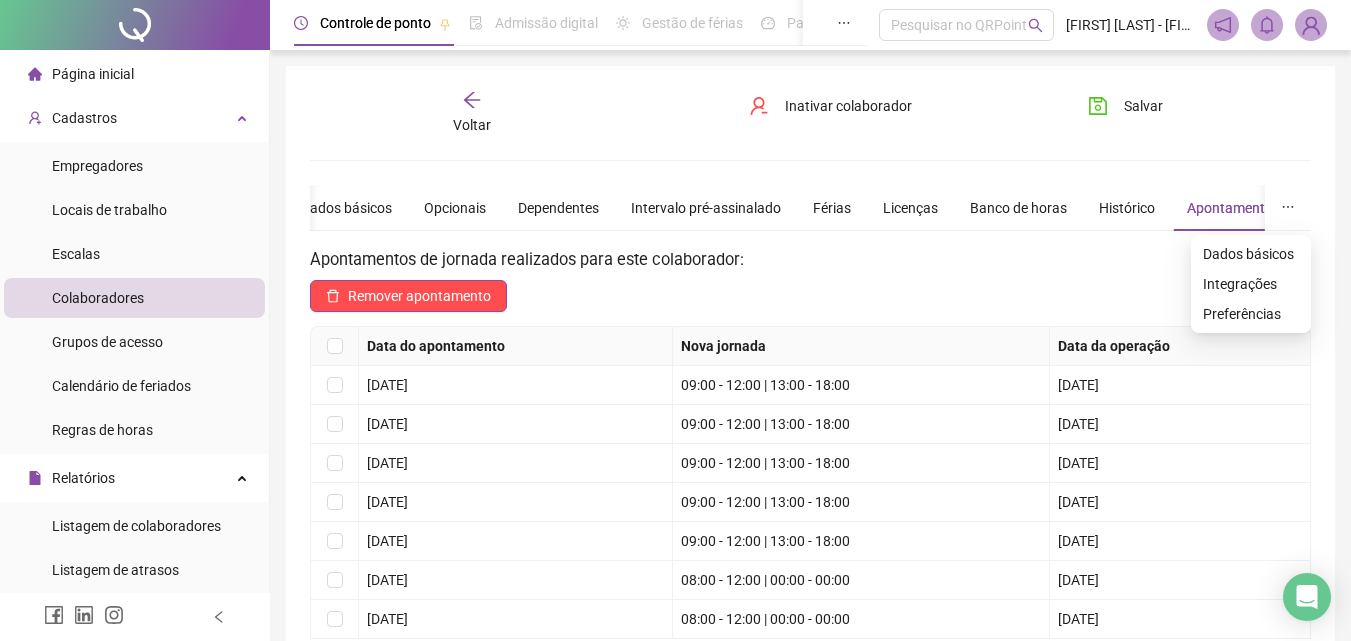 click 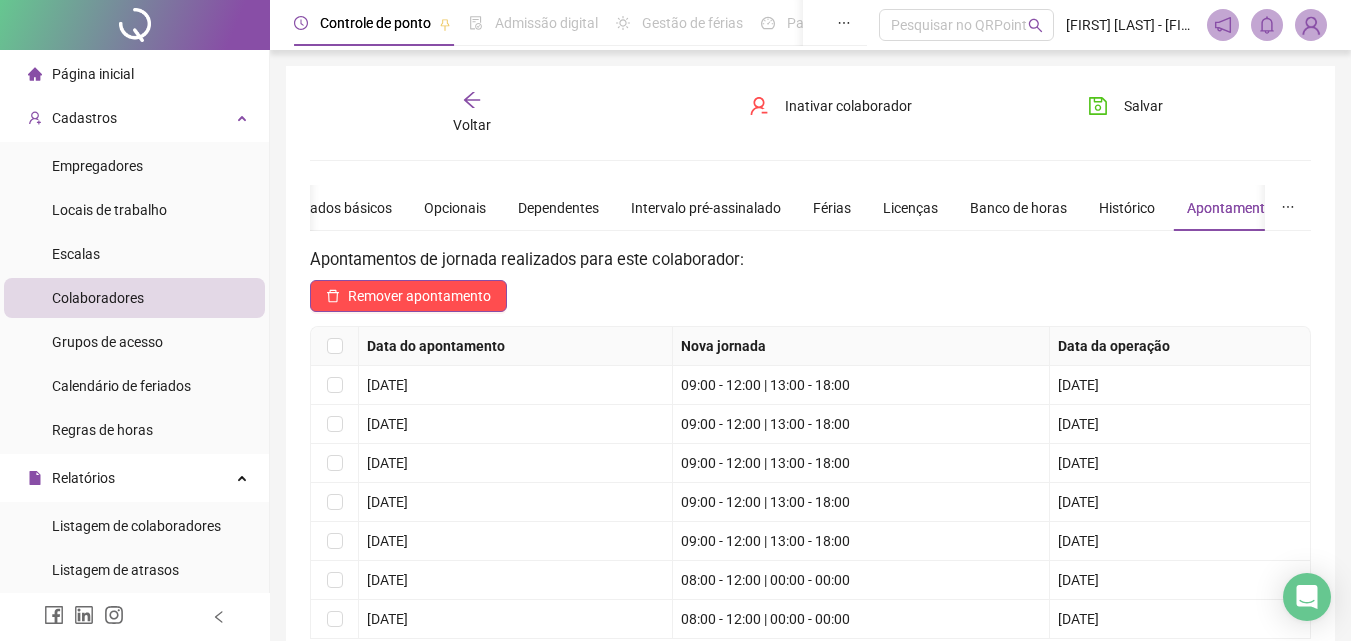 click on "**********" at bounding box center [810, 607] 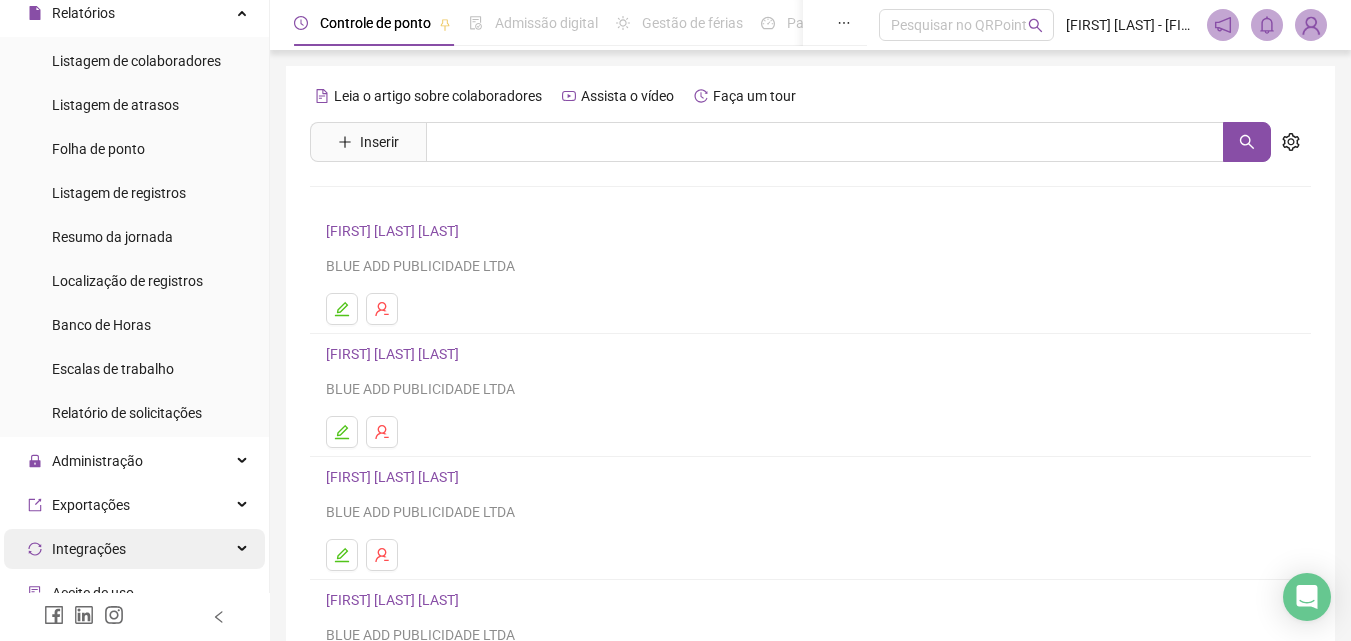 scroll, scrollTop: 500, scrollLeft: 0, axis: vertical 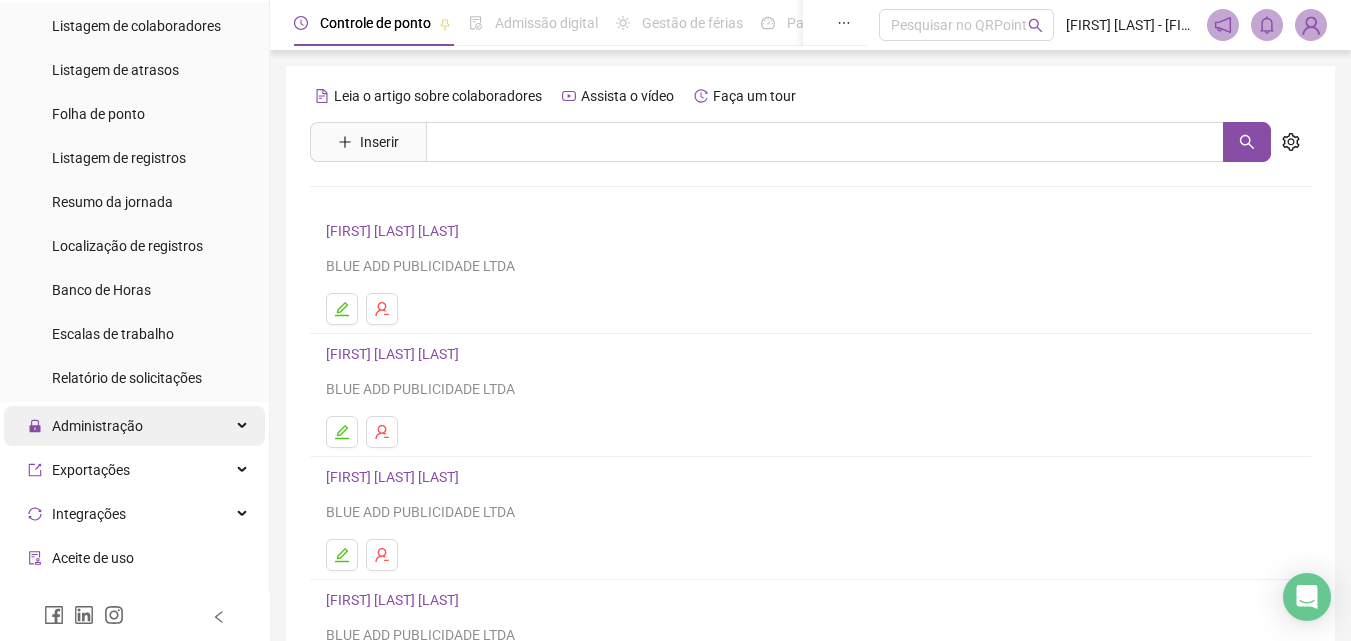 click on "Administração" at bounding box center [134, 426] 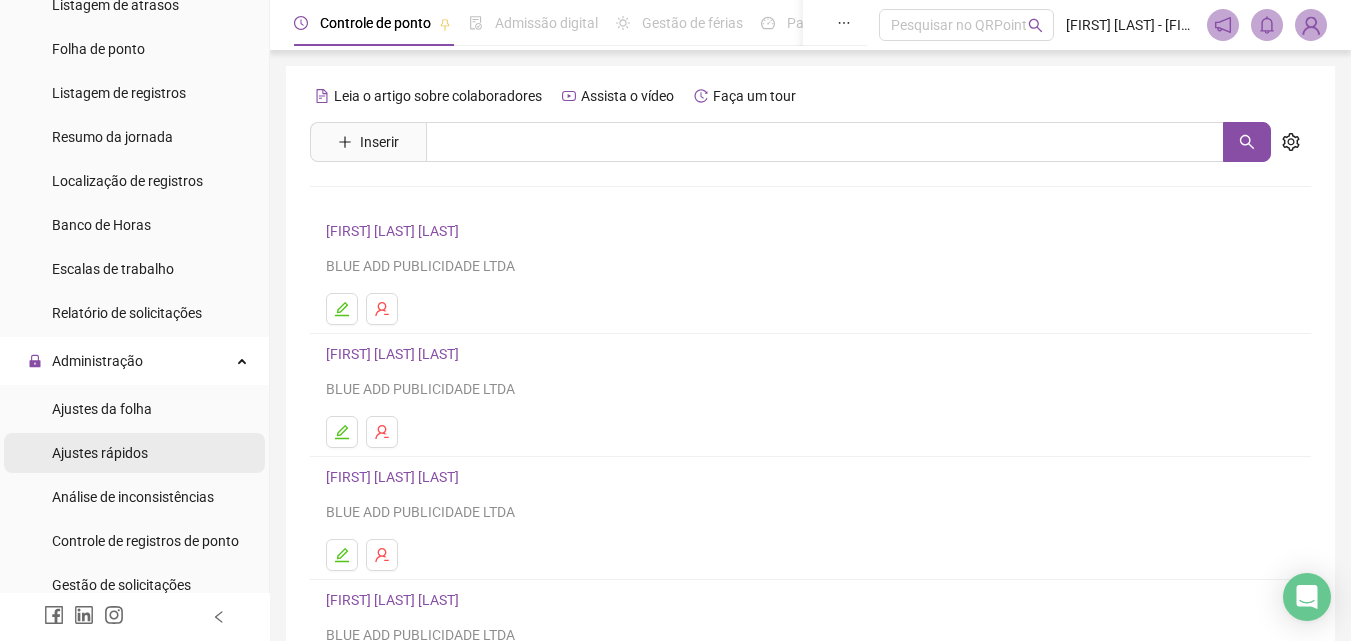 scroll, scrollTop: 600, scrollLeft: 0, axis: vertical 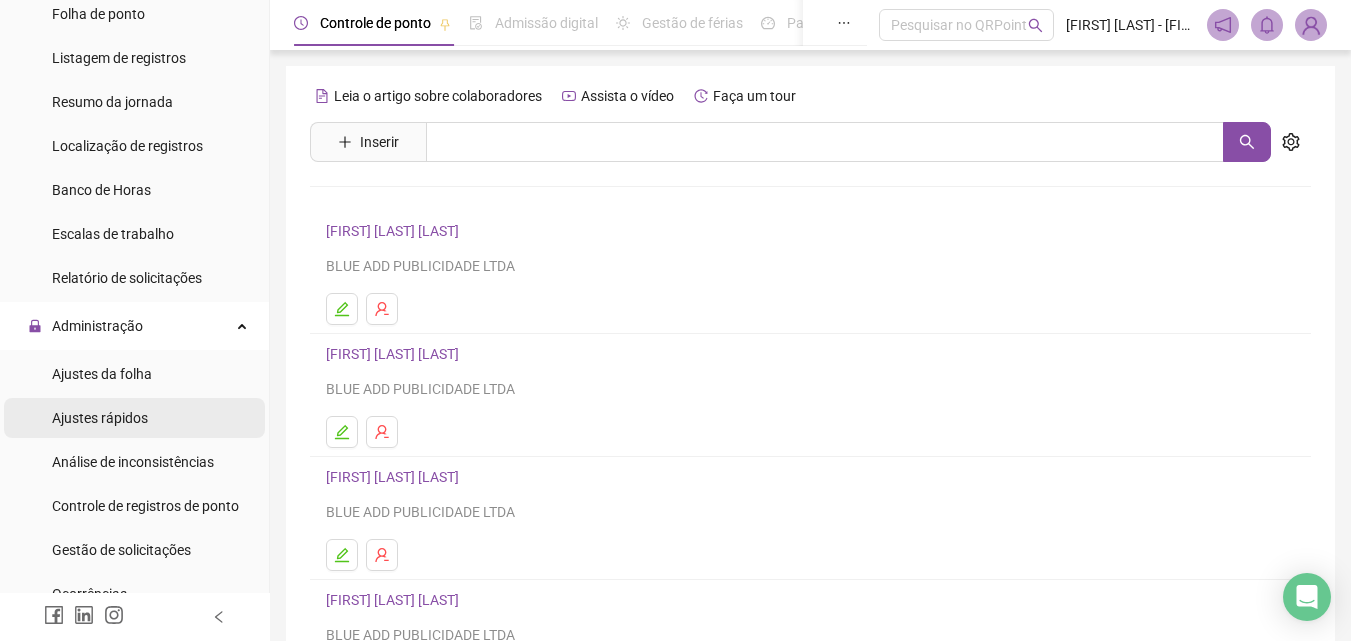 click on "Ajustes rápidos" at bounding box center [134, 418] 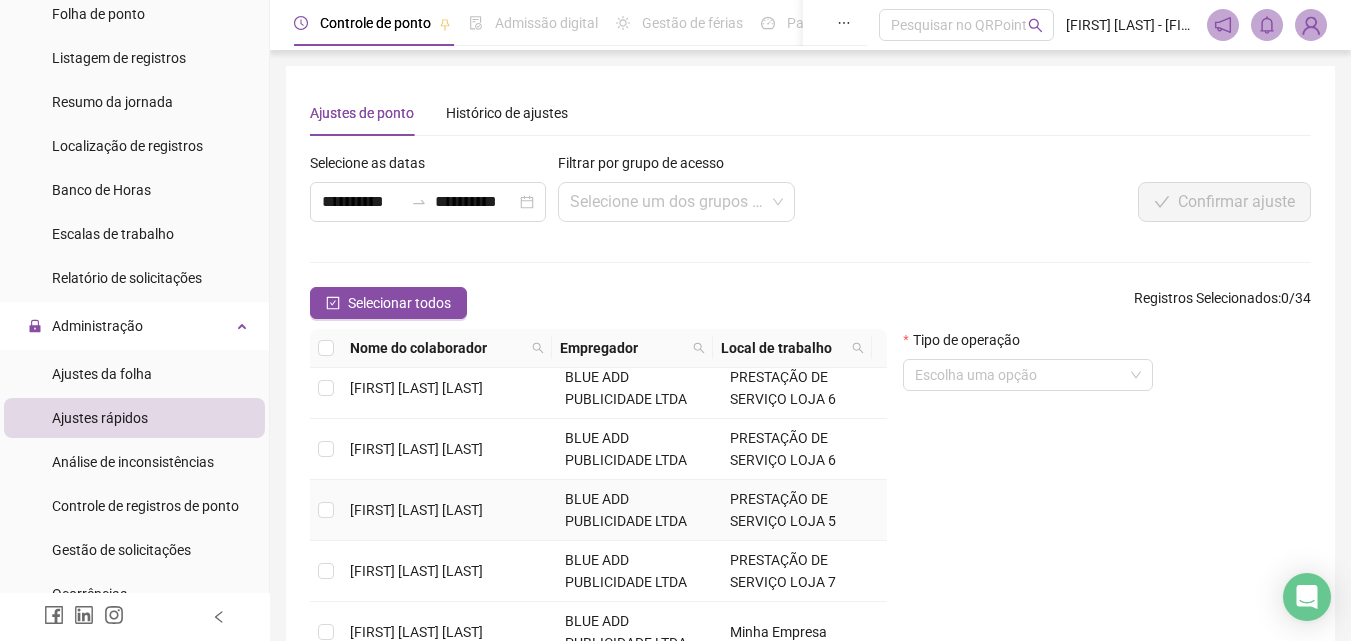 scroll, scrollTop: 615, scrollLeft: 0, axis: vertical 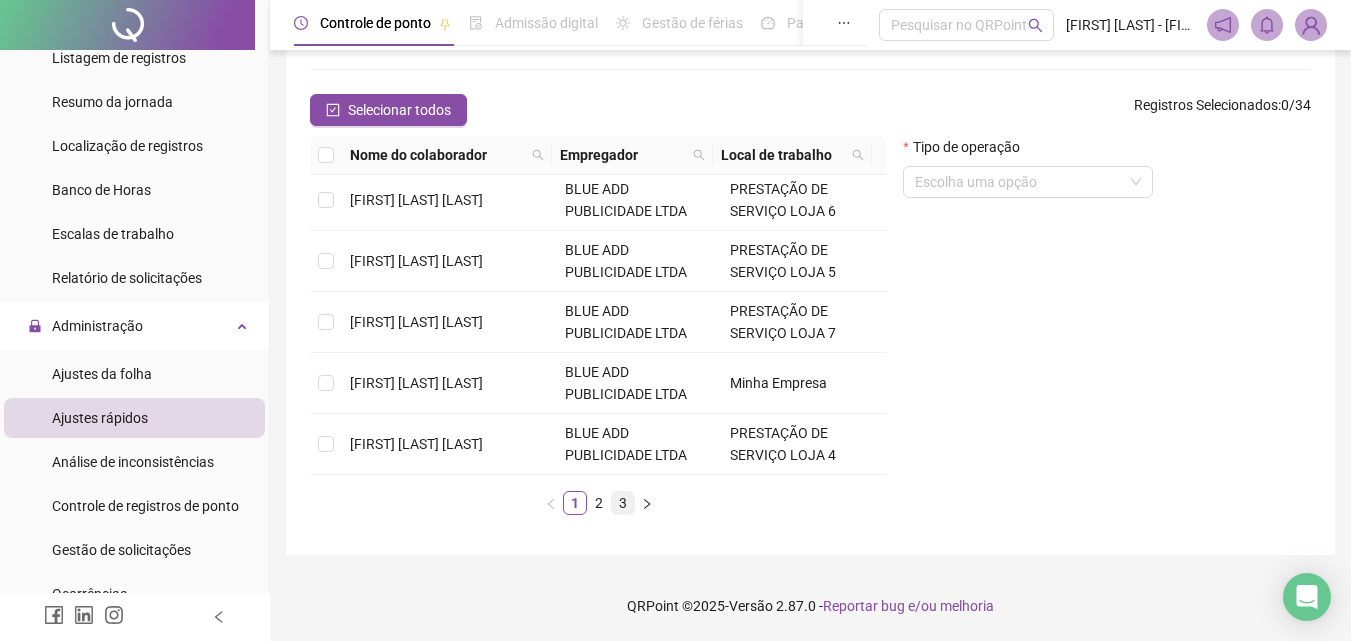 click on "3" at bounding box center [623, 503] 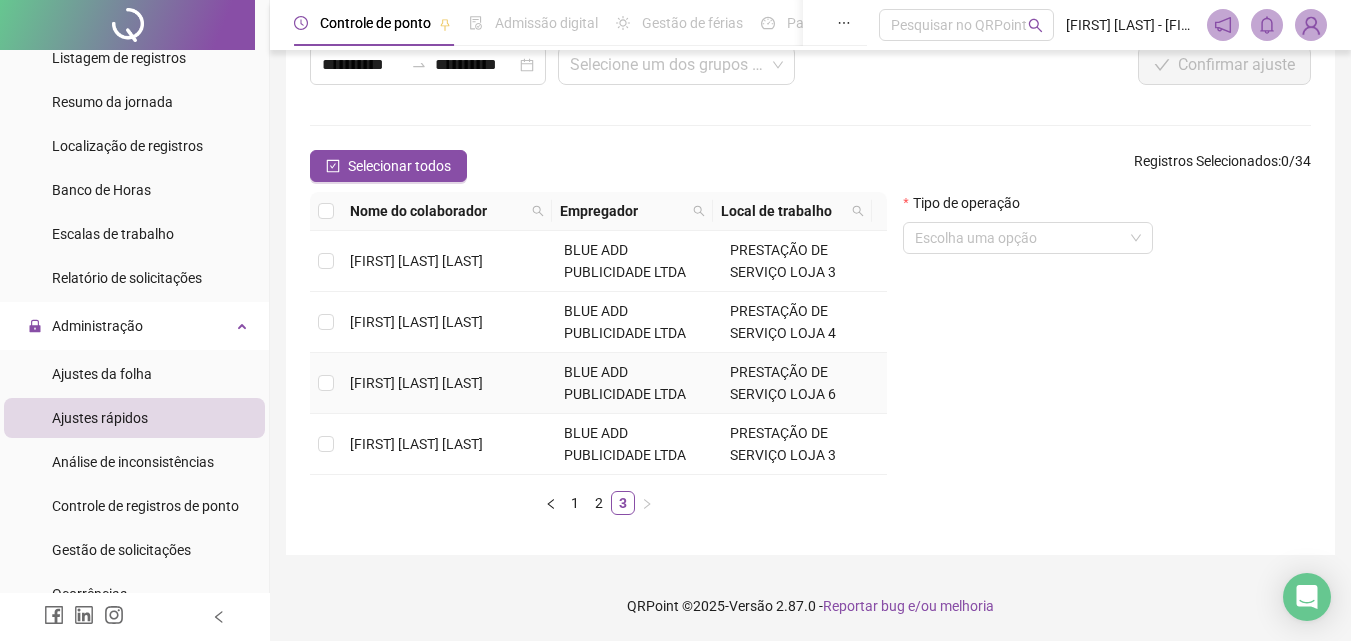 click on "[FIRST] [LAST] [LAST]" at bounding box center (416, 383) 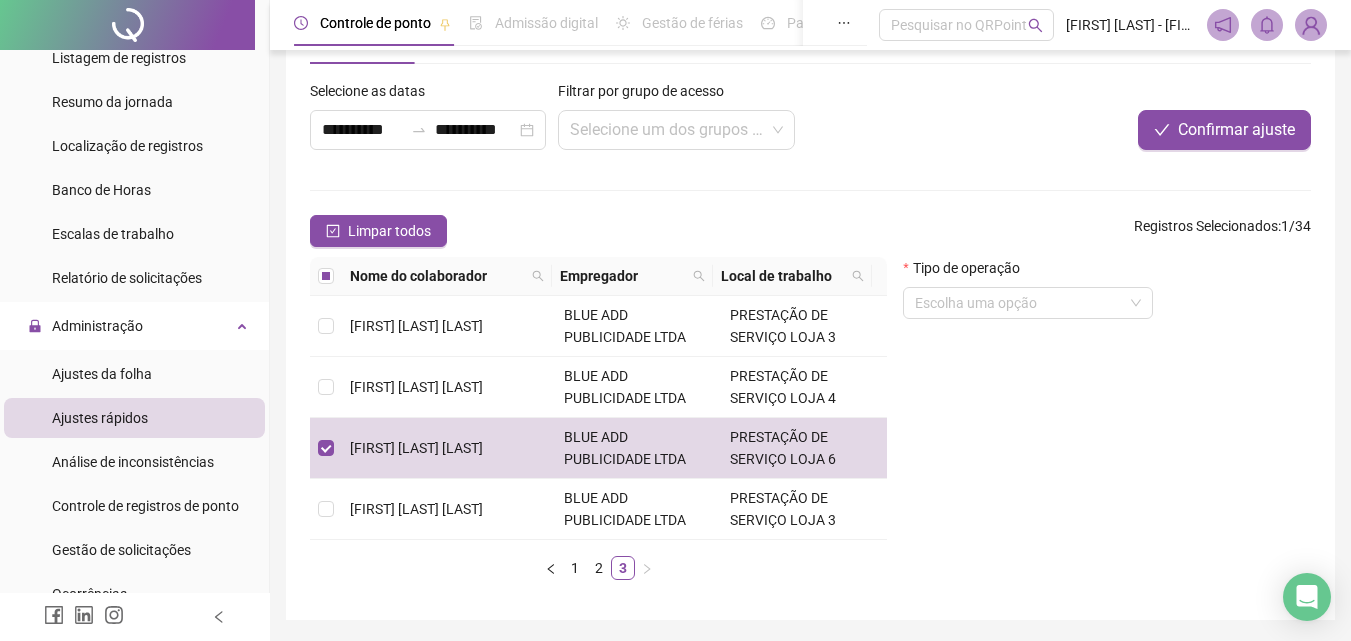 scroll, scrollTop: 37, scrollLeft: 0, axis: vertical 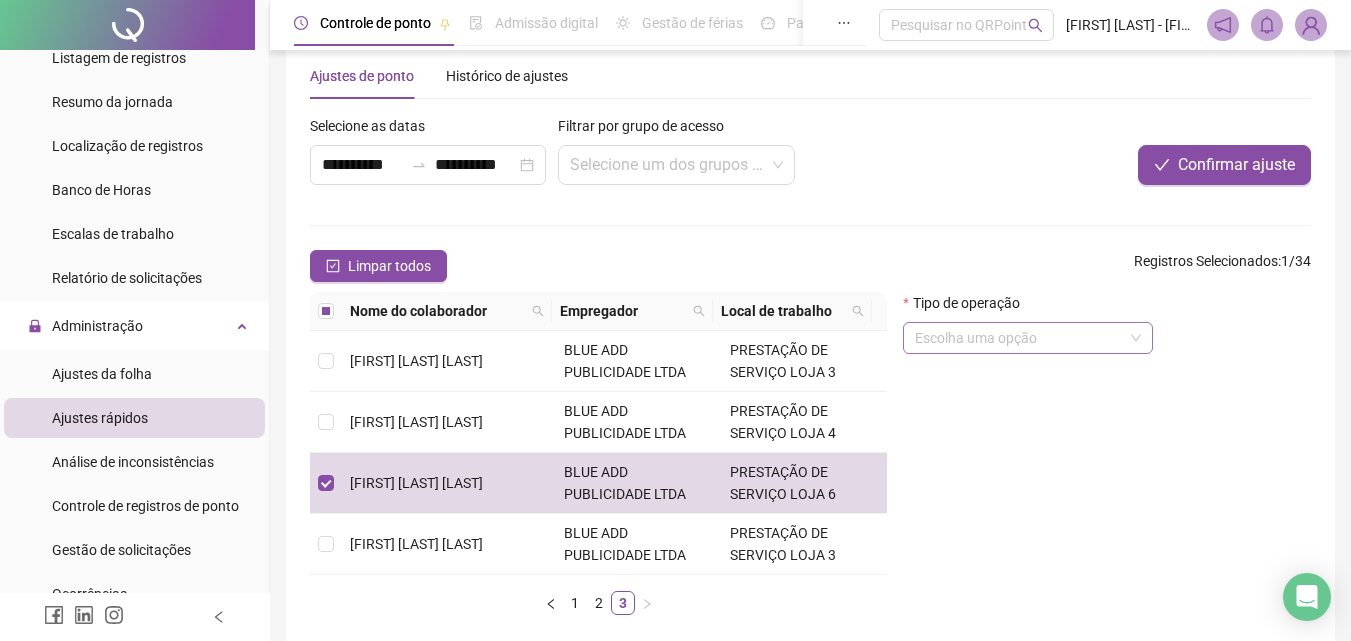 click at bounding box center (1022, 338) 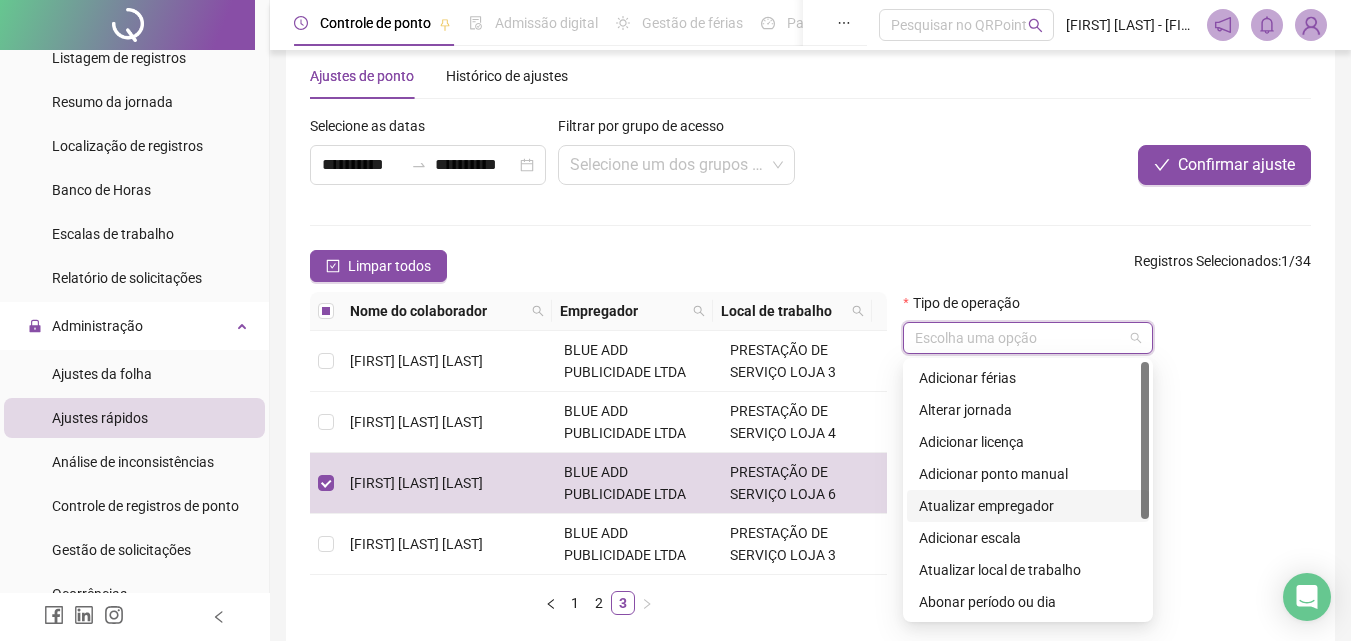 scroll, scrollTop: 100, scrollLeft: 0, axis: vertical 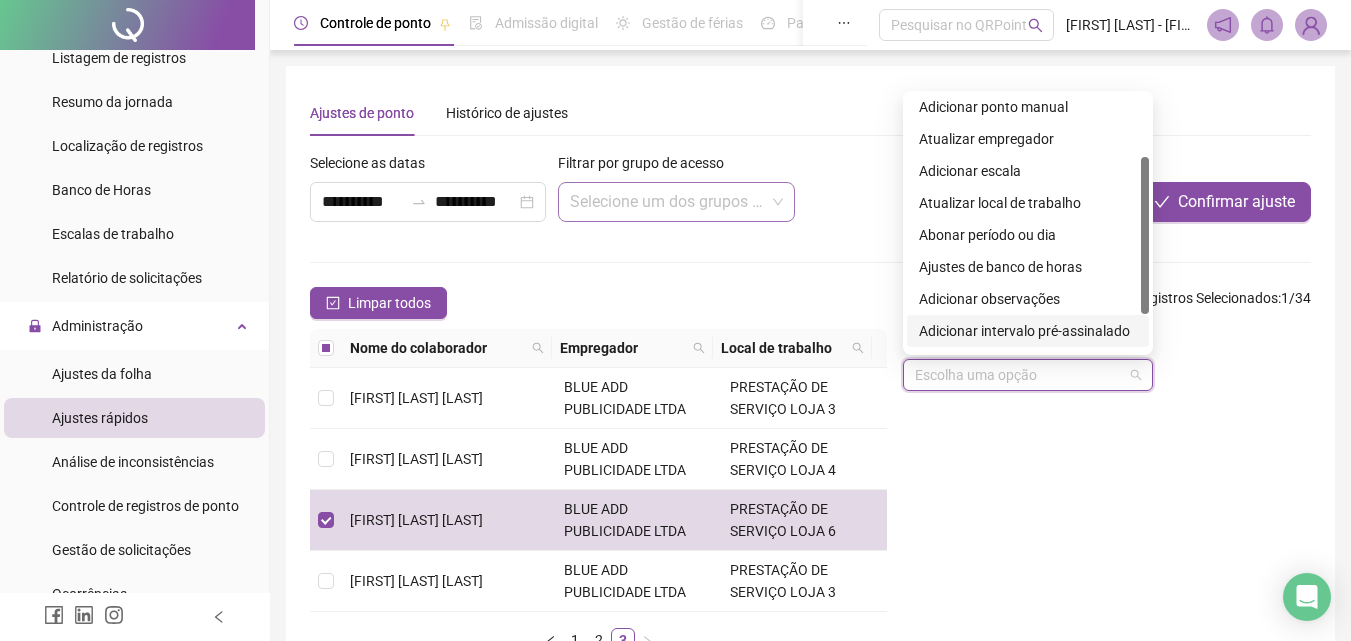 click on "Selecione um dos grupos de acesso..." at bounding box center [676, 202] 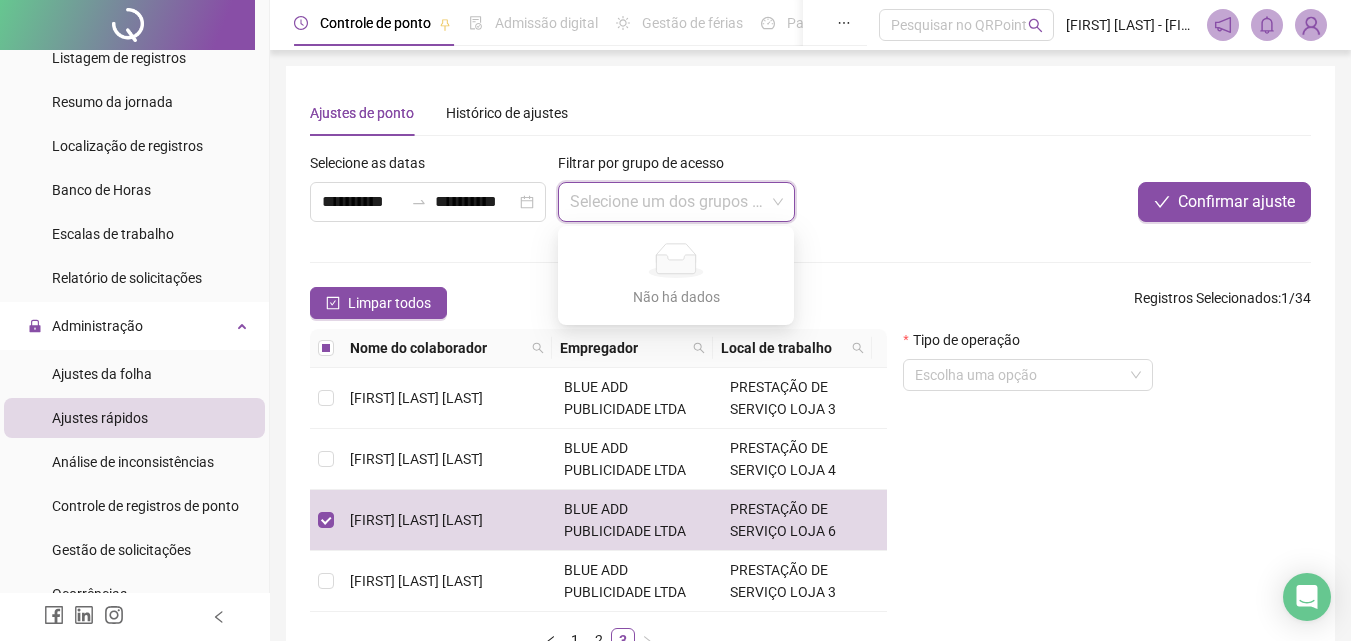 click on "Selecione um dos grupos de acesso..." at bounding box center [676, 202] 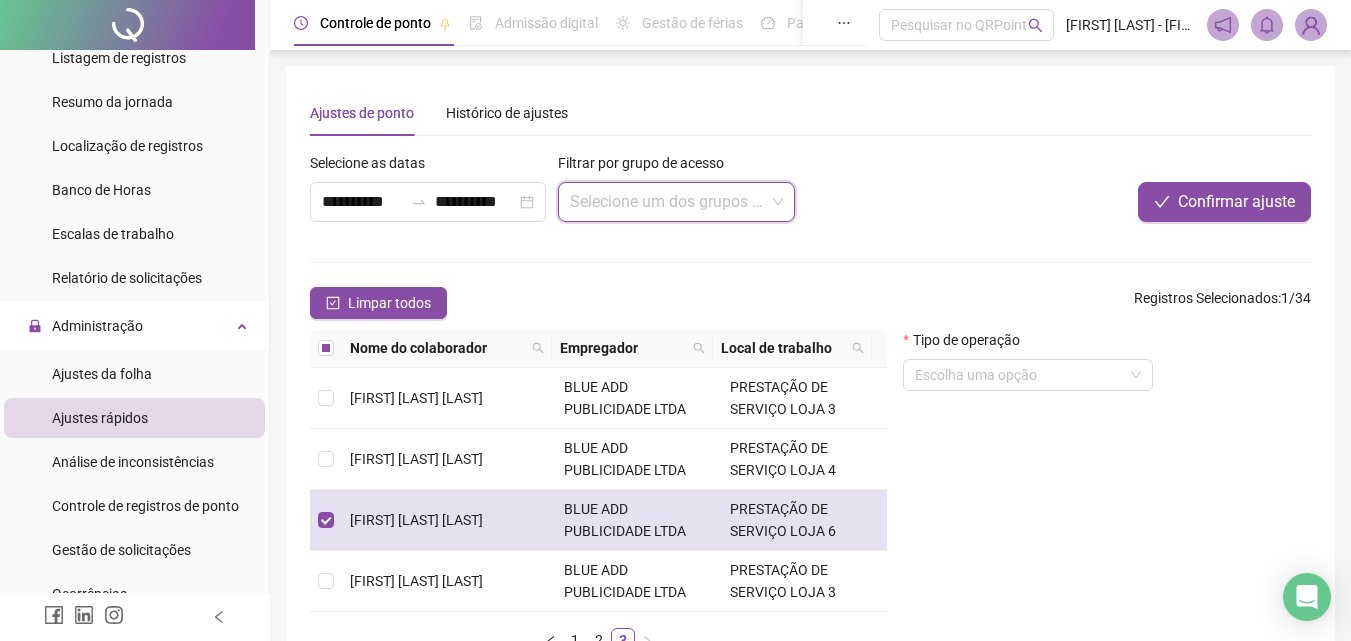 click on "BLUE ADD PUBLICIDADE LTDA" at bounding box center (639, 520) 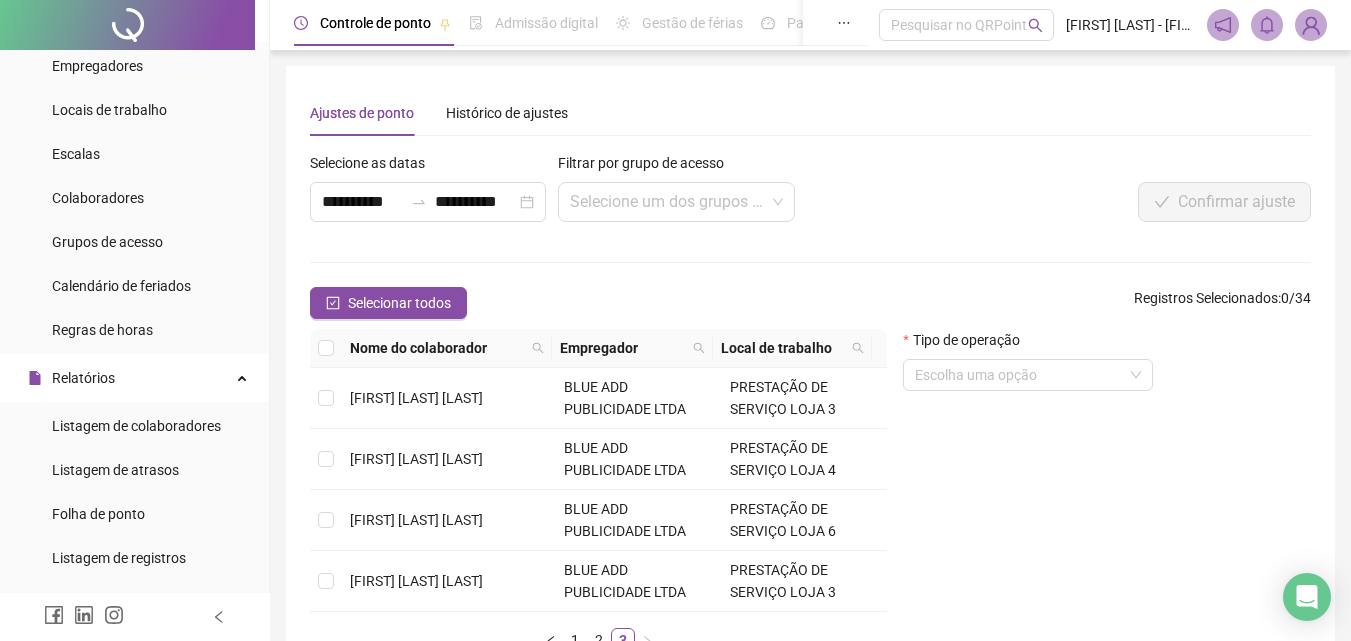 scroll, scrollTop: 0, scrollLeft: 0, axis: both 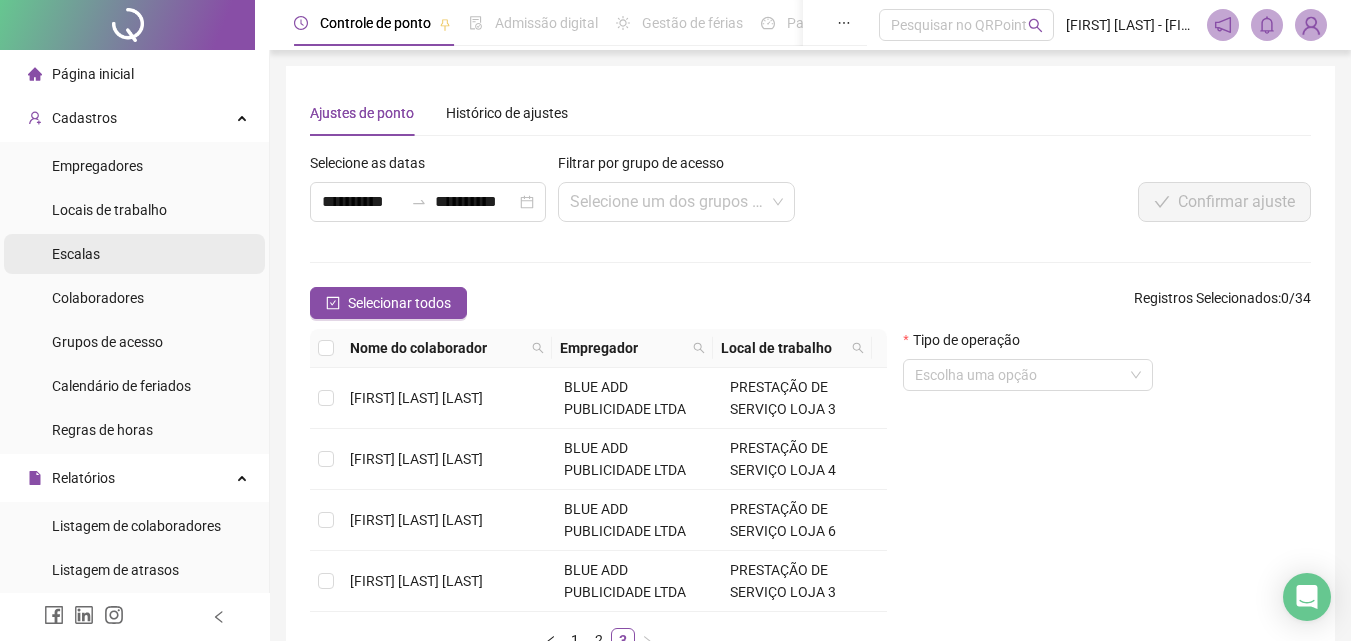 click on "Escalas" at bounding box center (134, 254) 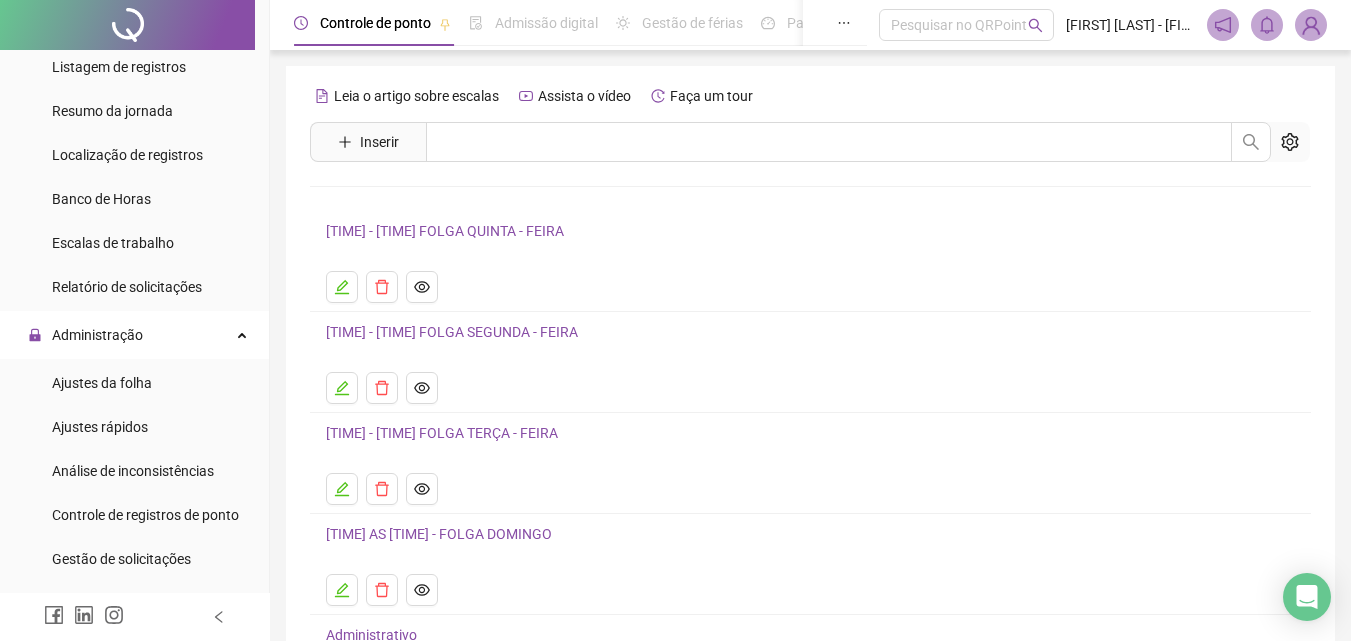scroll, scrollTop: 600, scrollLeft: 0, axis: vertical 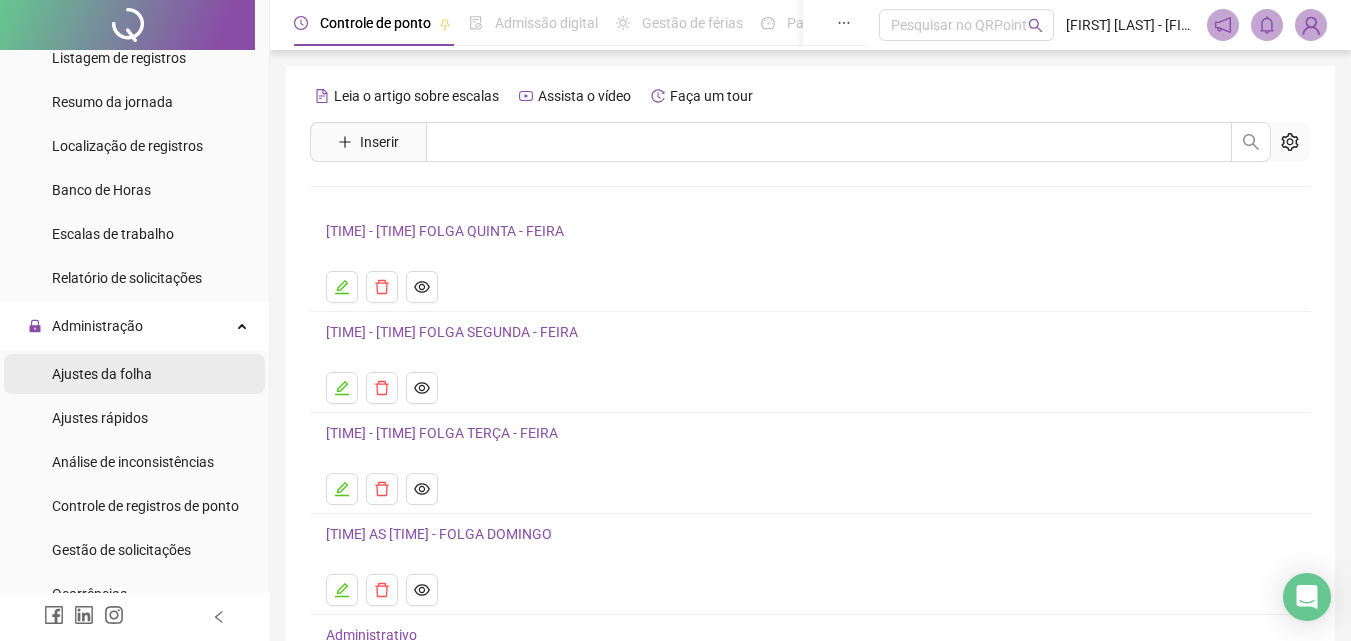 click on "Ajustes da folha" at bounding box center (102, 374) 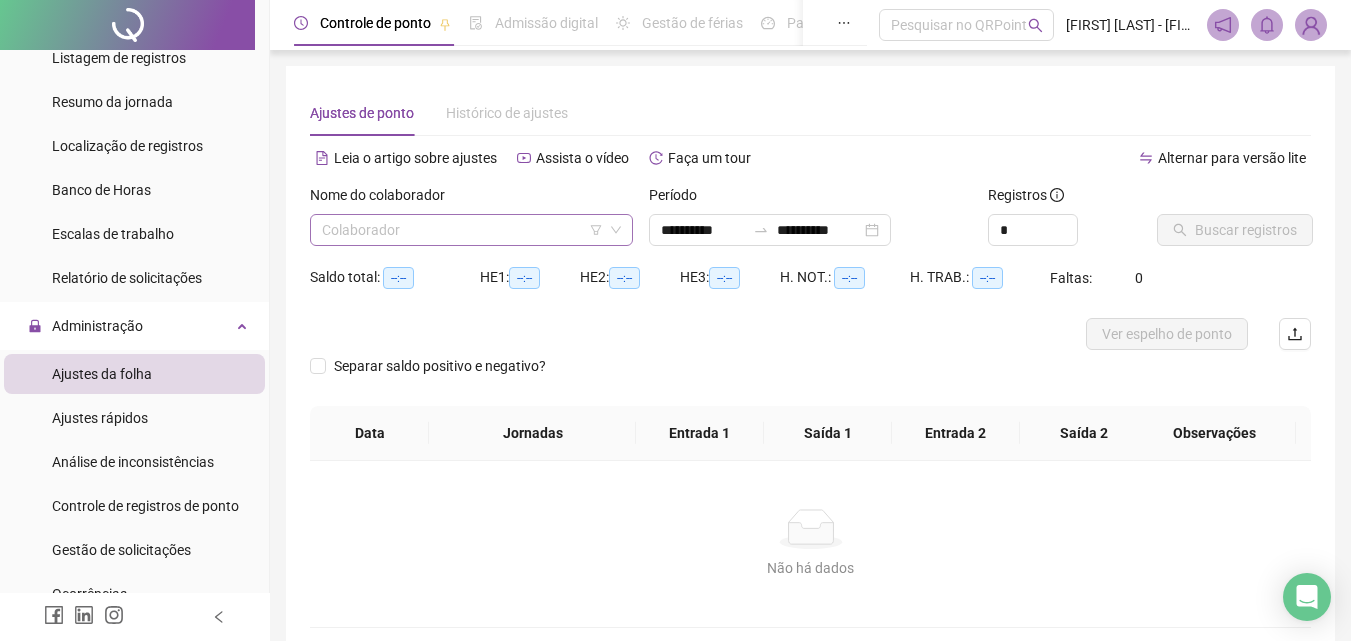 click 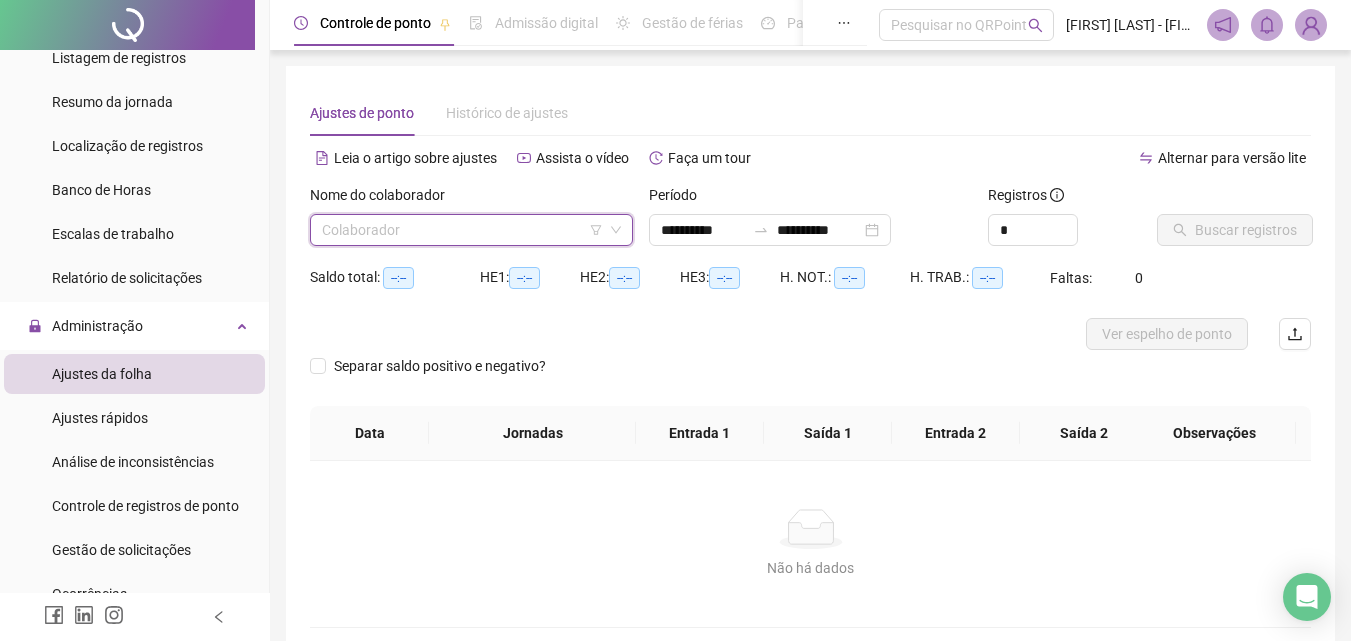 click at bounding box center [465, 230] 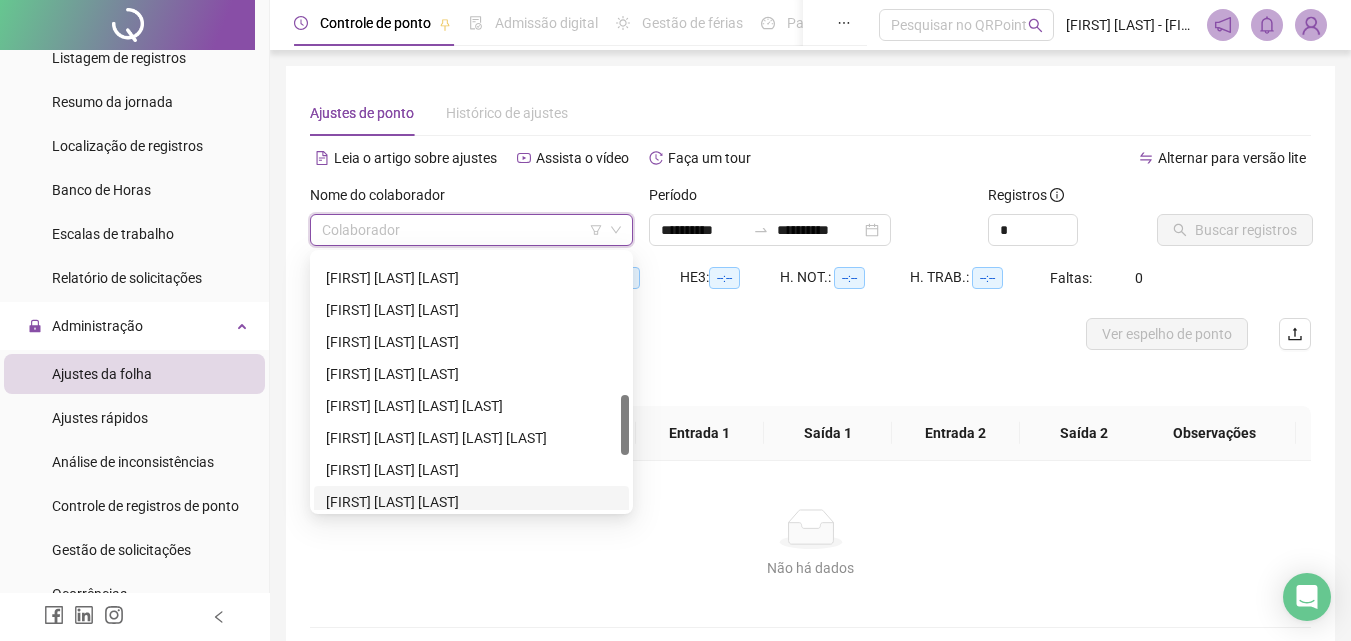 scroll, scrollTop: 832, scrollLeft: 0, axis: vertical 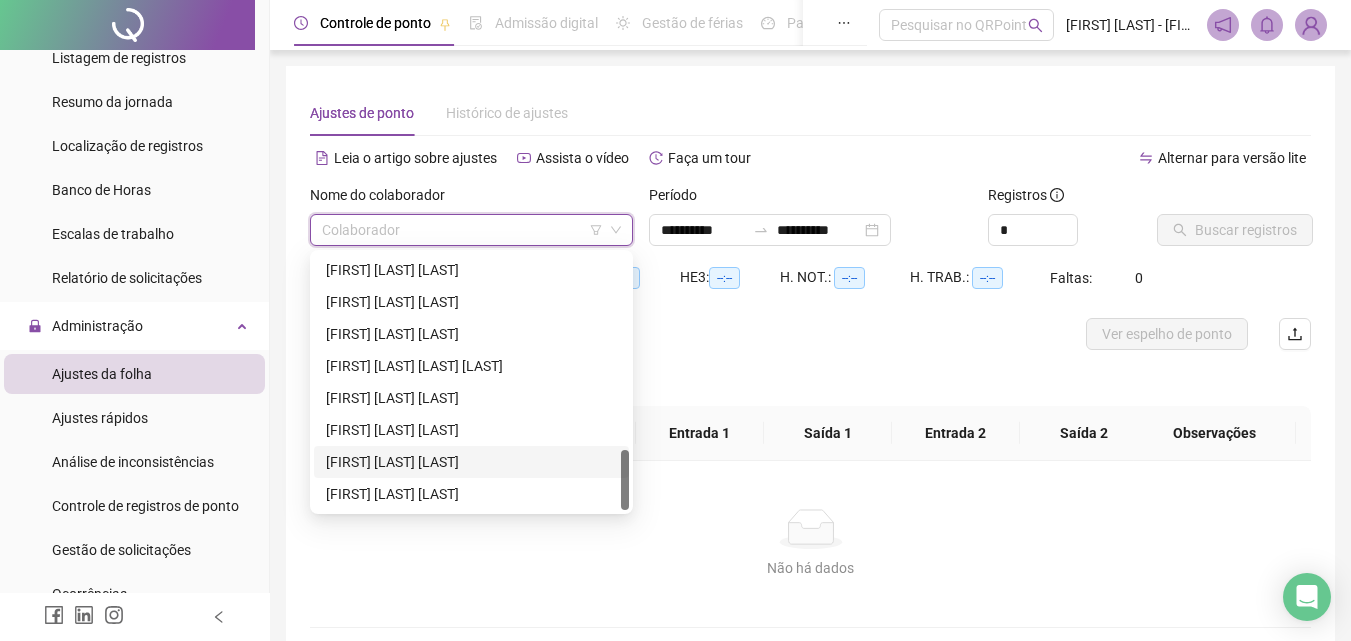 click on "[FIRST] [LAST] [LAST]" at bounding box center (471, 462) 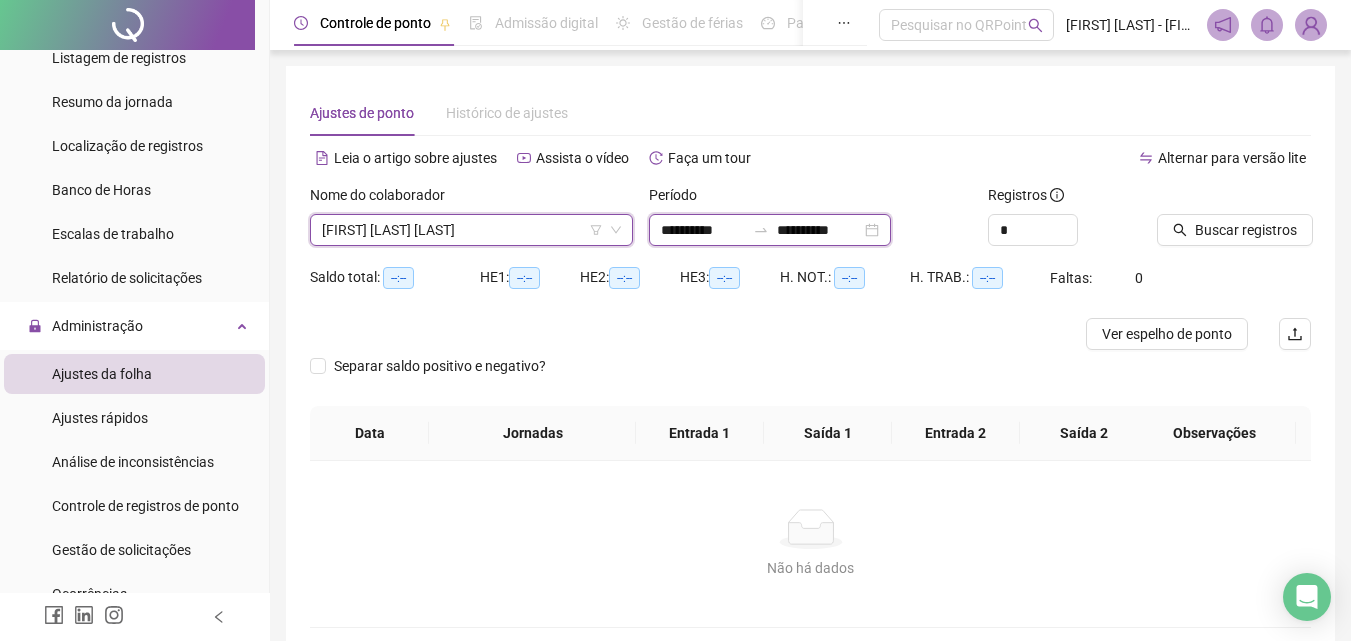 click on "**********" at bounding box center (703, 230) 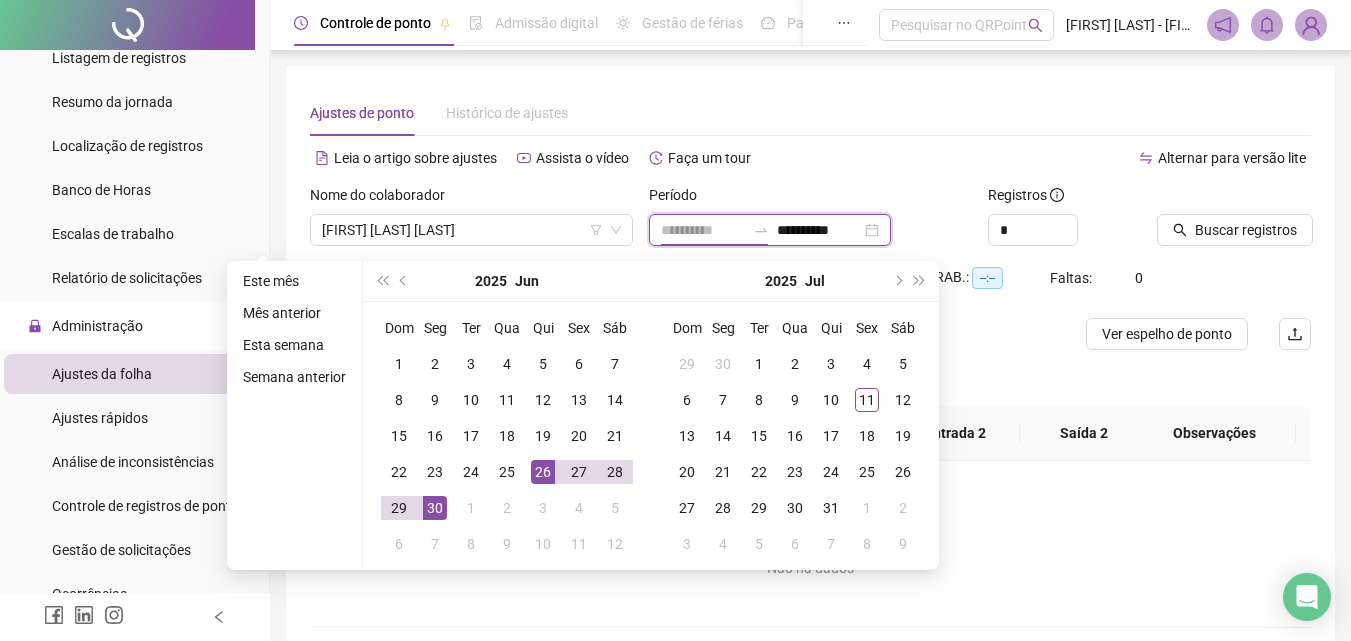 type on "**********" 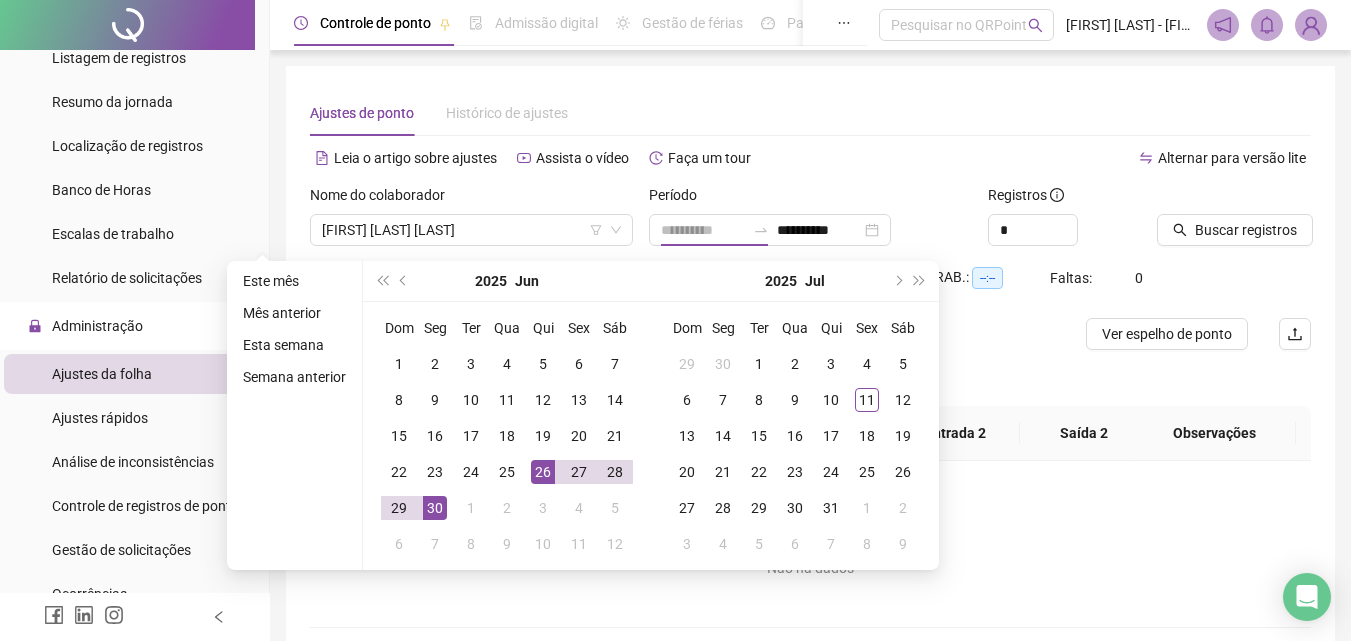 click on "26" at bounding box center (543, 472) 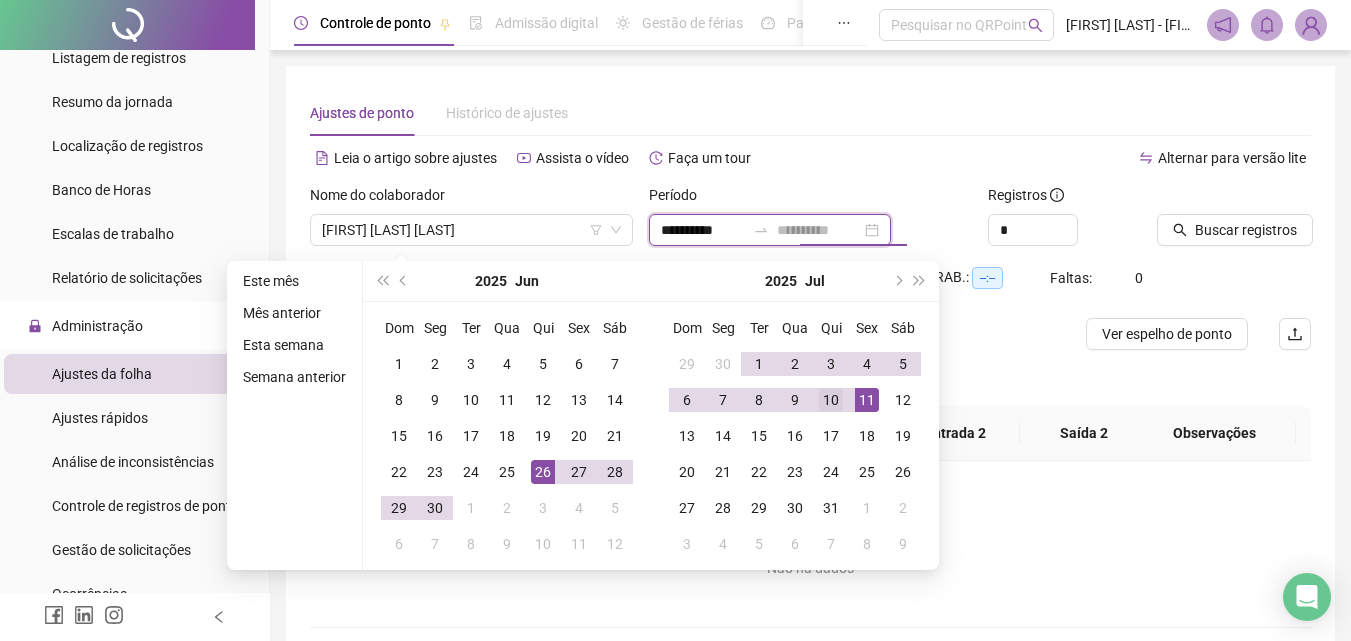 type on "**********" 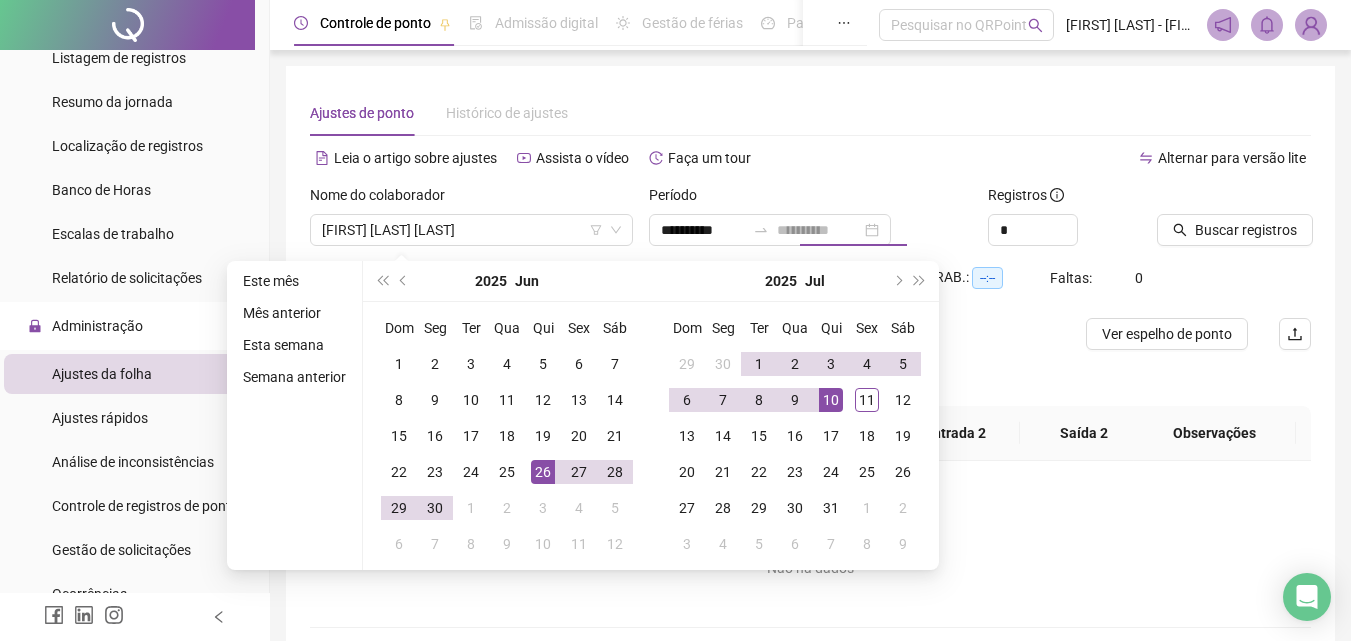 click on "10" at bounding box center (831, 400) 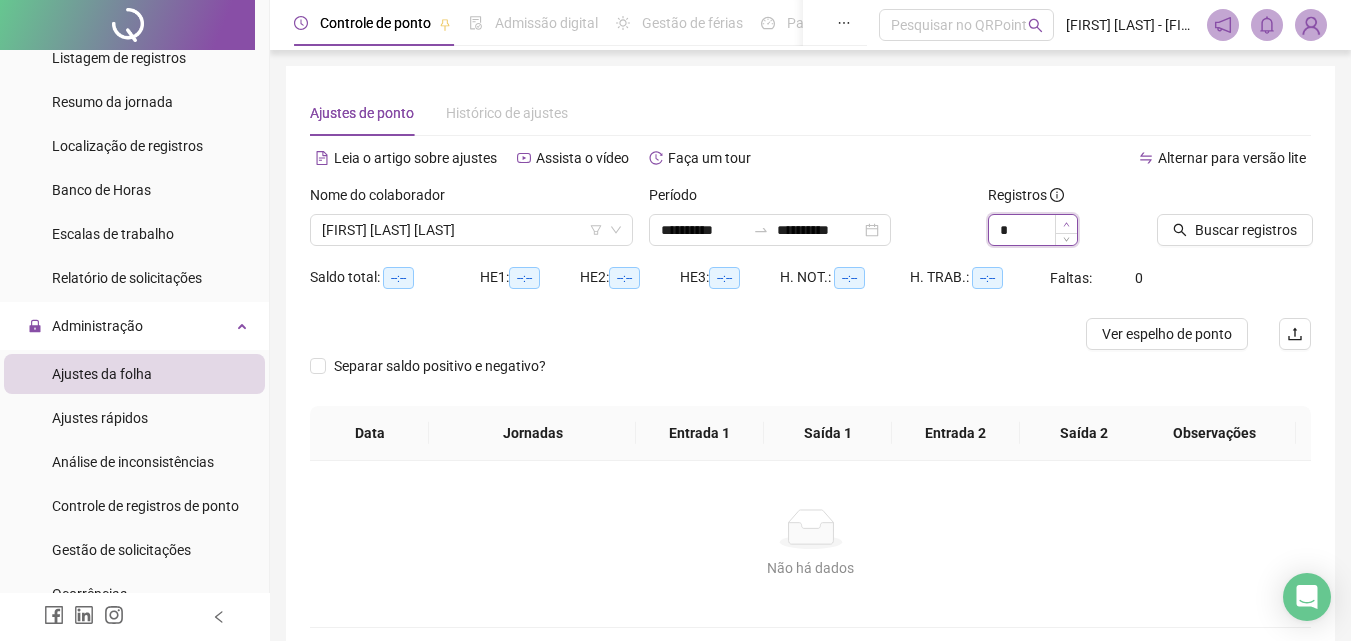 type on "*" 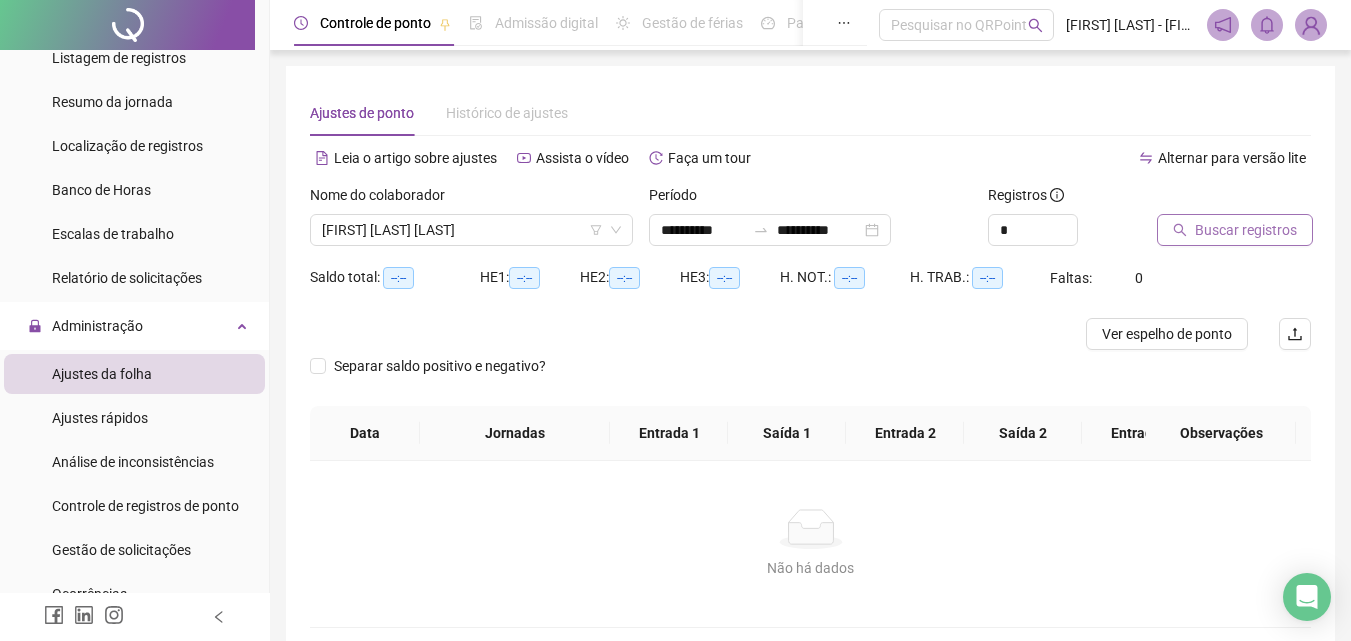 click on "Buscar registros" at bounding box center [1246, 230] 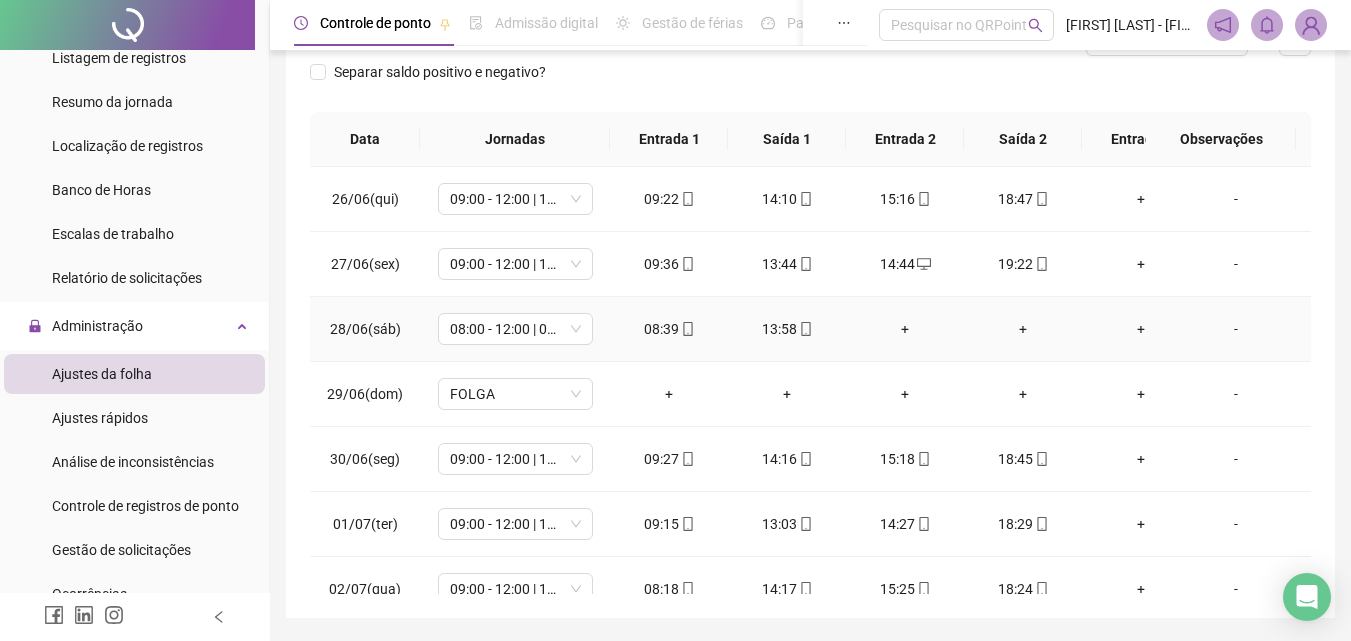 scroll, scrollTop: 300, scrollLeft: 0, axis: vertical 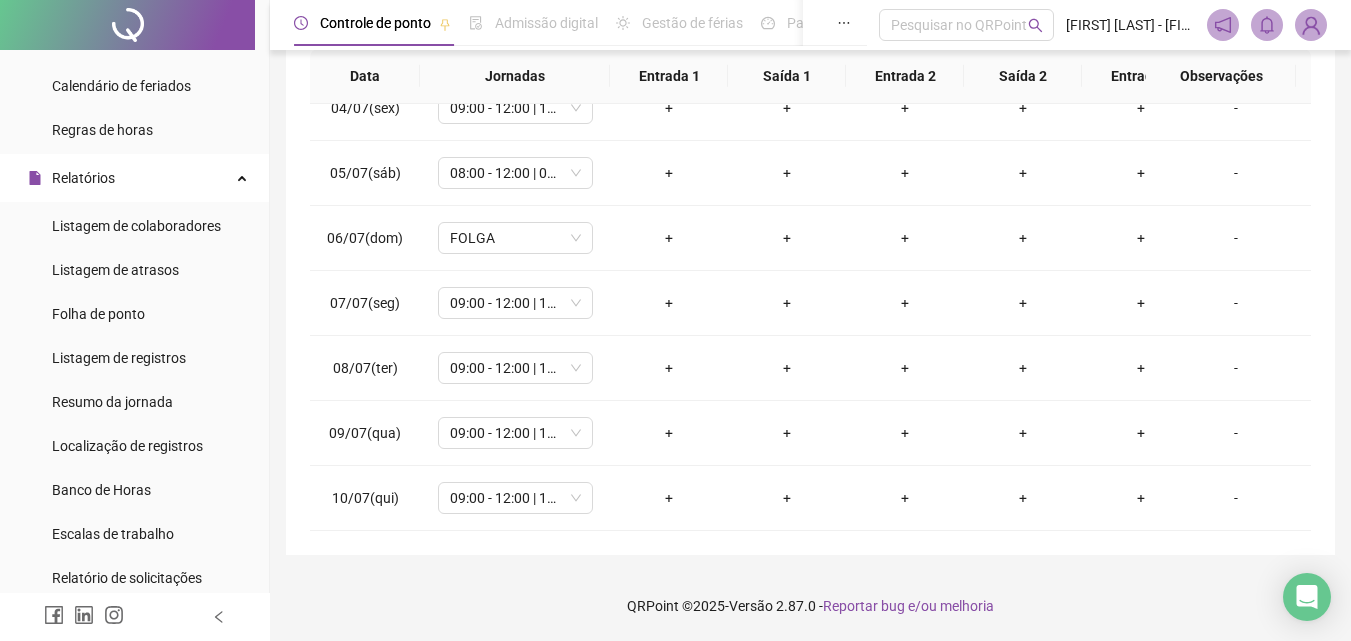 click on "Observações" at bounding box center (1221, 76) 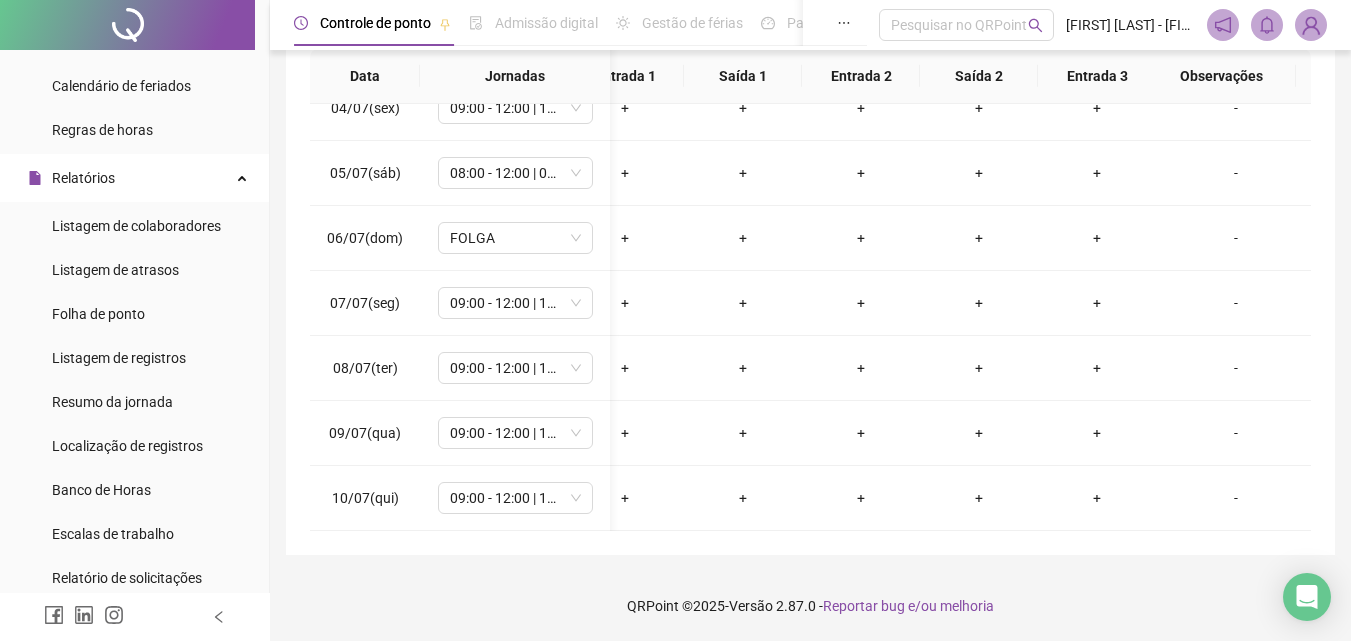 scroll, scrollTop: 563, scrollLeft: 172, axis: both 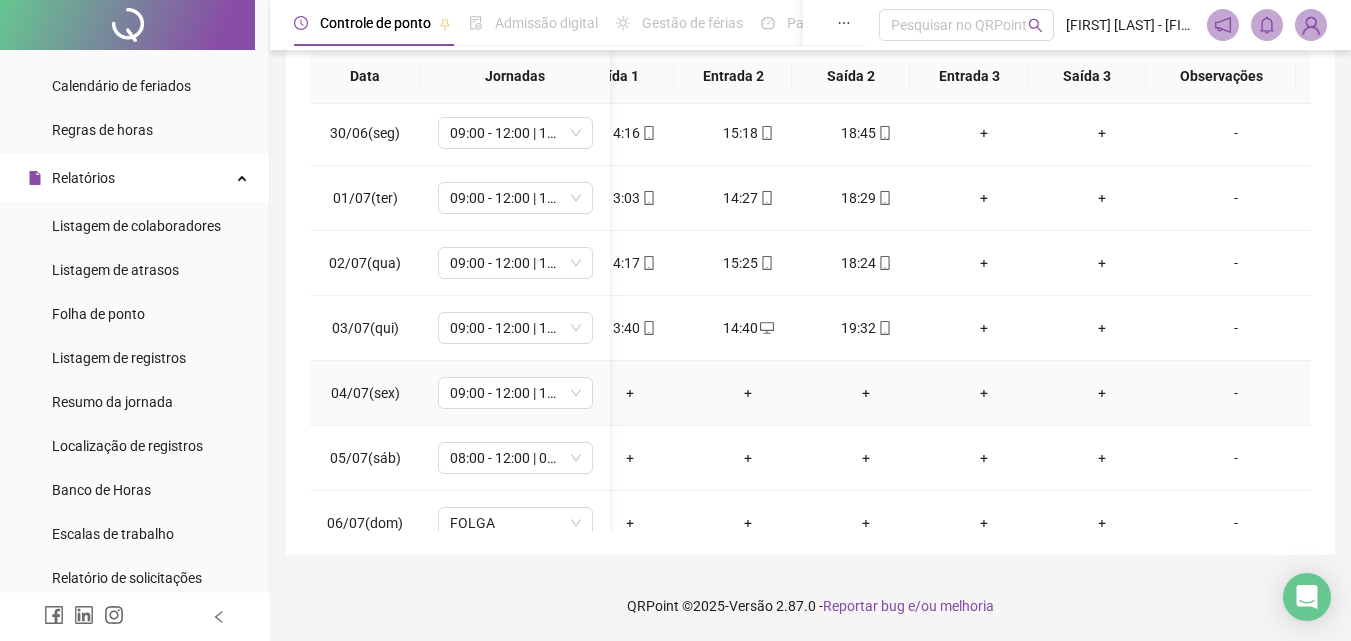 click on "-" at bounding box center (1236, 393) 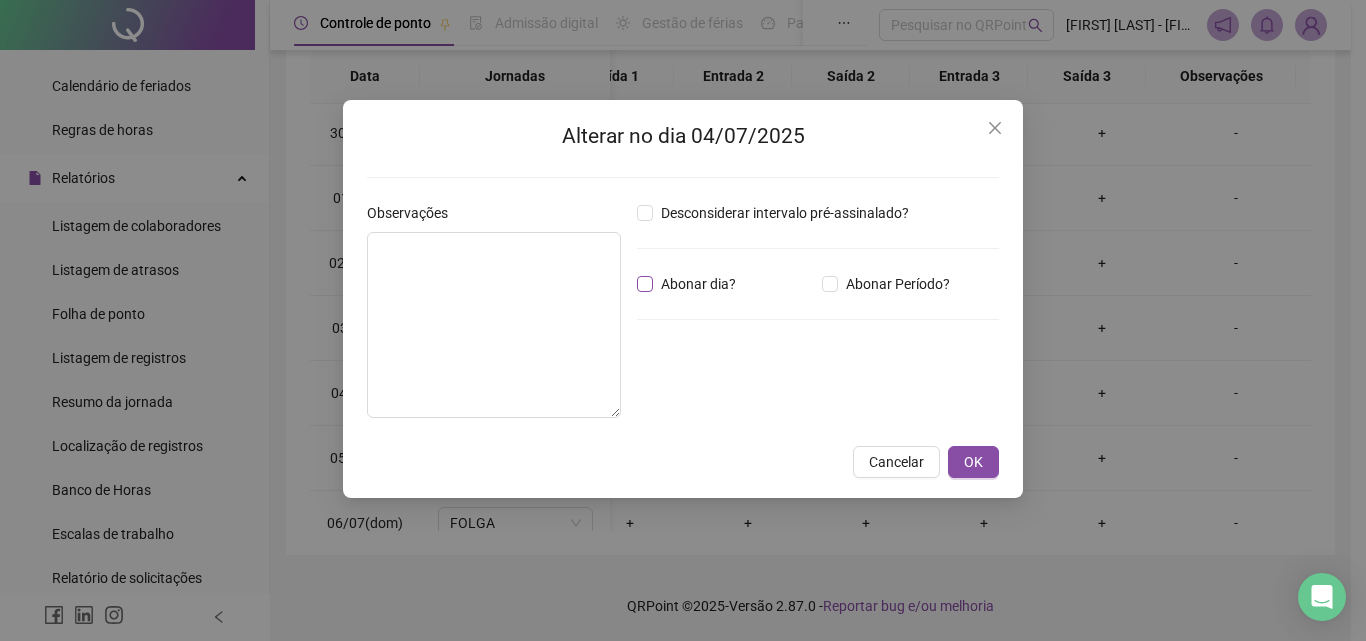 click on "Abonar dia?" at bounding box center [698, 284] 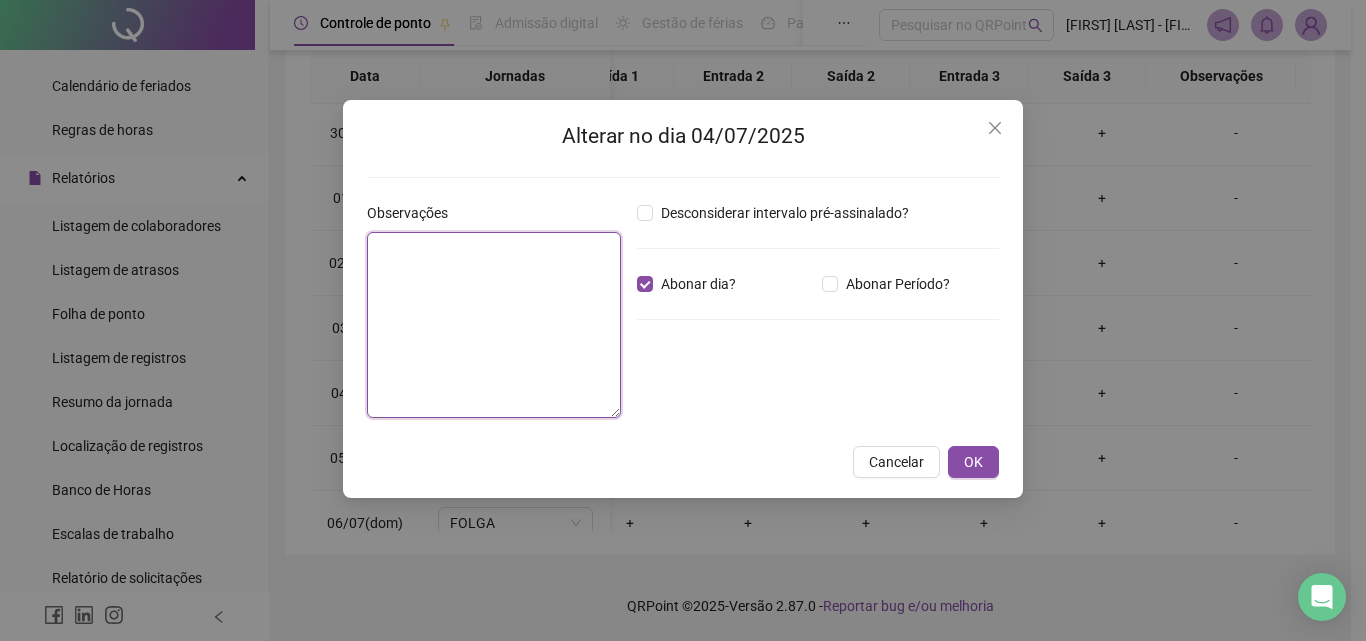 click at bounding box center [494, 325] 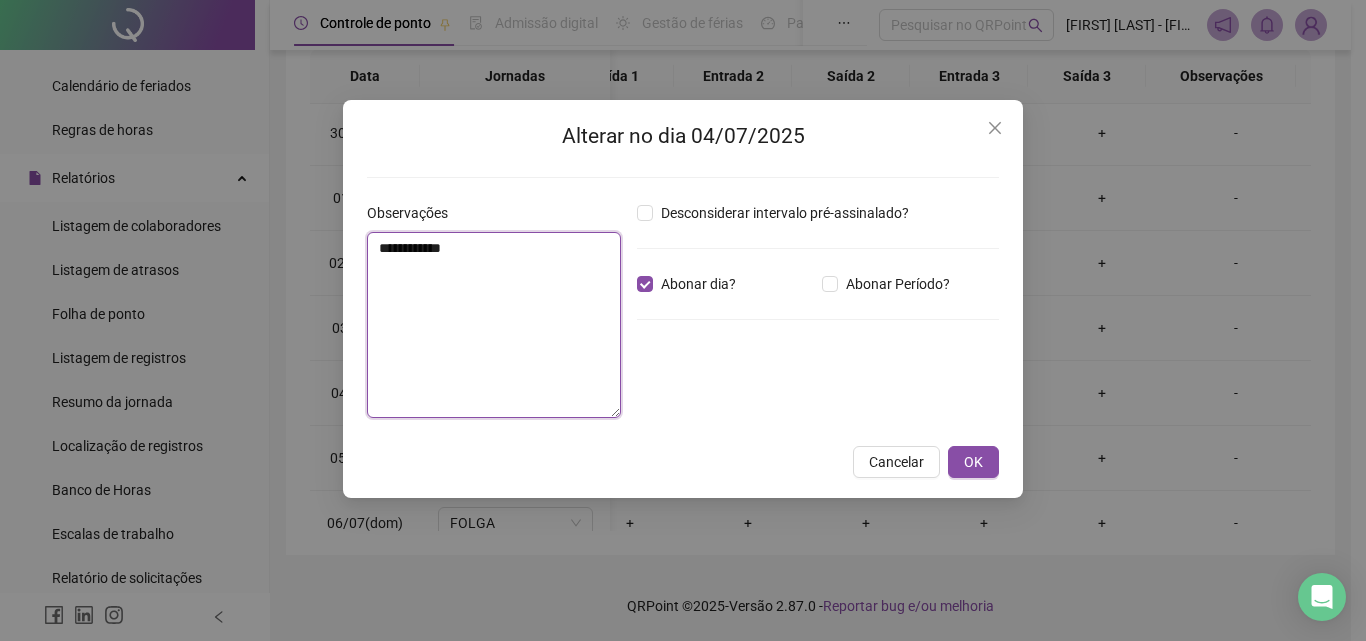 drag, startPoint x: 473, startPoint y: 250, endPoint x: 373, endPoint y: 244, distance: 100.17984 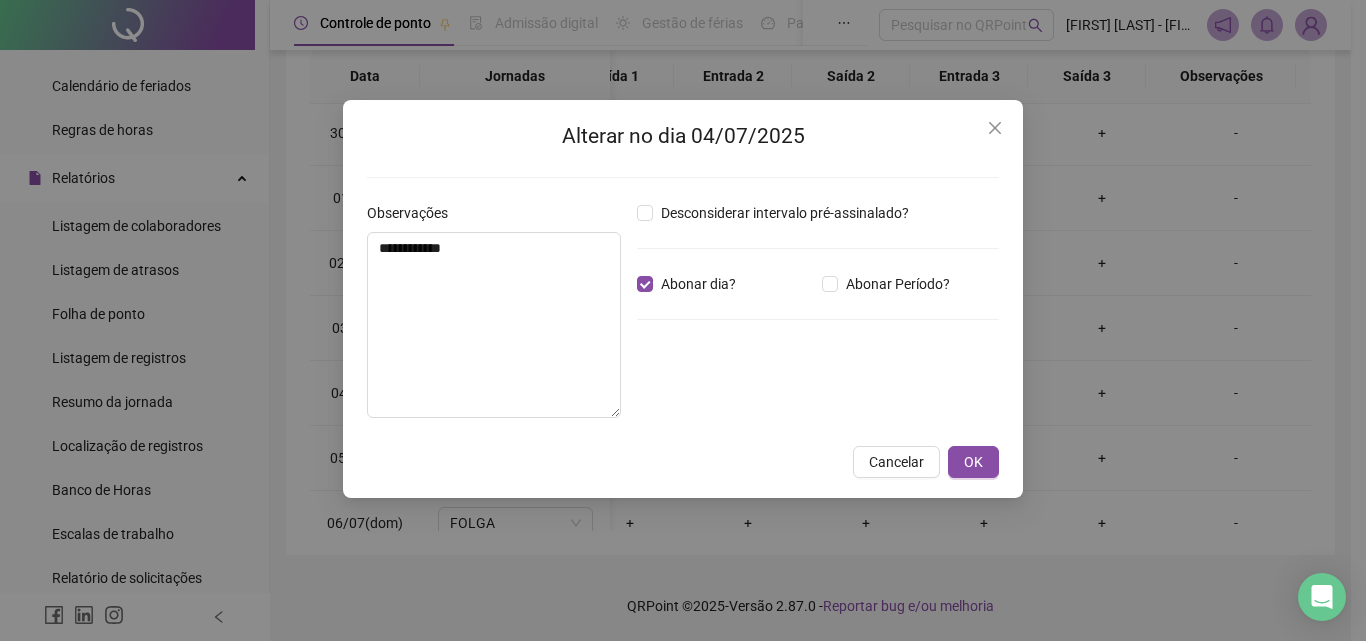click on "Desconsiderar intervalo pré-assinalado? Abonar dia? Abonar Período? Horas a abonar ***** Aplicar regime de compensação" at bounding box center [818, 318] 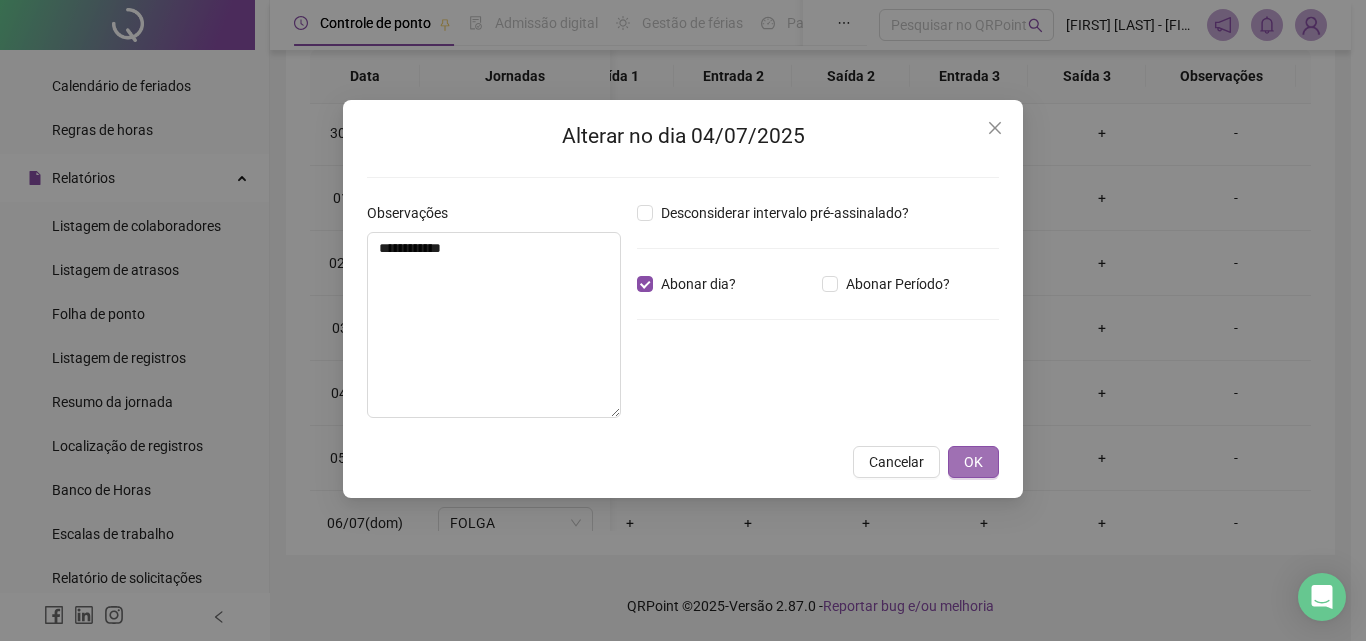 click on "OK" at bounding box center (973, 462) 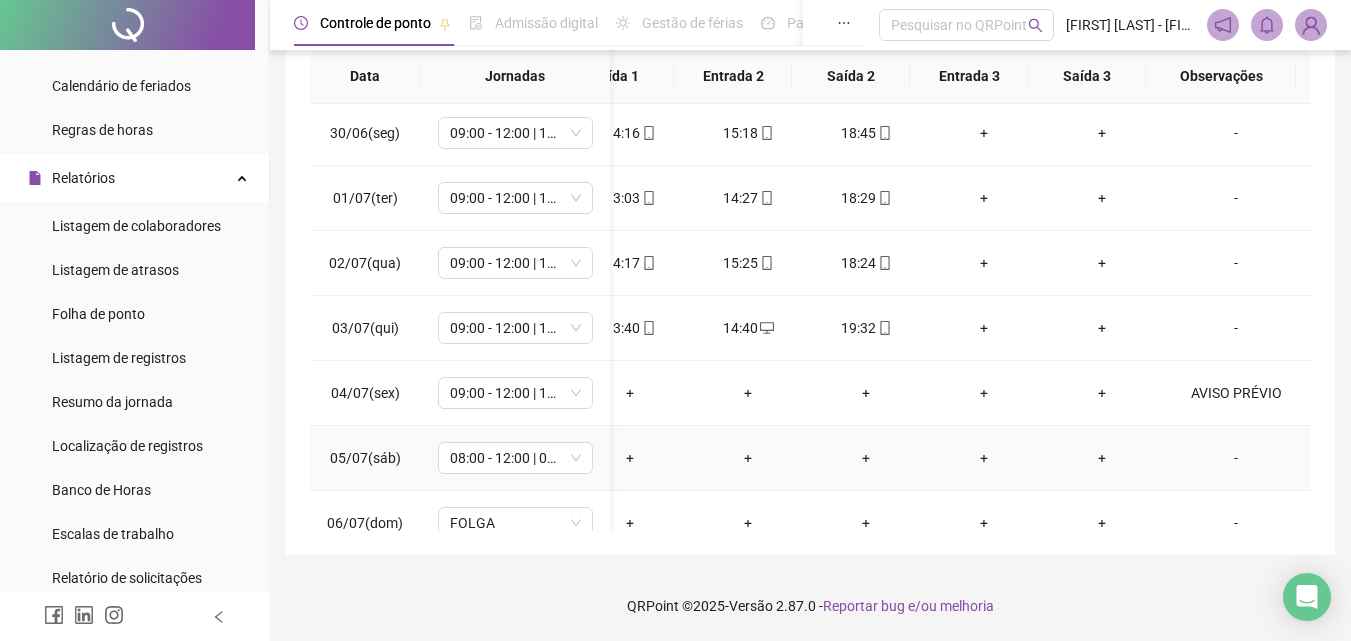 scroll, scrollTop: 0, scrollLeft: 157, axis: horizontal 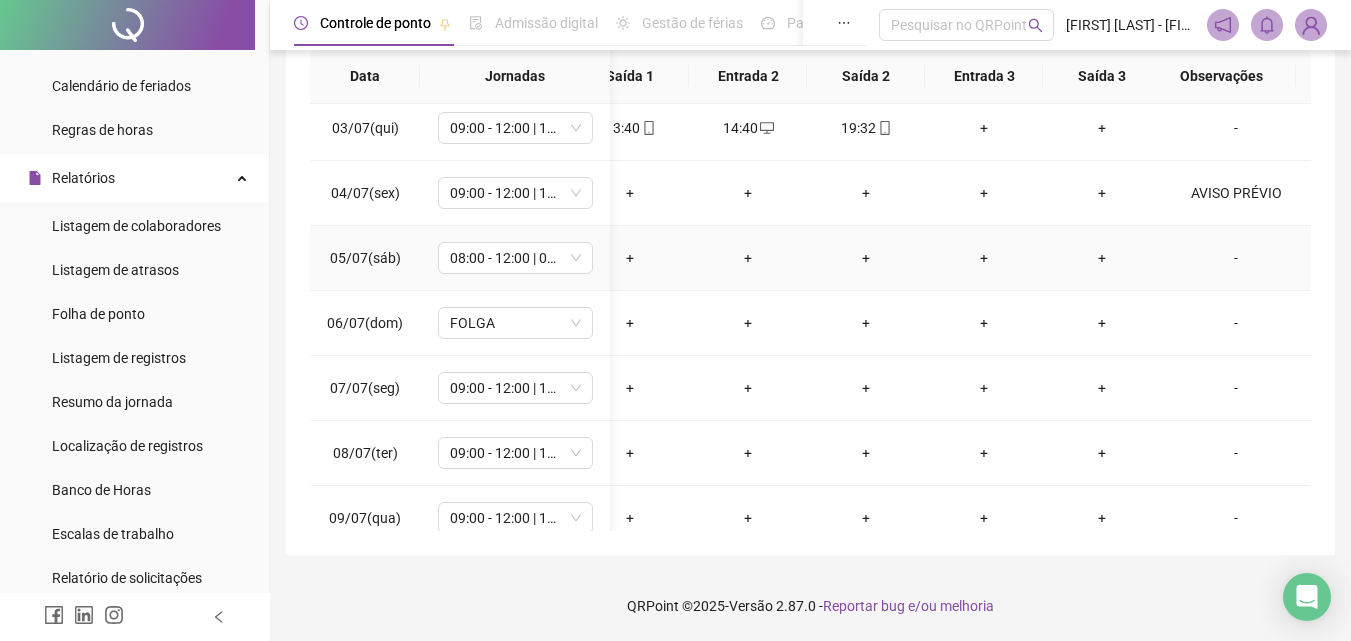 click on "-" at bounding box center [1236, 258] 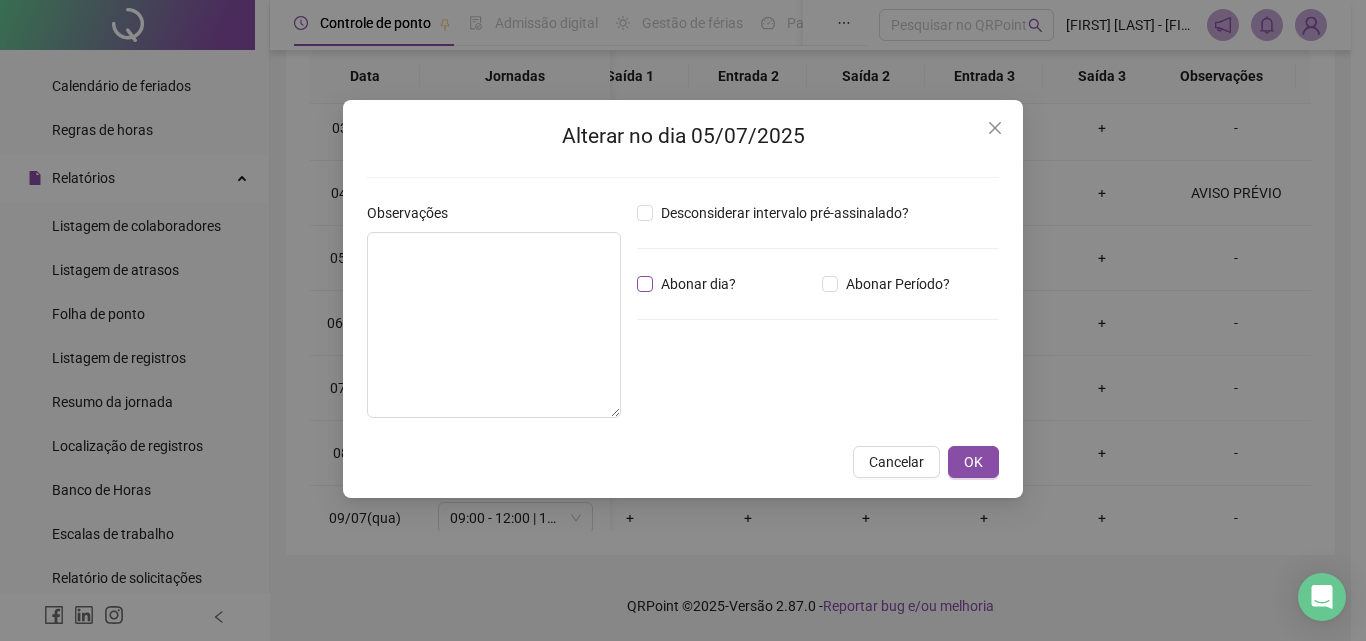 click on "Abonar dia?" at bounding box center [698, 284] 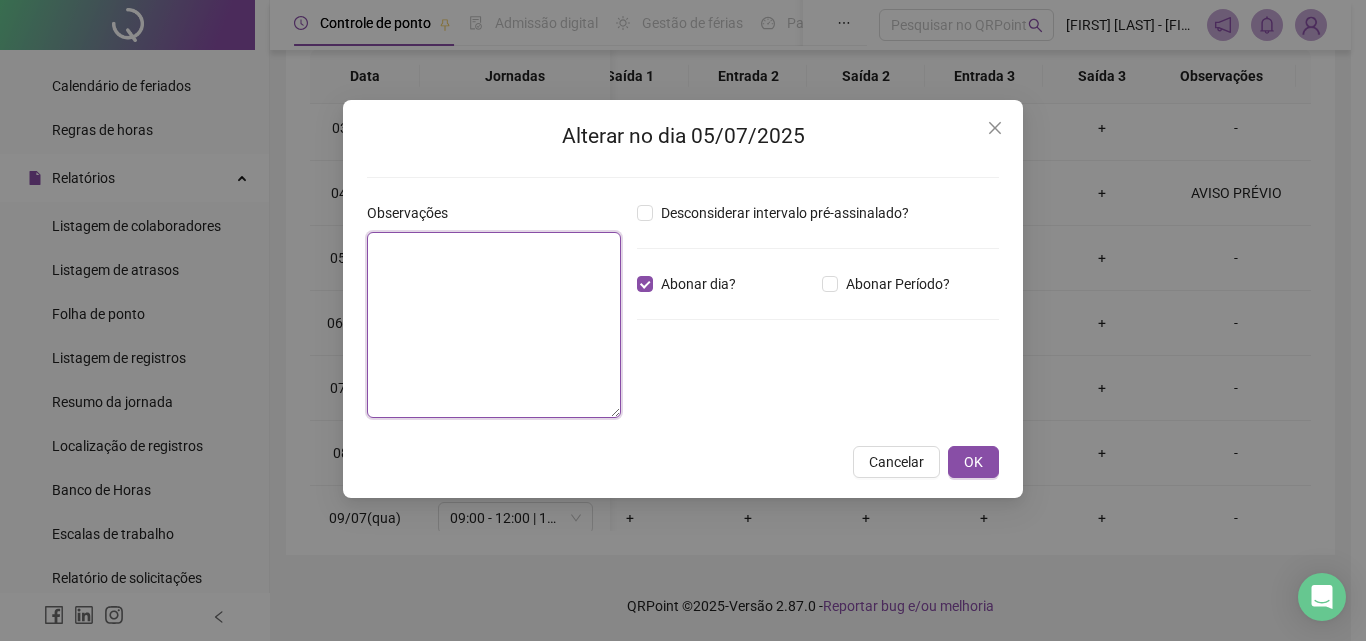 click at bounding box center (494, 325) 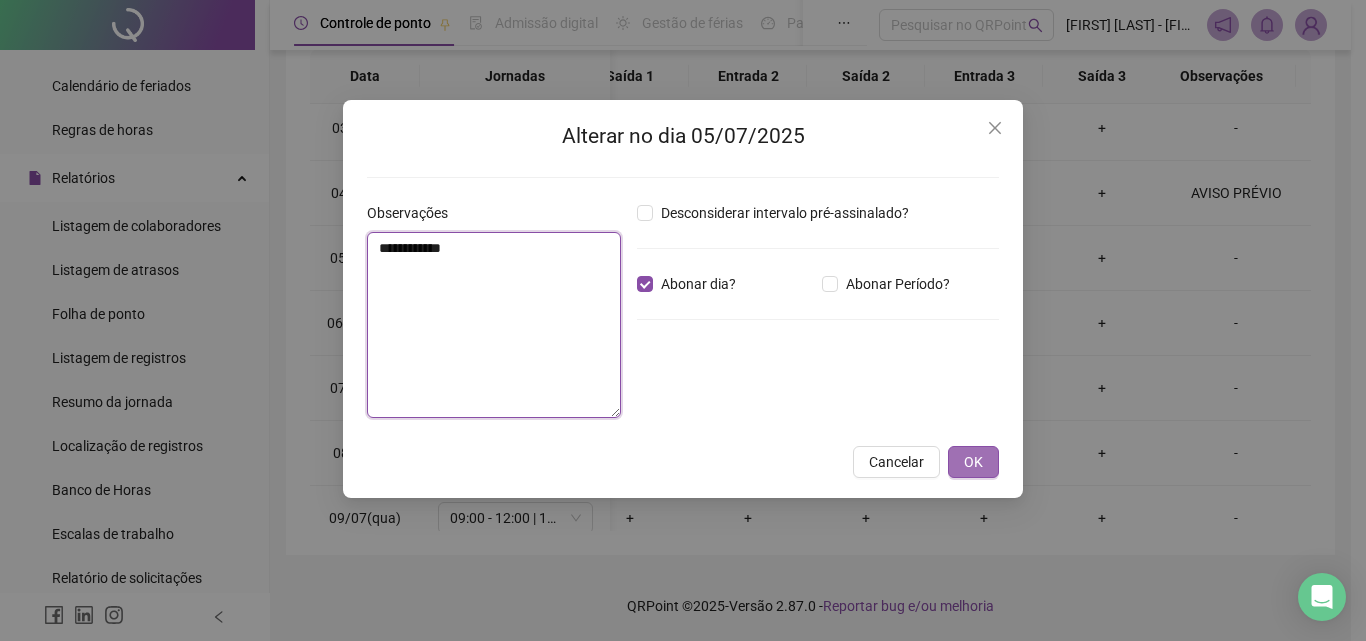 type on "**********" 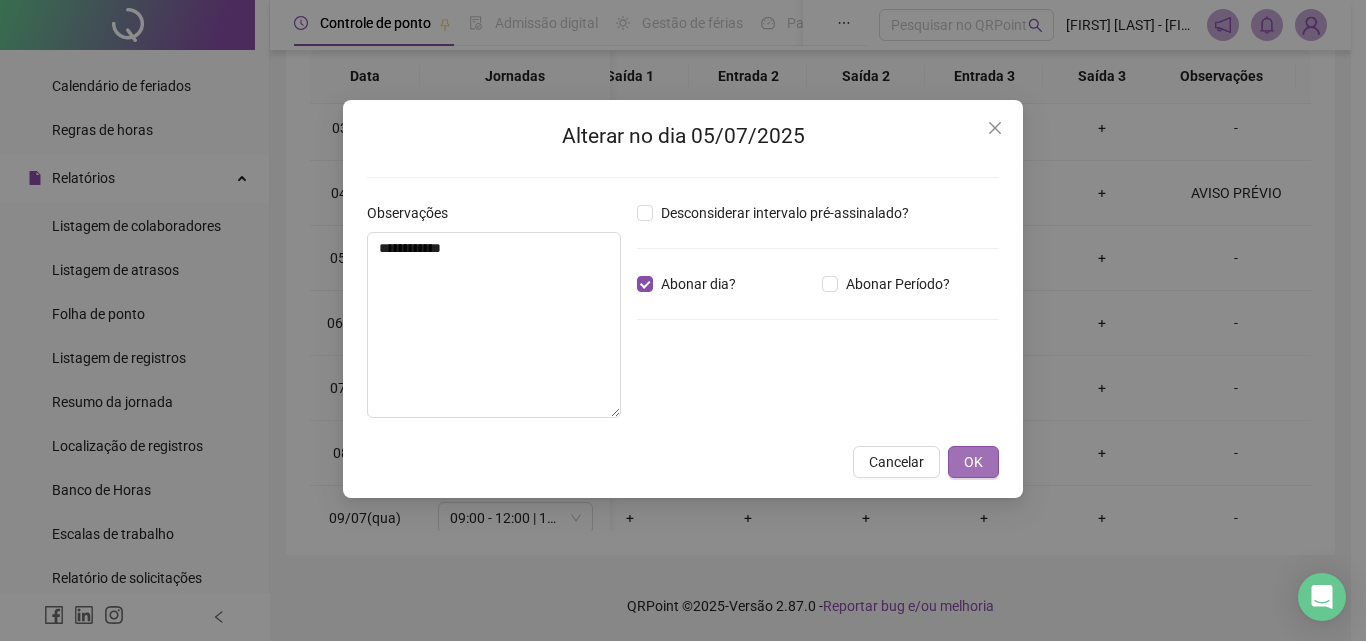 click on "OK" at bounding box center (973, 462) 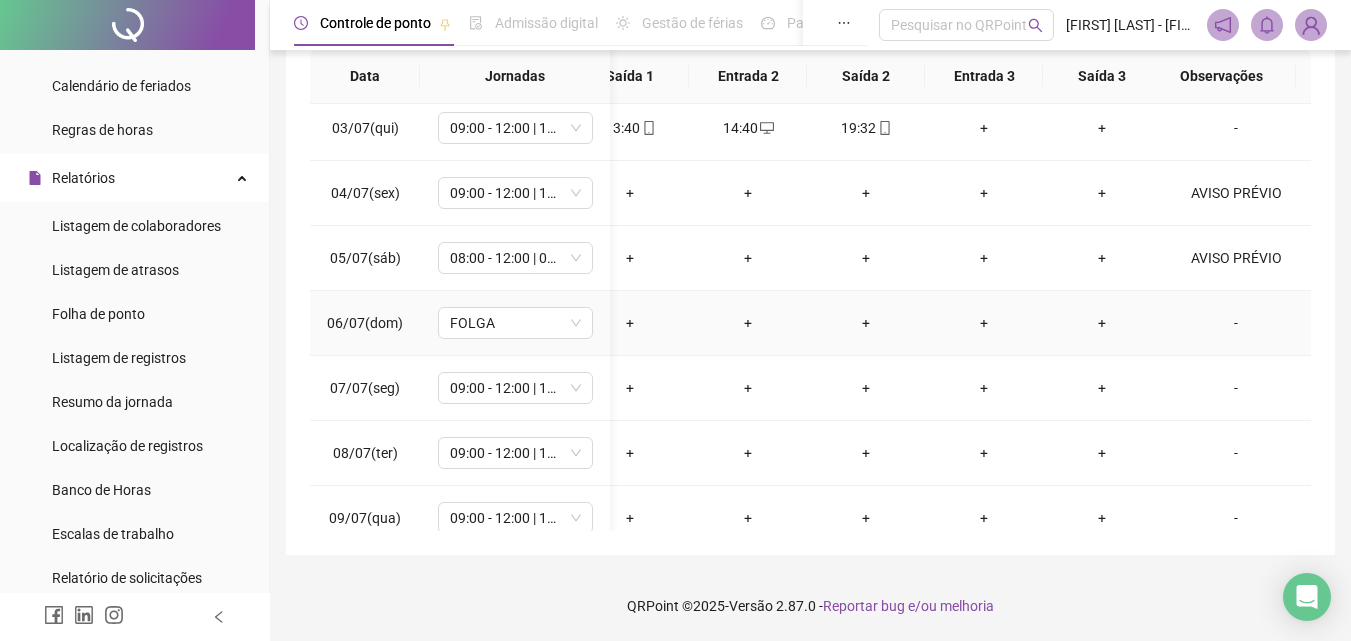 click on "-" at bounding box center (1236, 323) 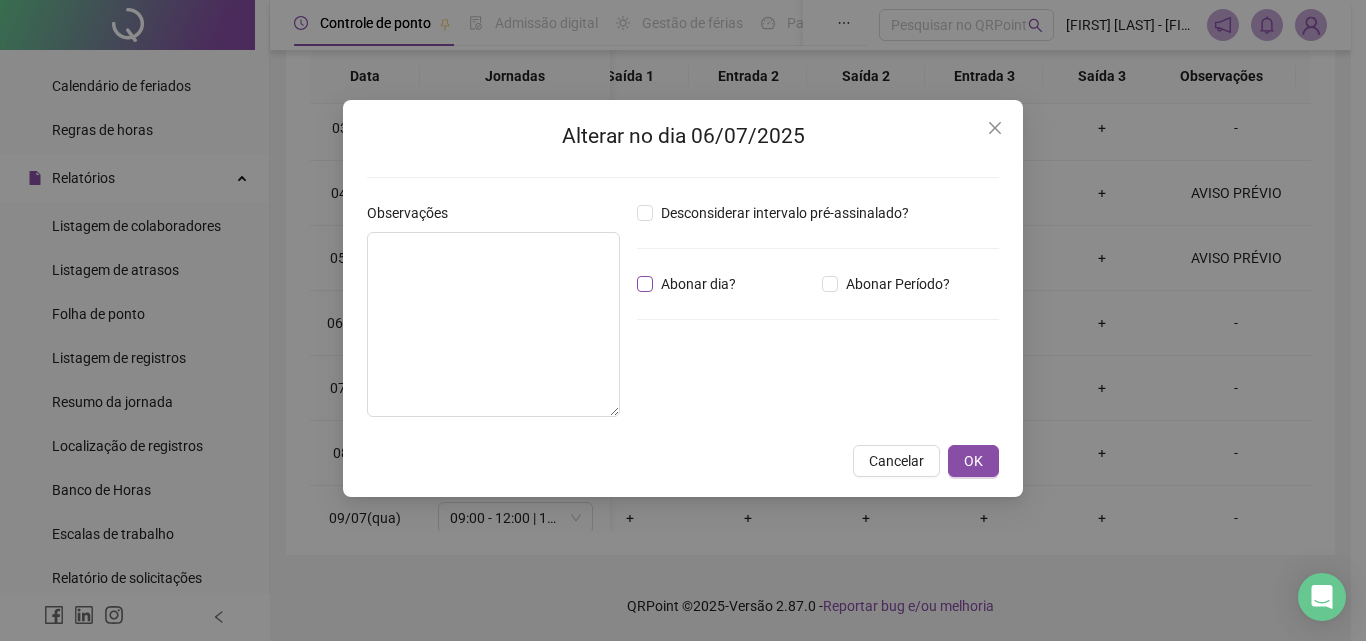click on "Abonar dia?" at bounding box center (698, 284) 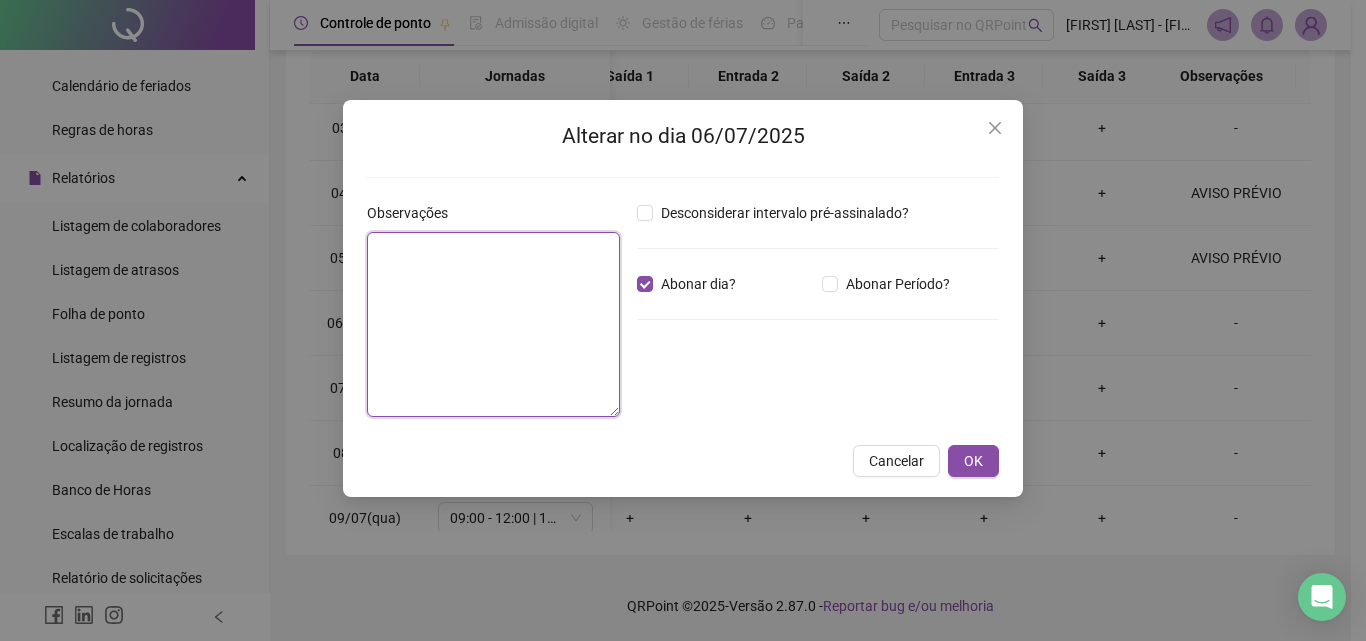click at bounding box center (493, 324) 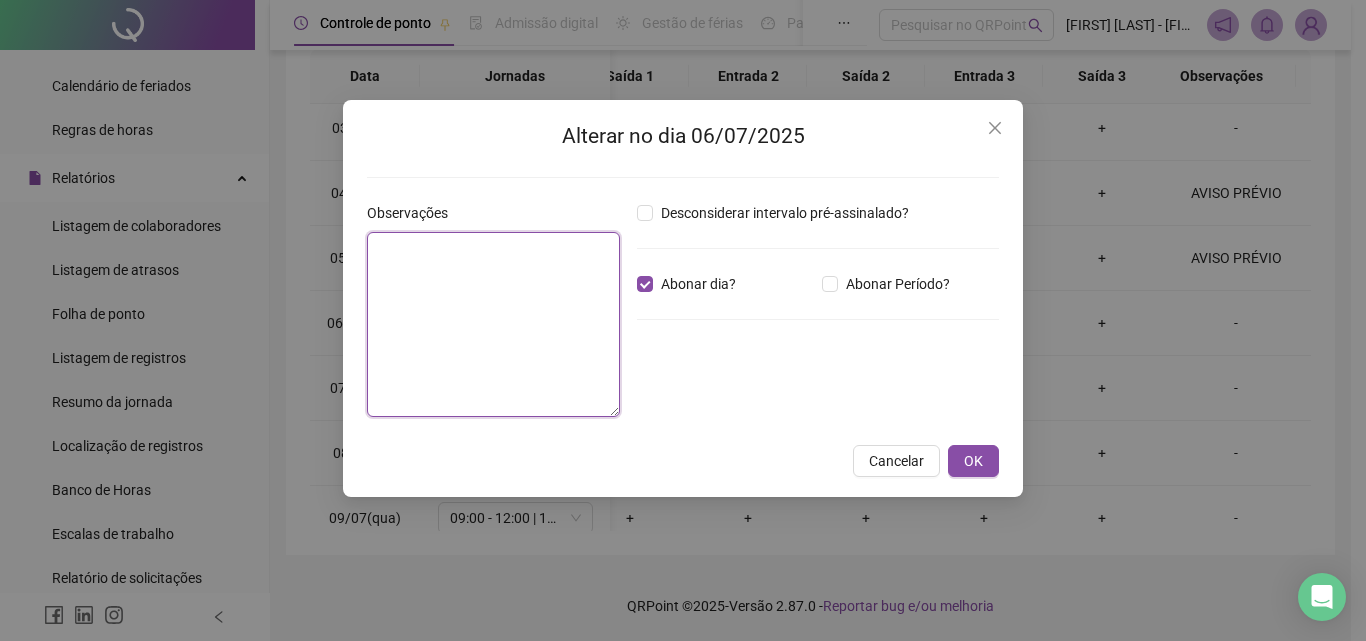paste on "**********" 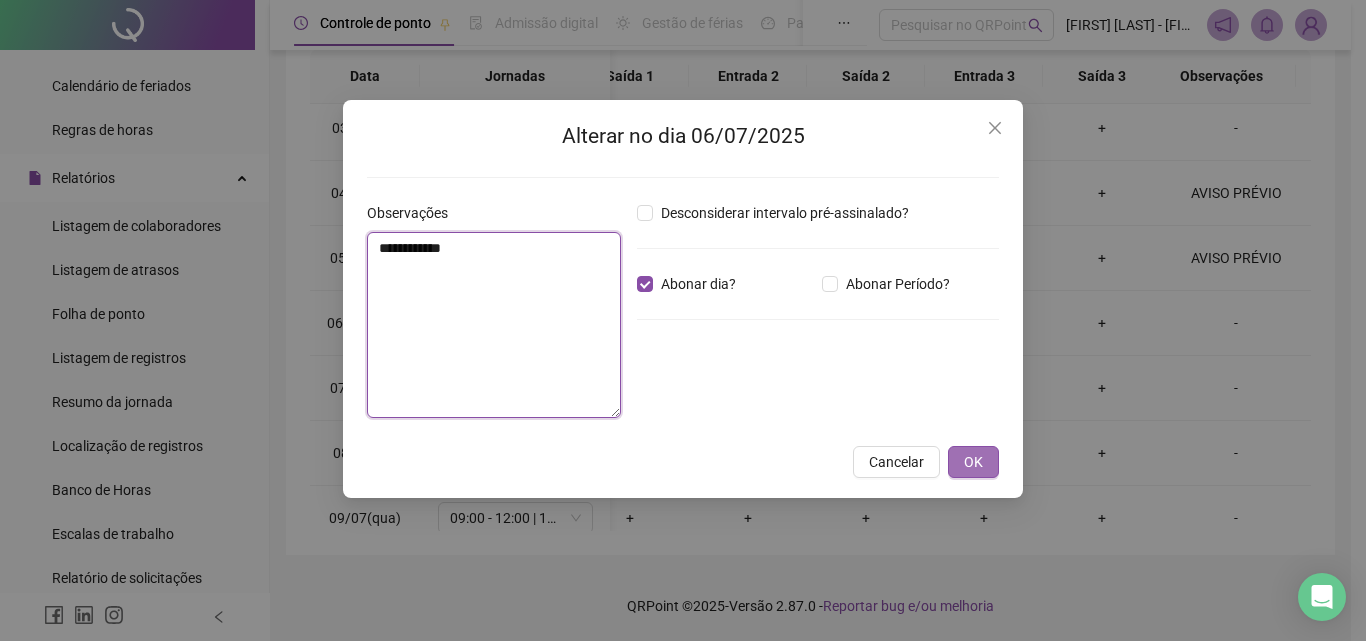 type on "**********" 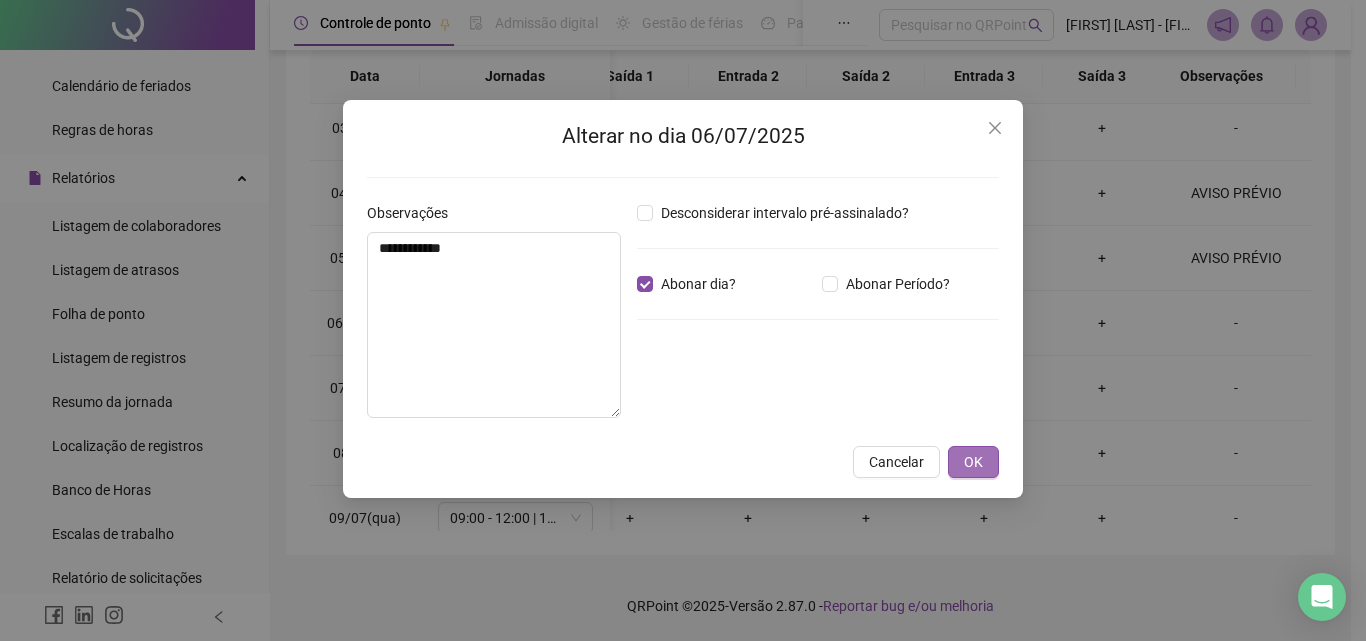 click on "OK" at bounding box center (973, 462) 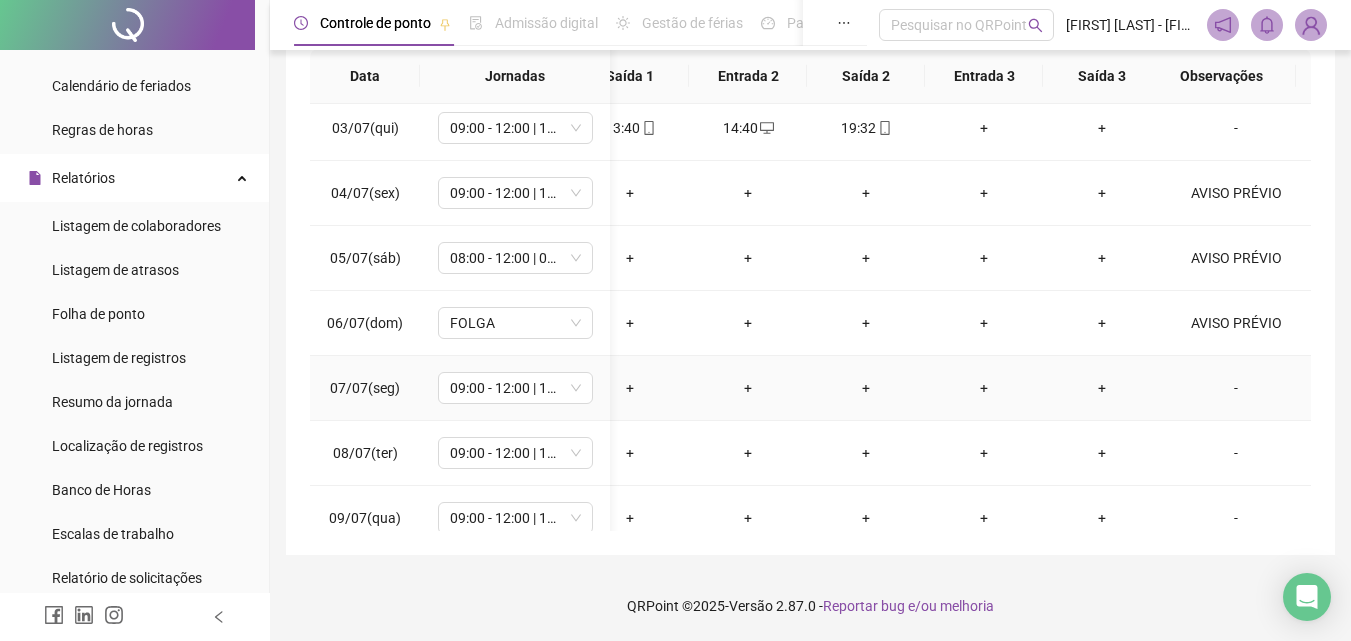 click on "-" at bounding box center (1236, 388) 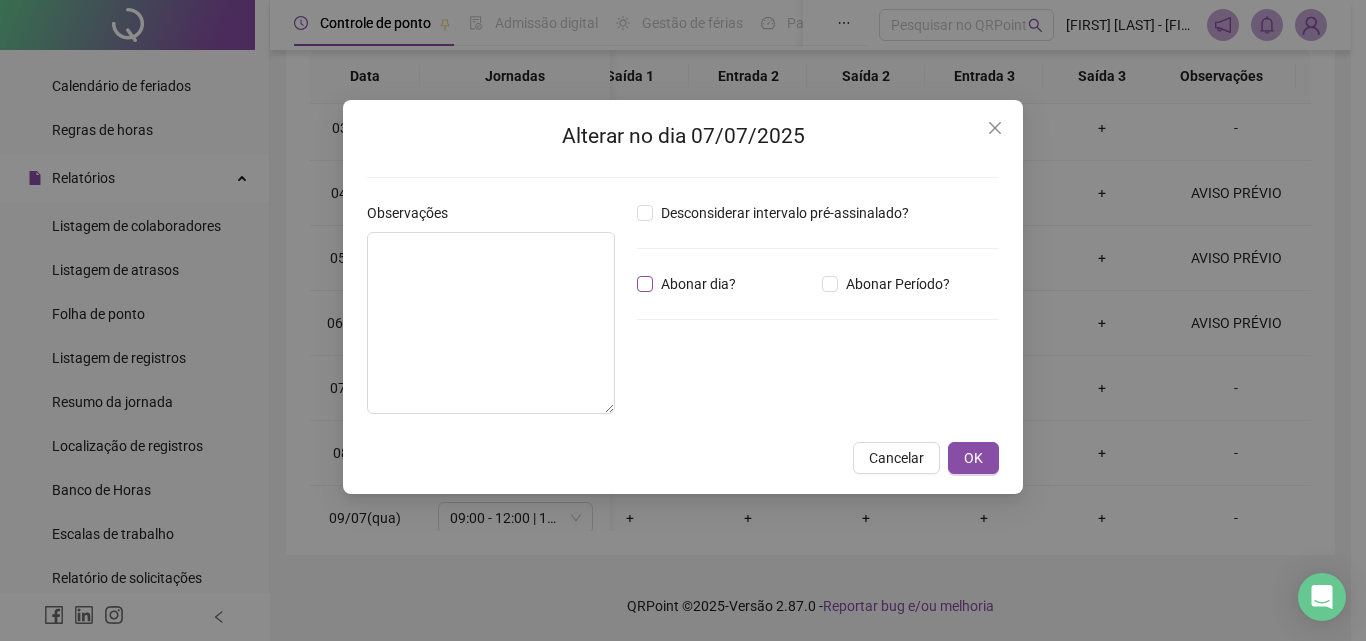 click on "Abonar dia?" at bounding box center (698, 284) 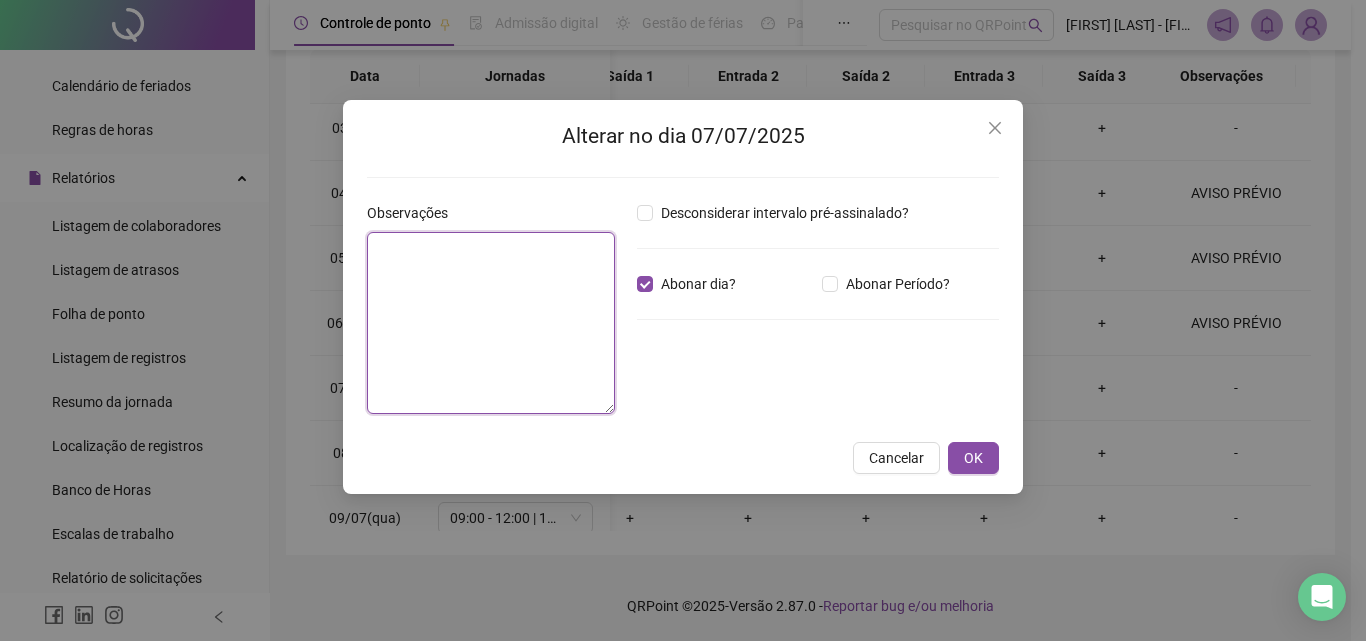 click at bounding box center (491, 323) 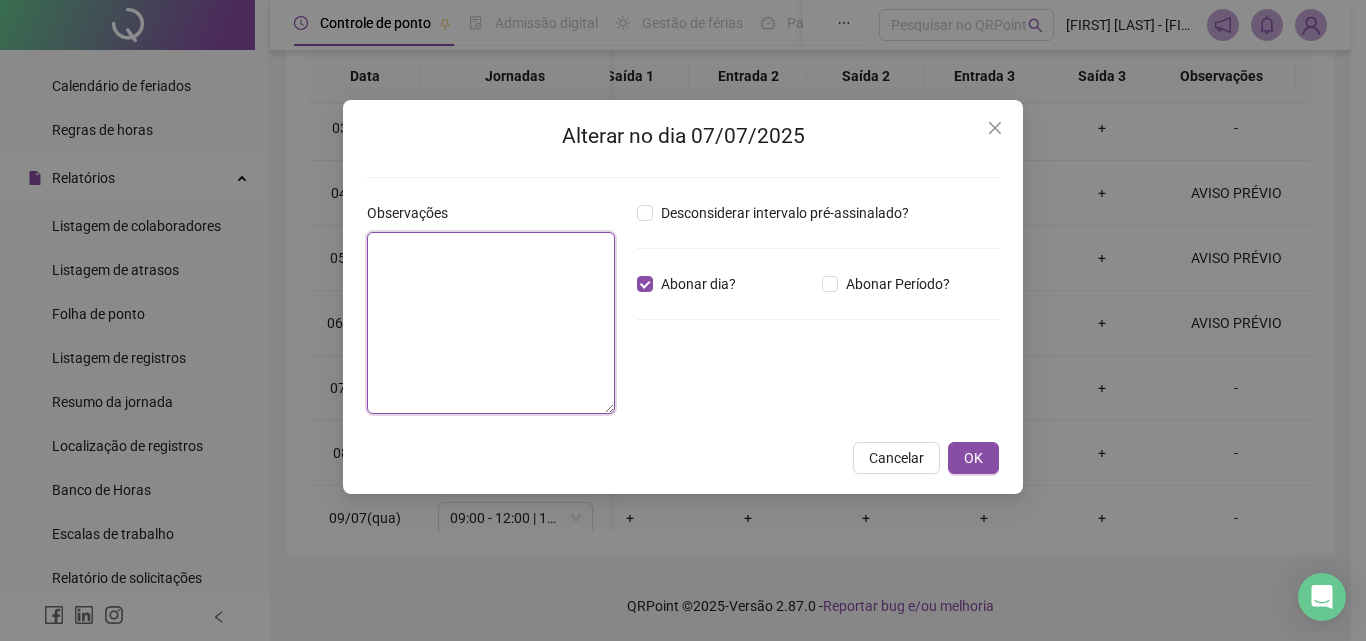 paste on "**********" 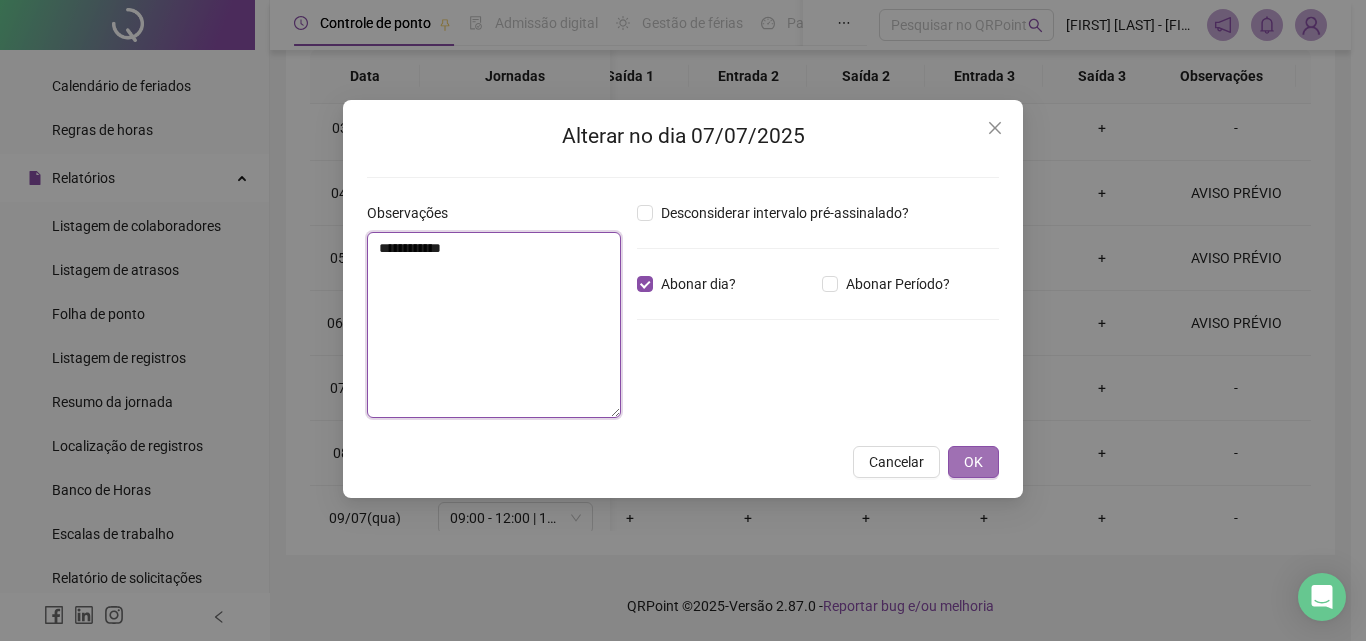 type on "**********" 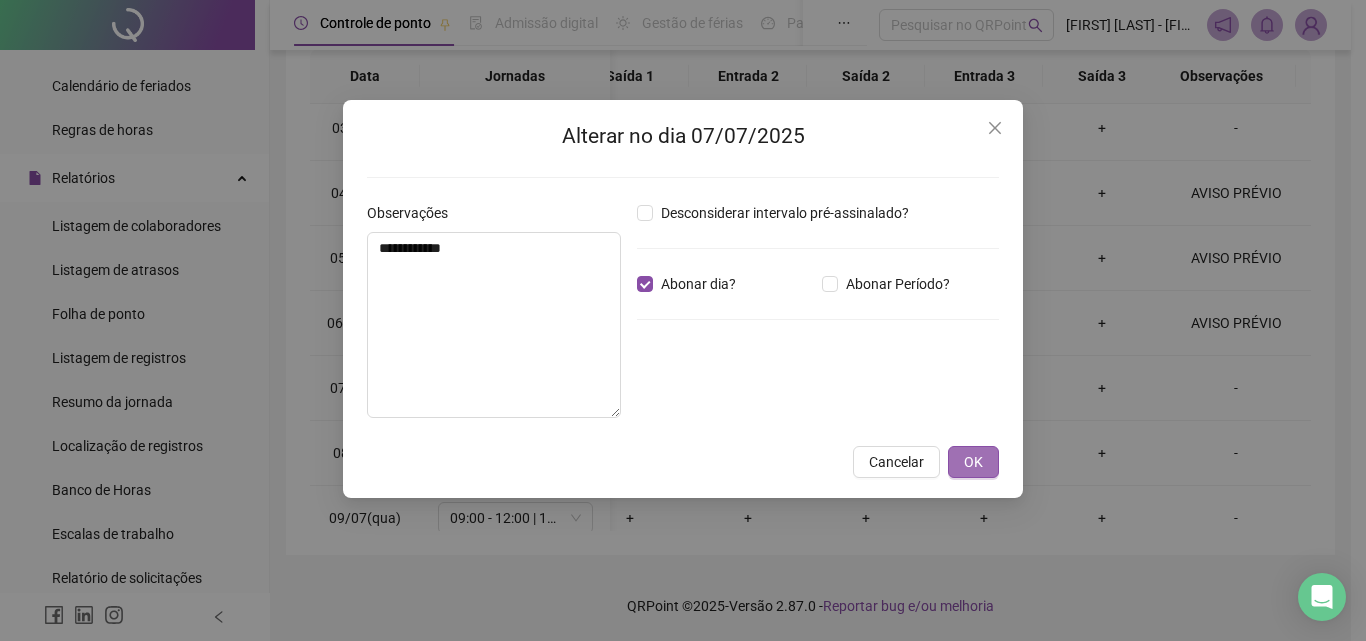 click on "OK" at bounding box center [973, 462] 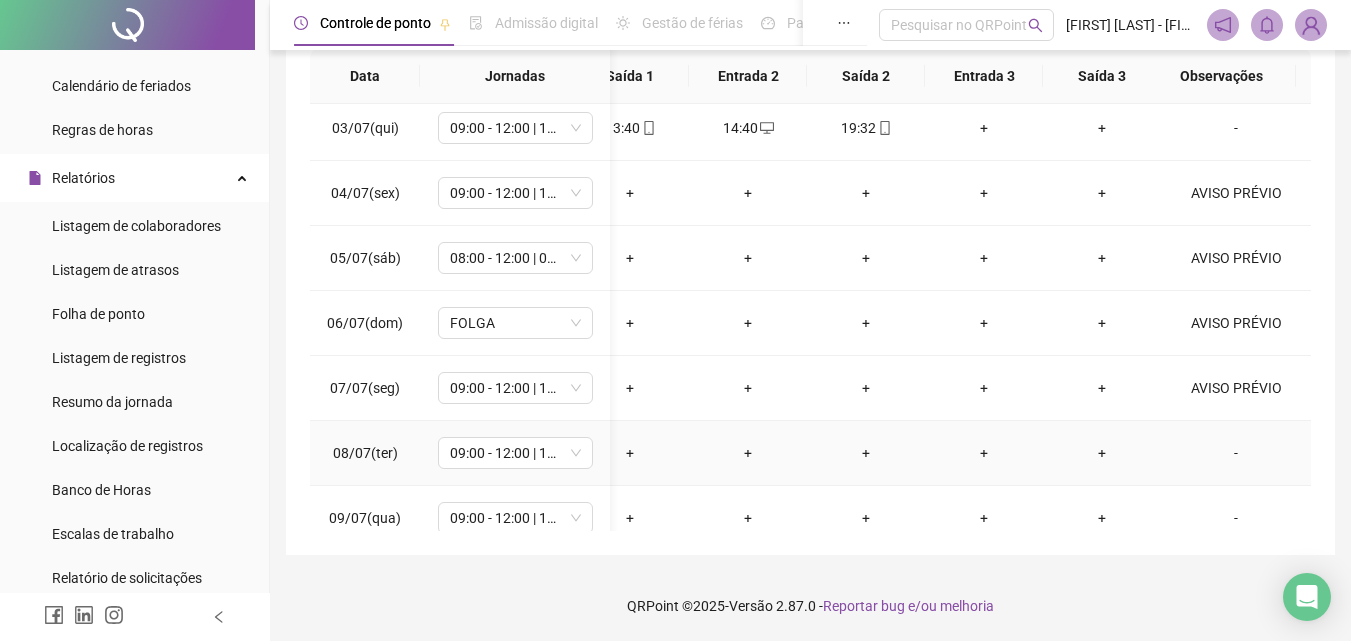 click on "-" at bounding box center (1236, 453) 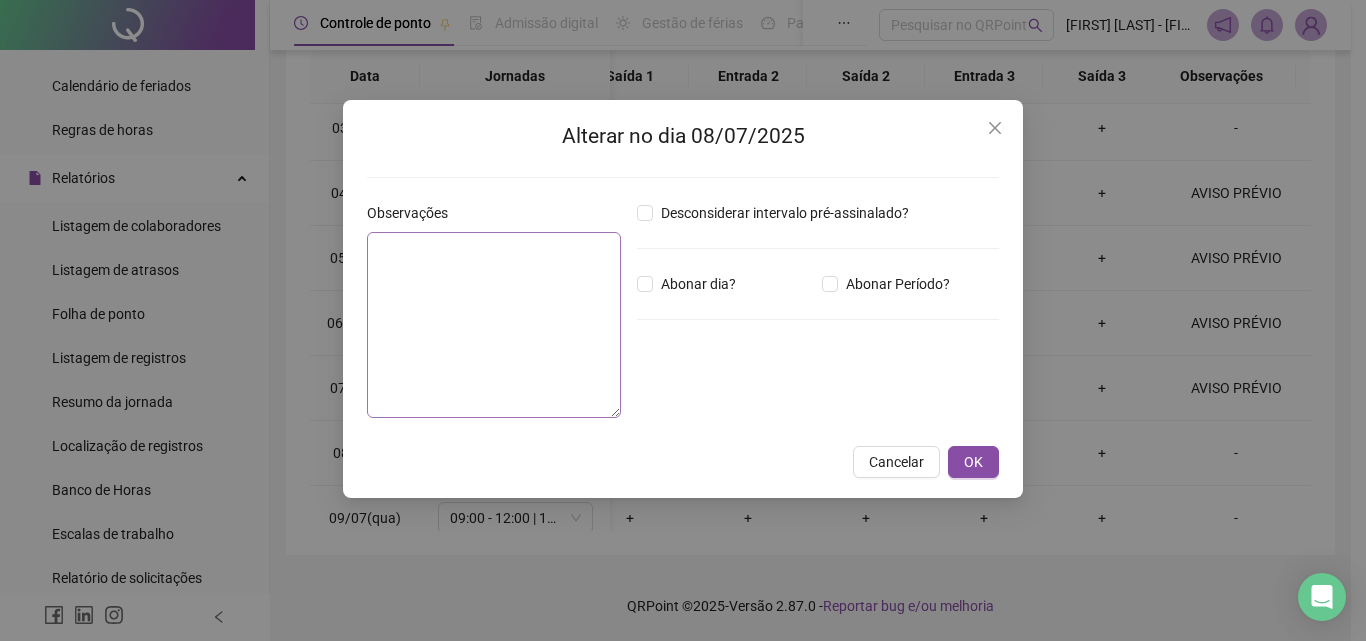 drag, startPoint x: 692, startPoint y: 291, endPoint x: 525, endPoint y: 304, distance: 167.50522 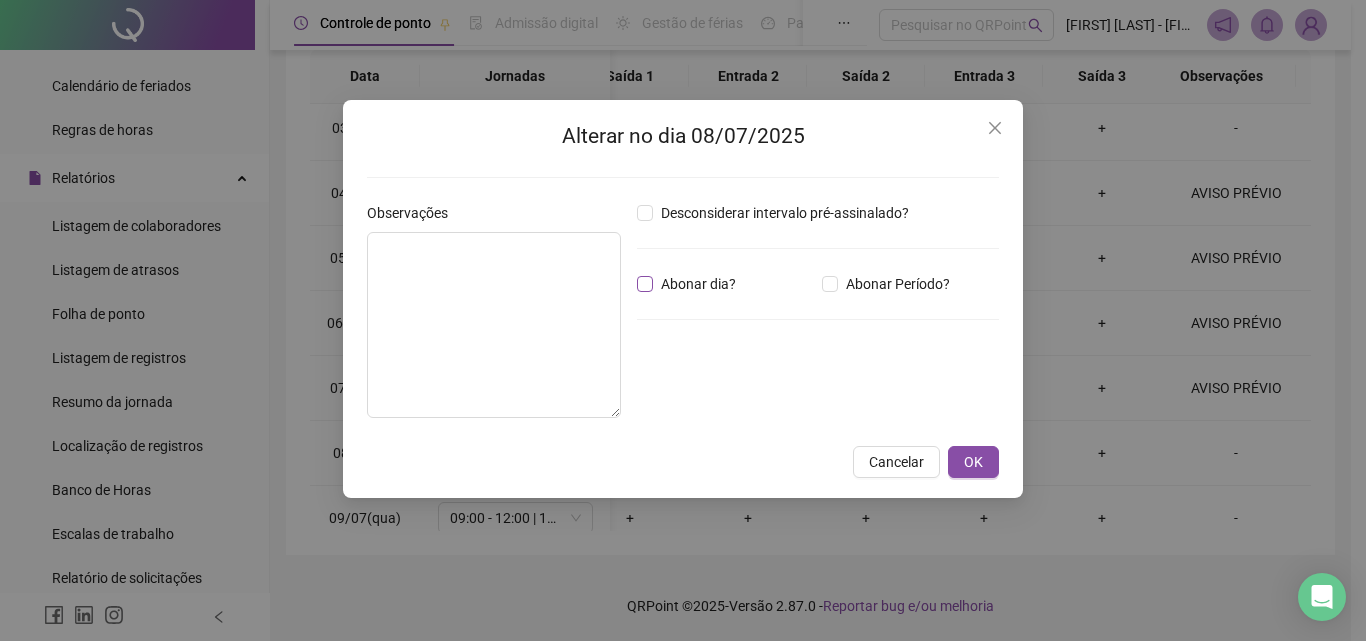 click on "Abonar dia?" at bounding box center [698, 284] 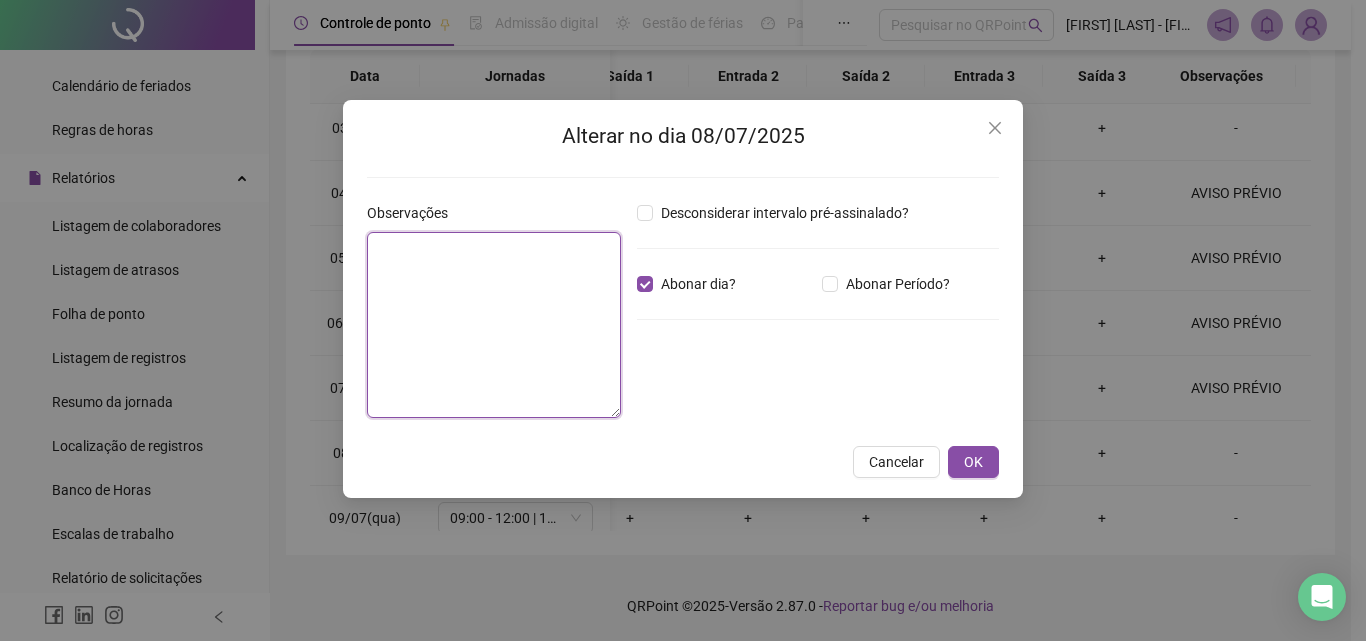 click at bounding box center (494, 325) 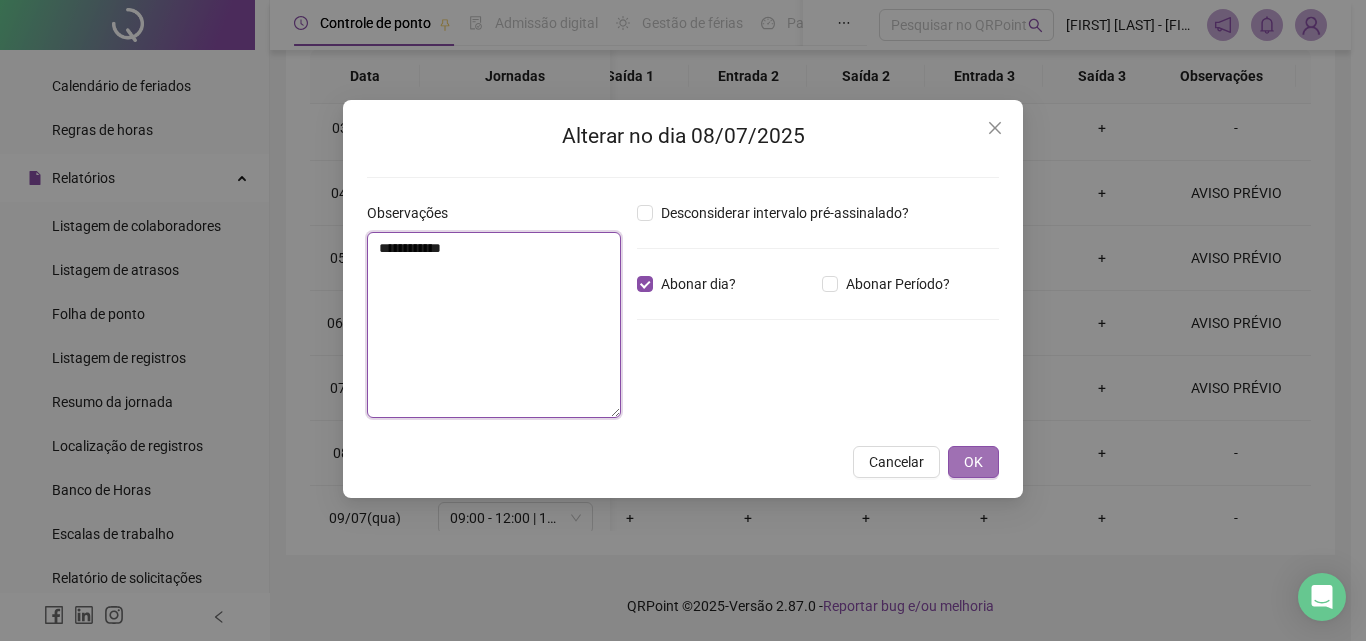 type on "**********" 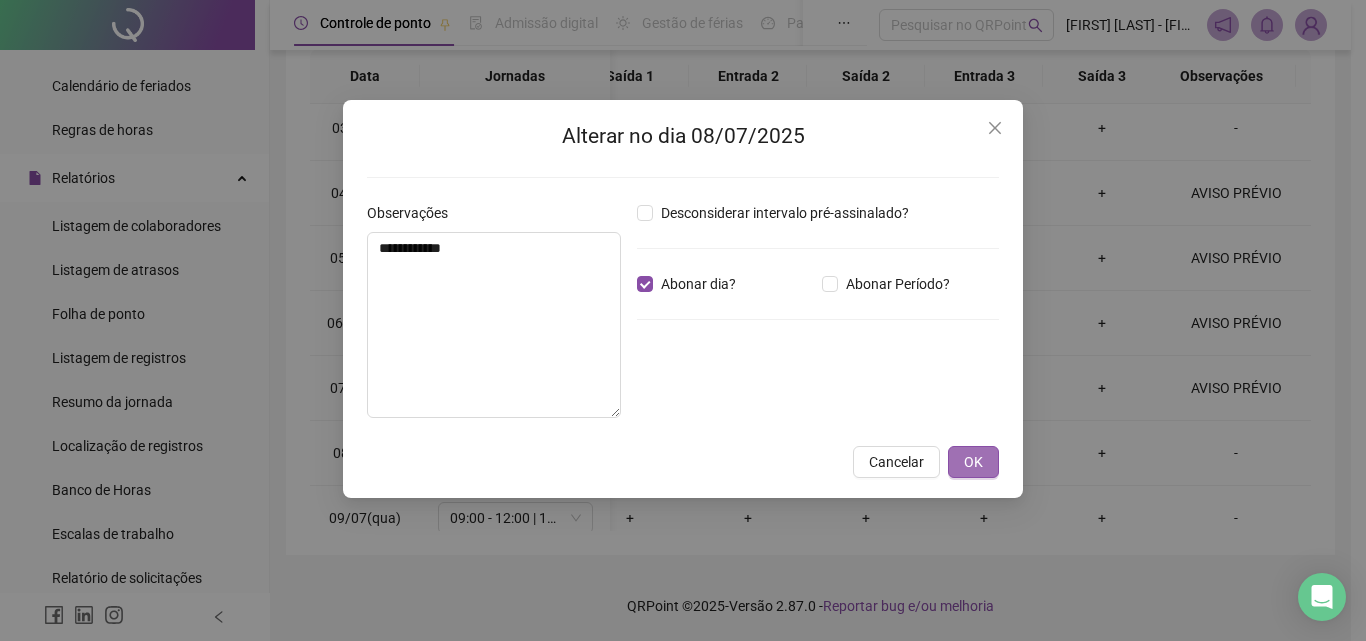click on "OK" at bounding box center (973, 462) 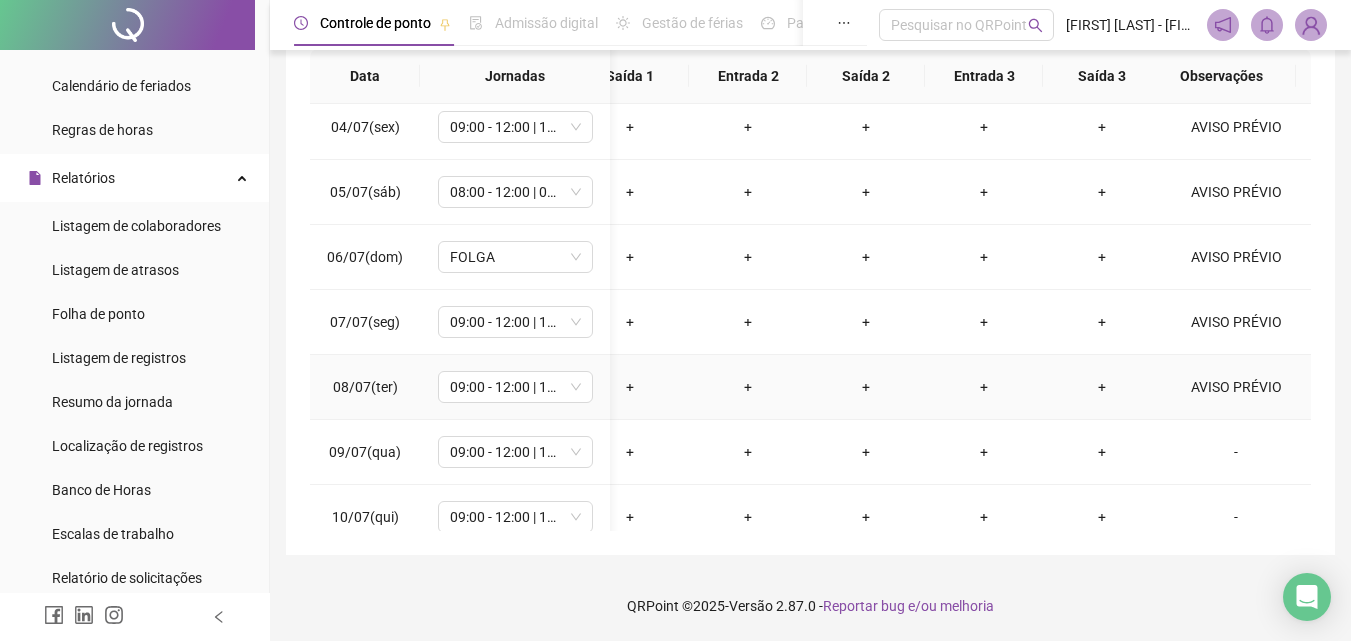 scroll, scrollTop: 563, scrollLeft: 157, axis: both 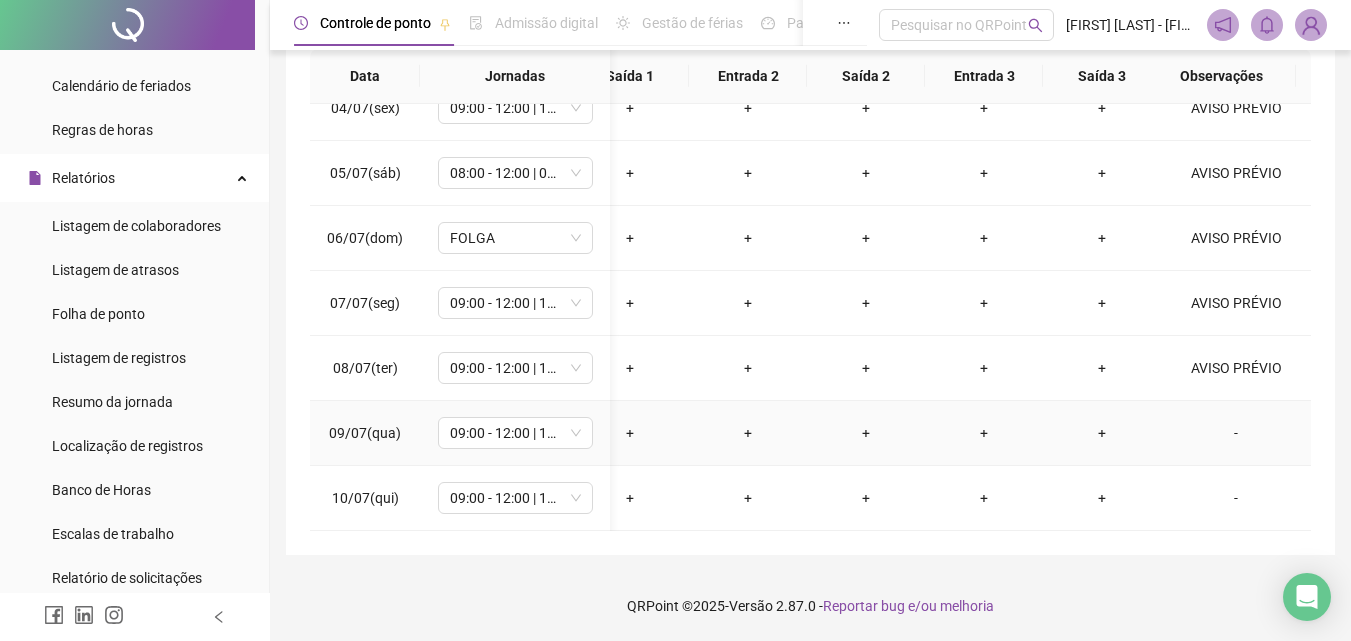 click on "-" at bounding box center [1236, 433] 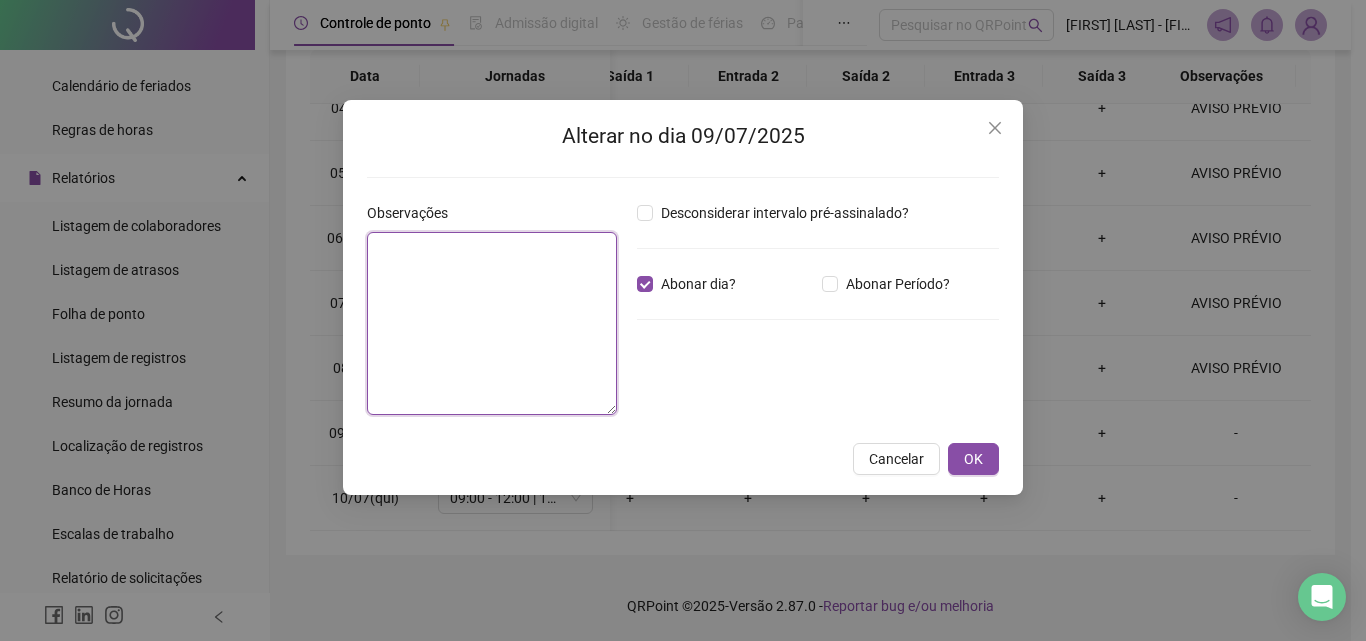 click at bounding box center (492, 323) 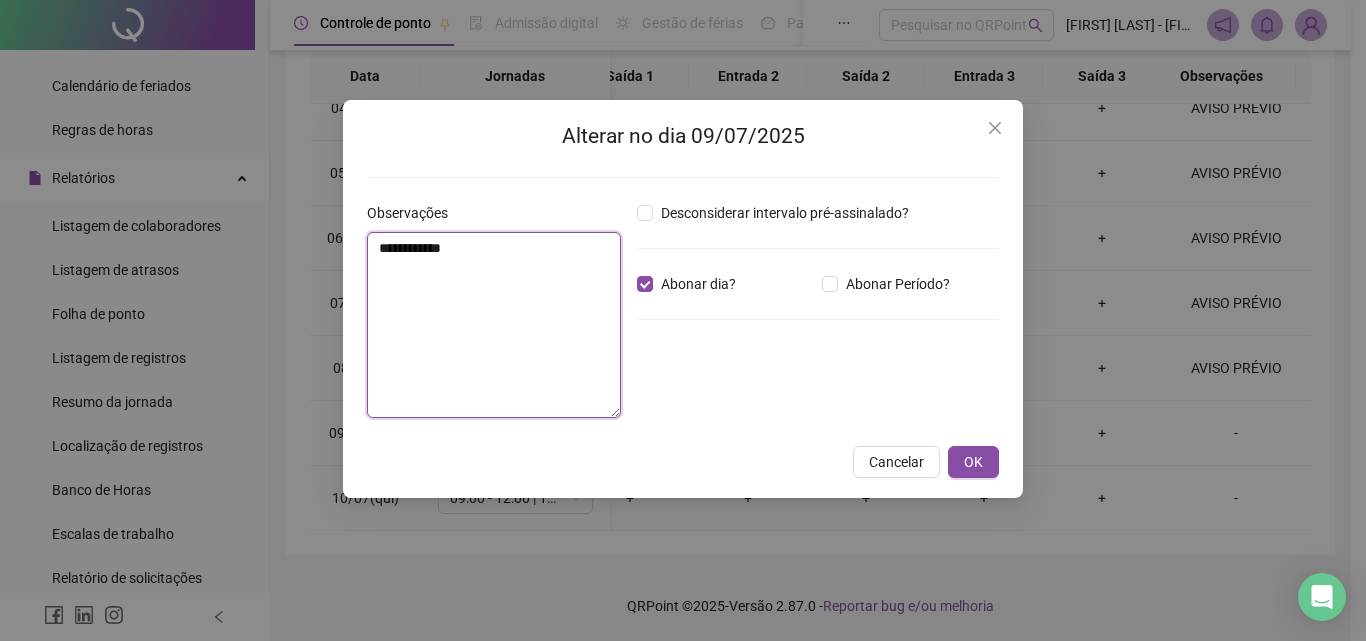 type on "**********" 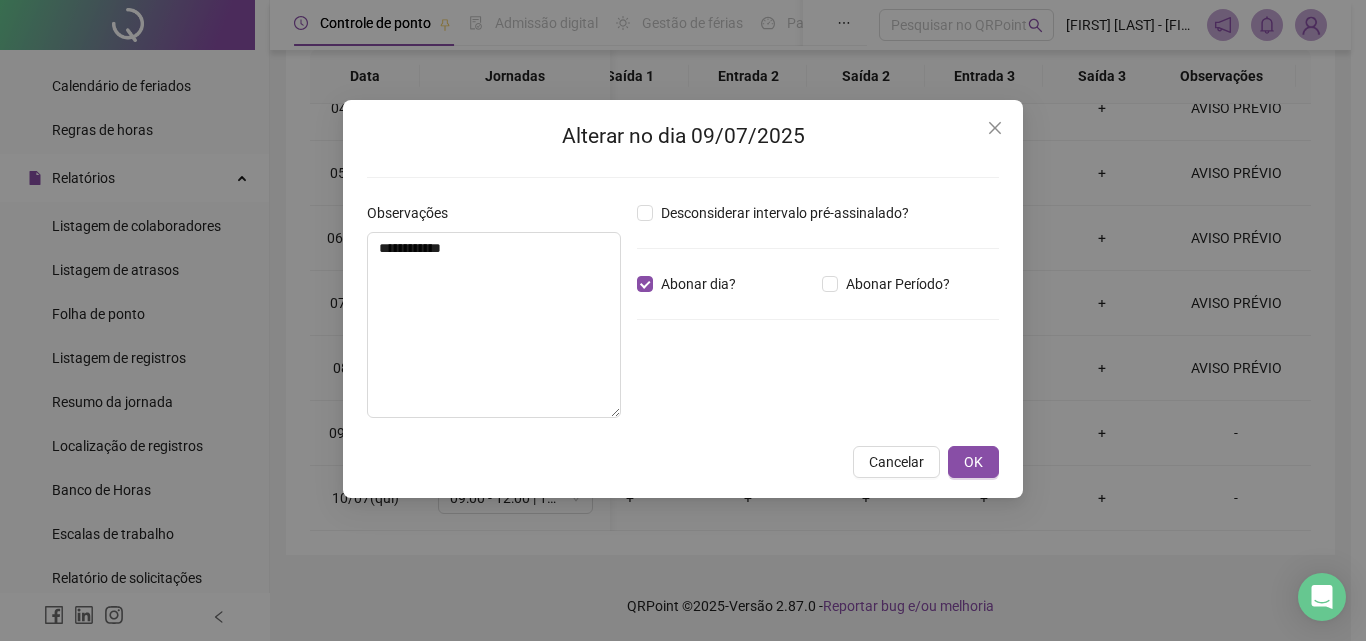 click on "**********" at bounding box center [683, 299] 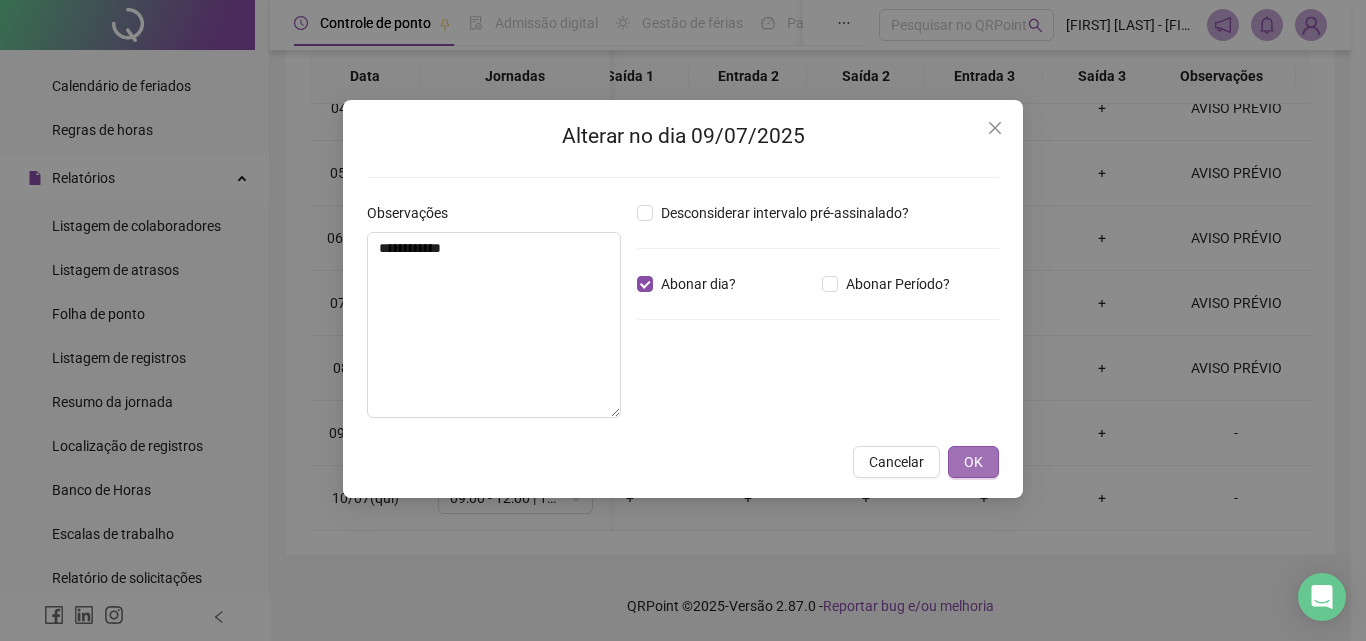 click on "OK" at bounding box center (973, 462) 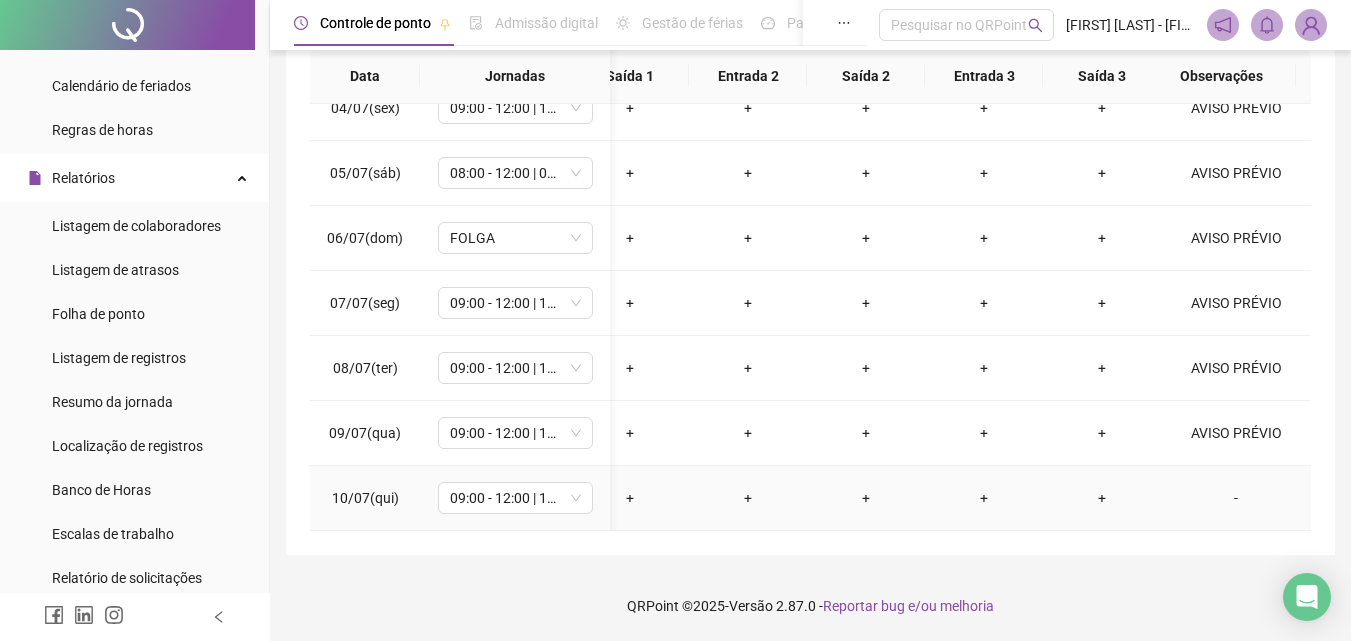 click on "-" at bounding box center (1236, 498) 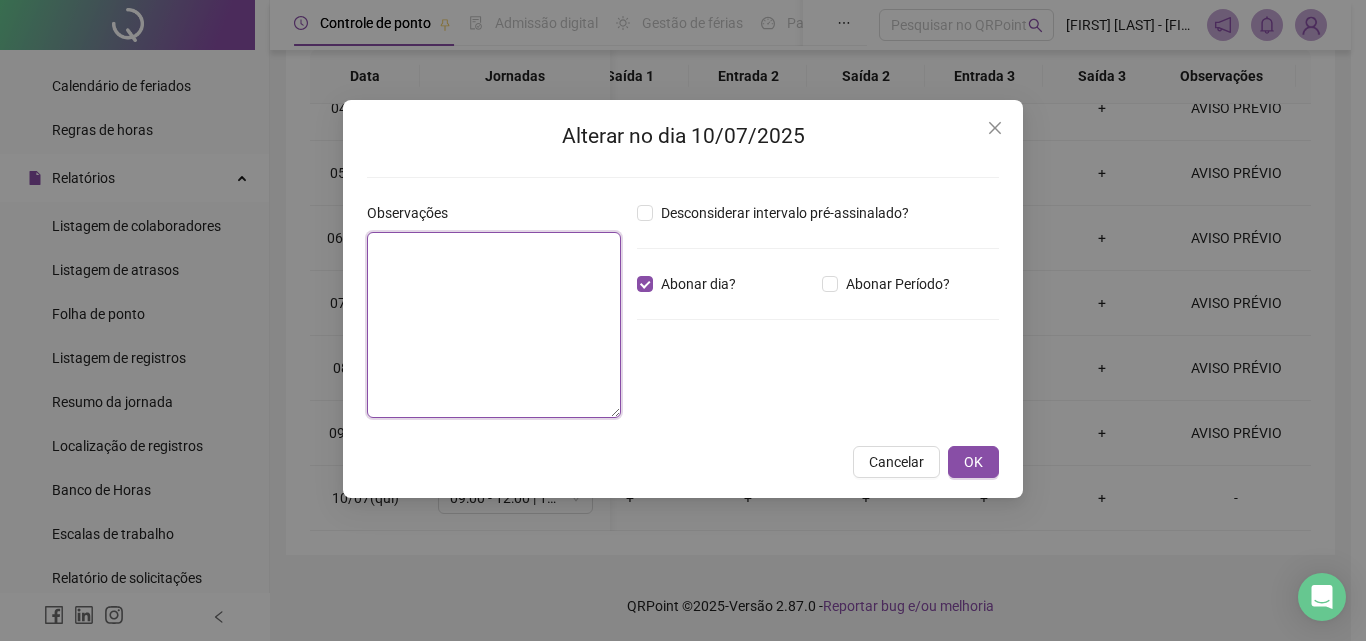 click at bounding box center (494, 325) 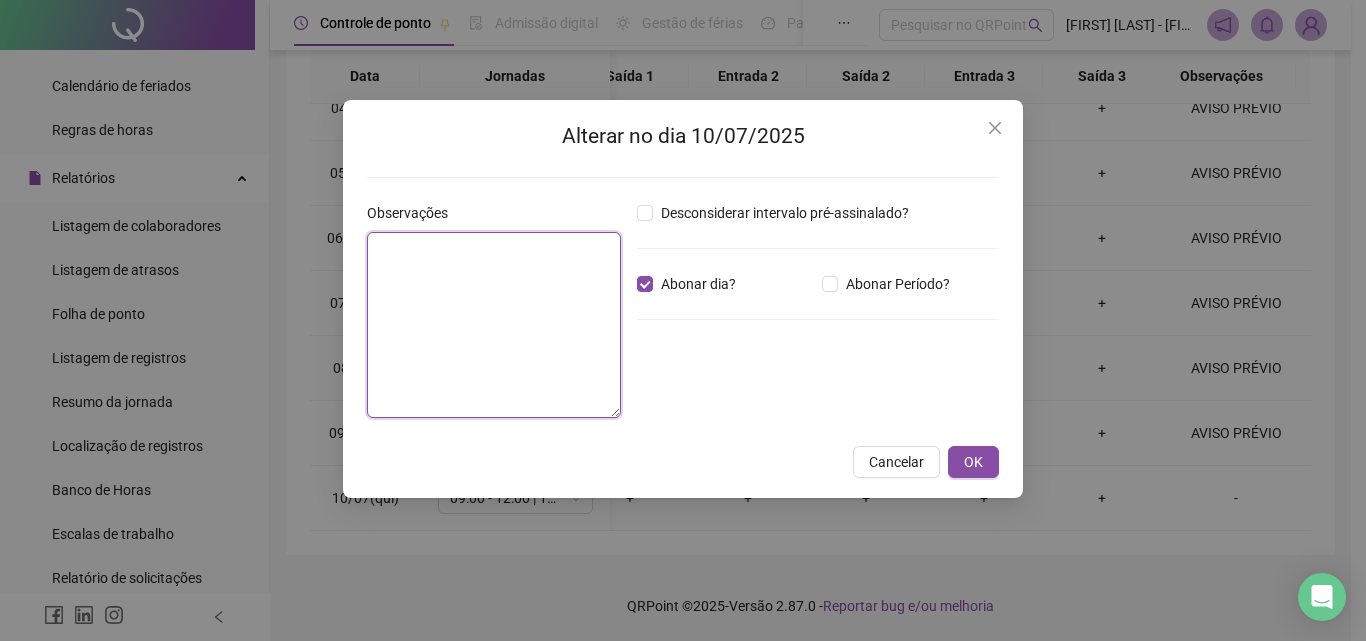 paste on "**********" 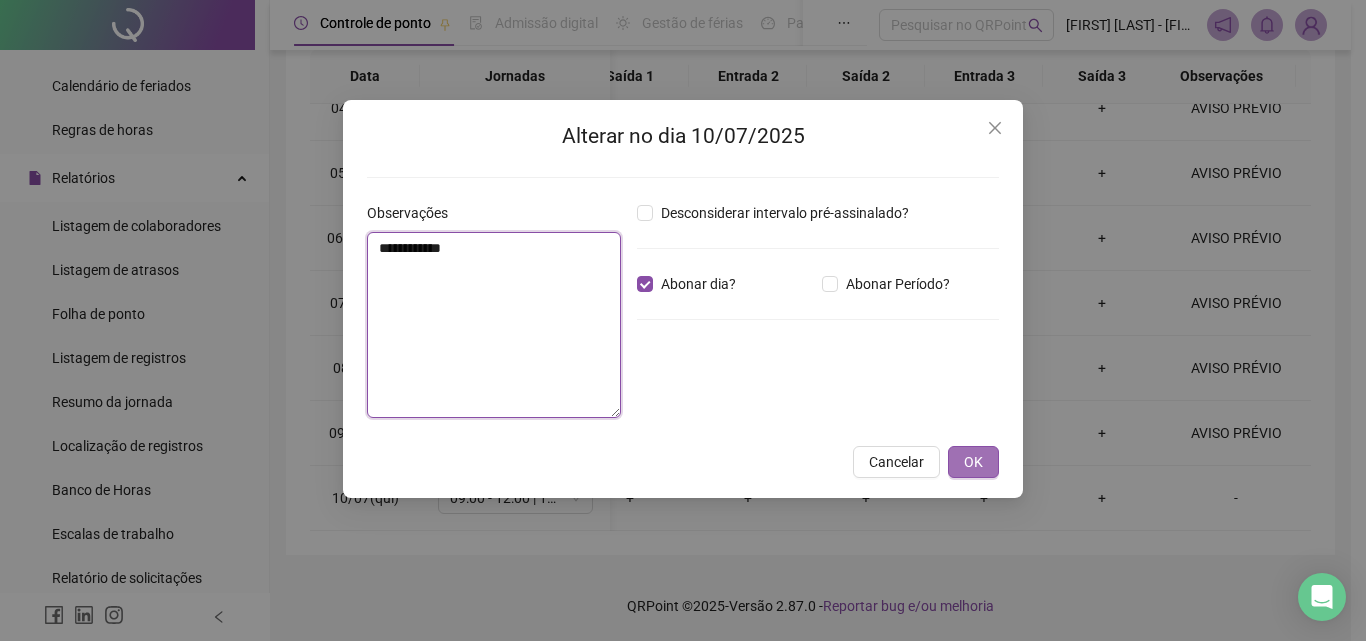 type on "**********" 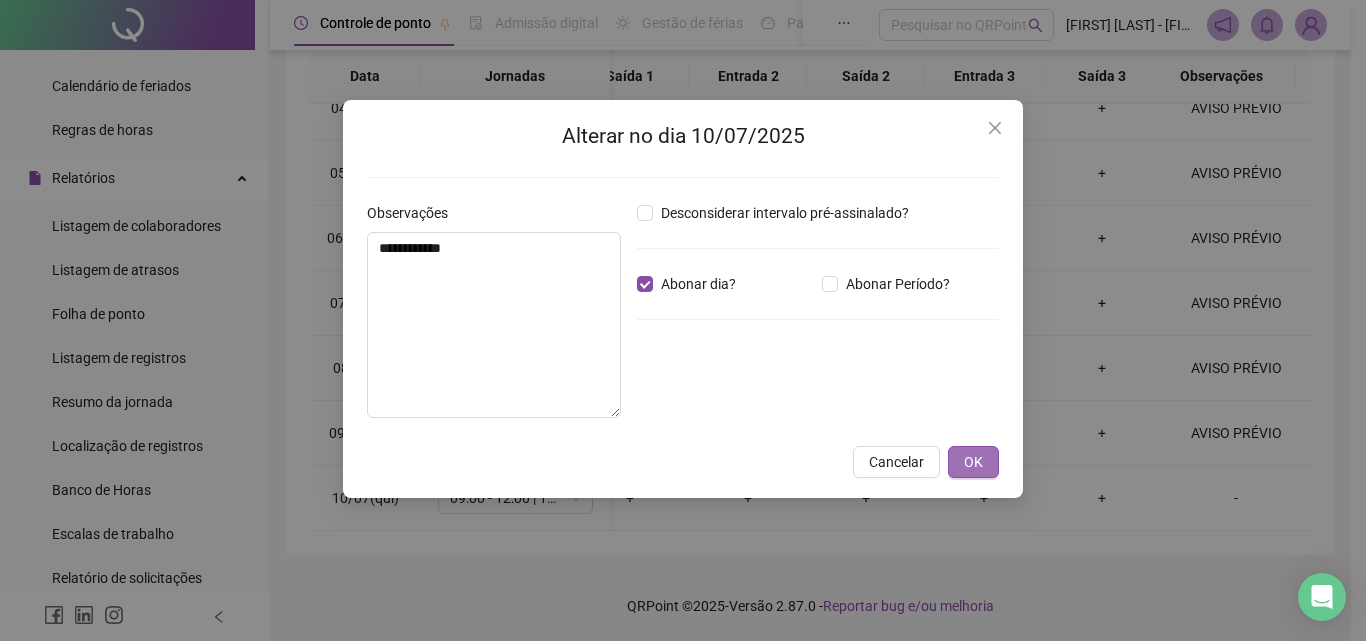 click on "OK" at bounding box center [973, 462] 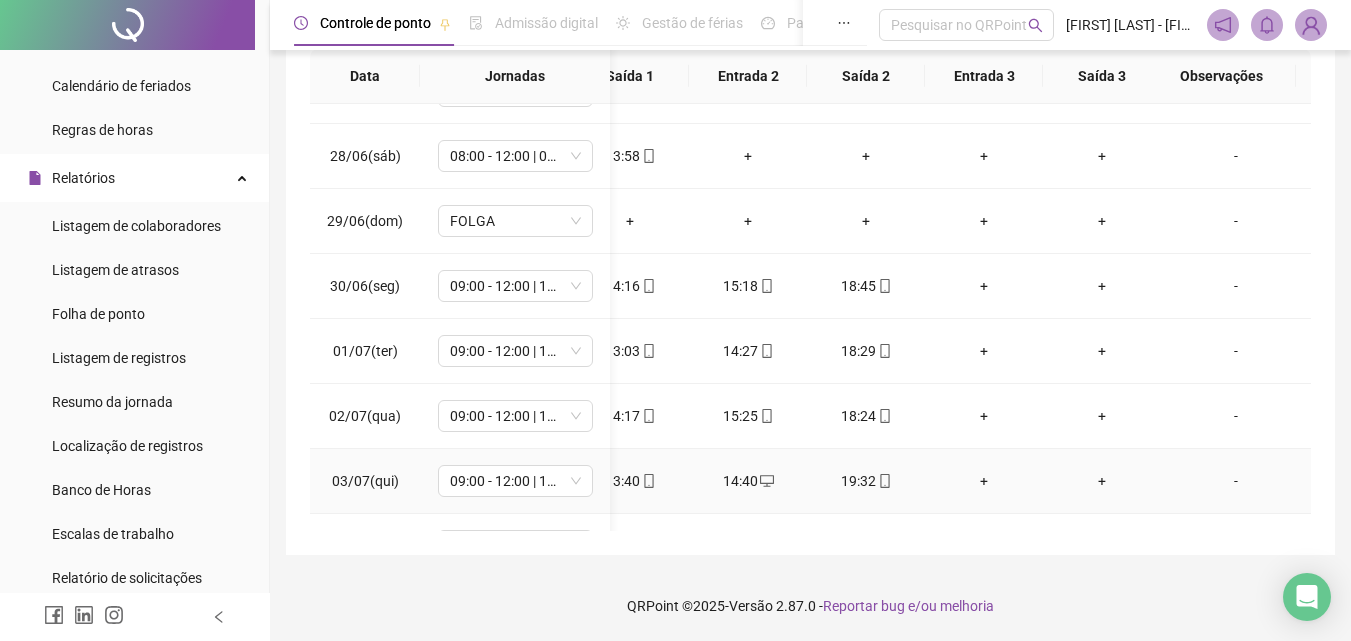 scroll, scrollTop: 0, scrollLeft: 157, axis: horizontal 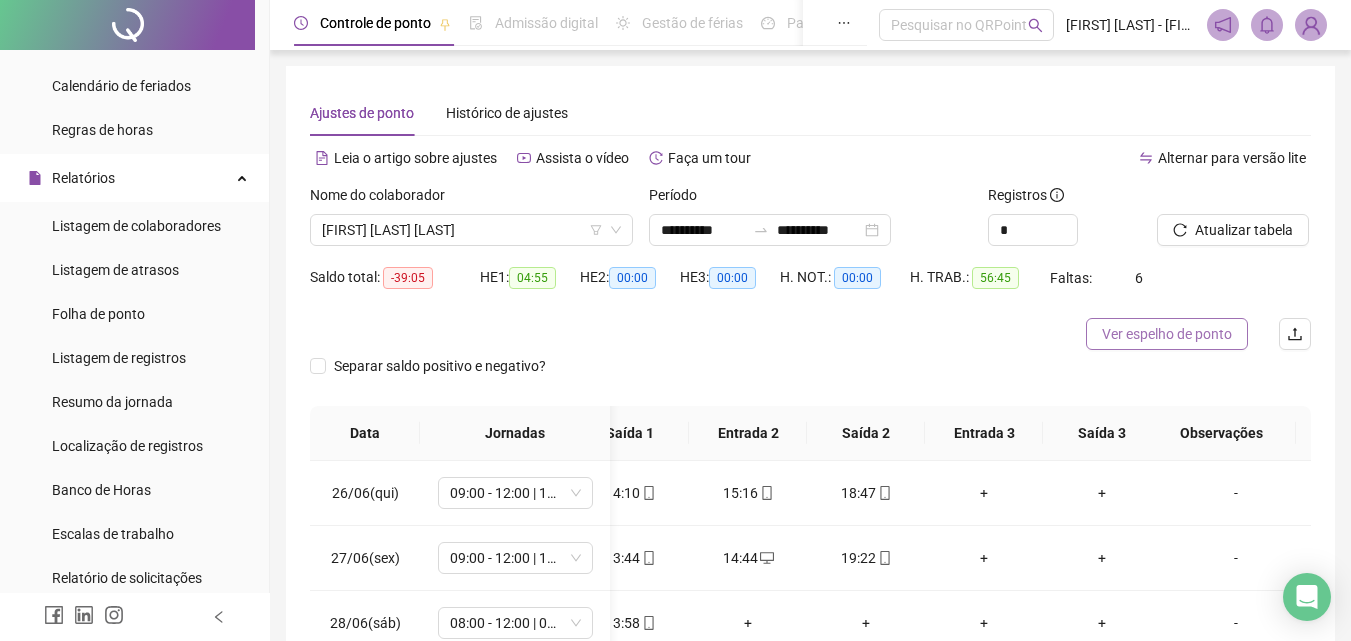 click on "Ver espelho de ponto" at bounding box center (1167, 334) 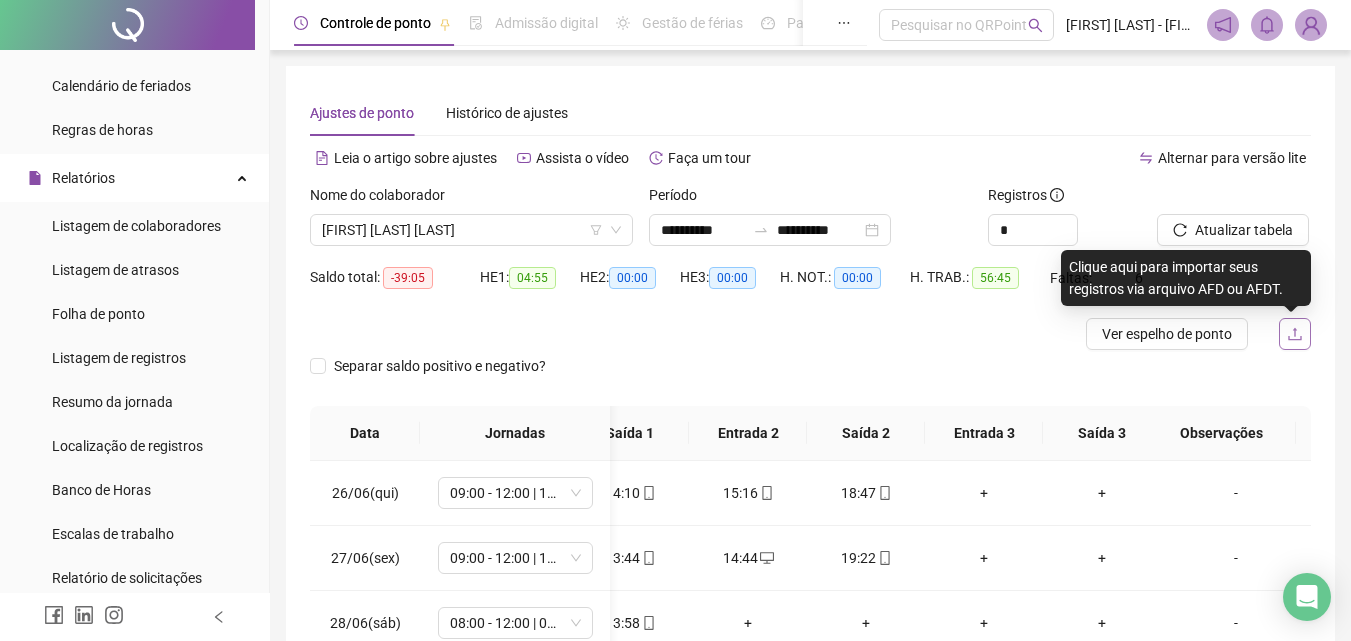click at bounding box center [1295, 334] 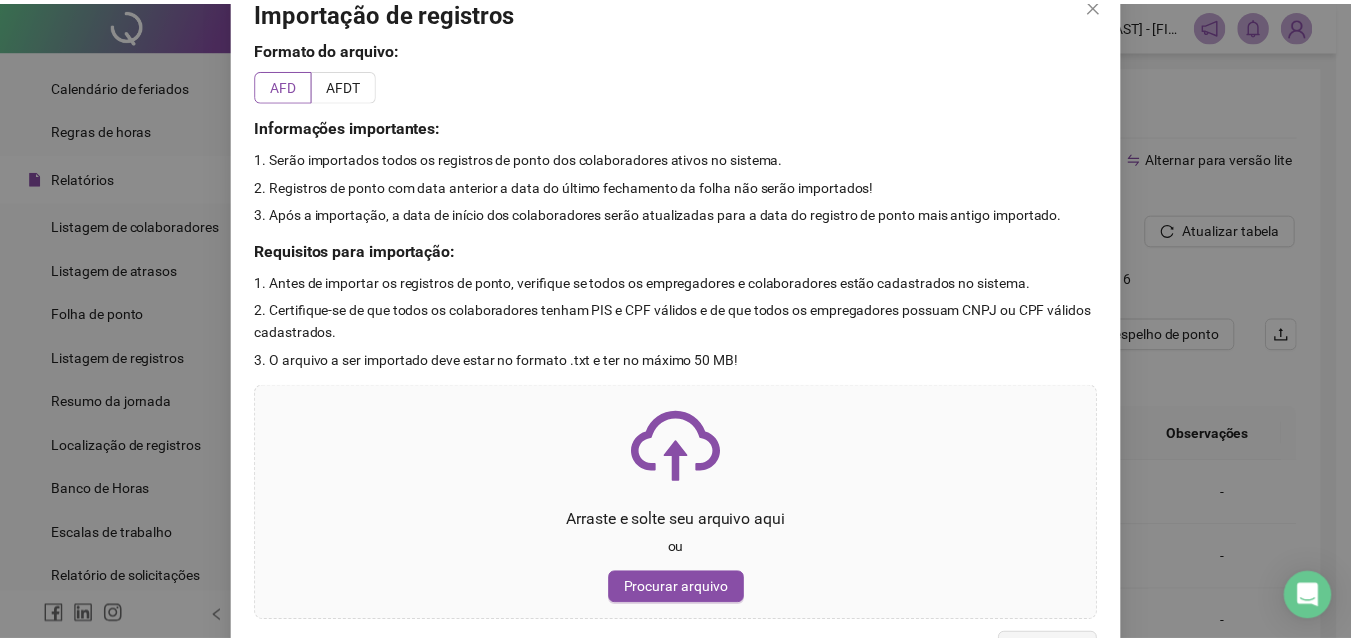 scroll, scrollTop: 0, scrollLeft: 0, axis: both 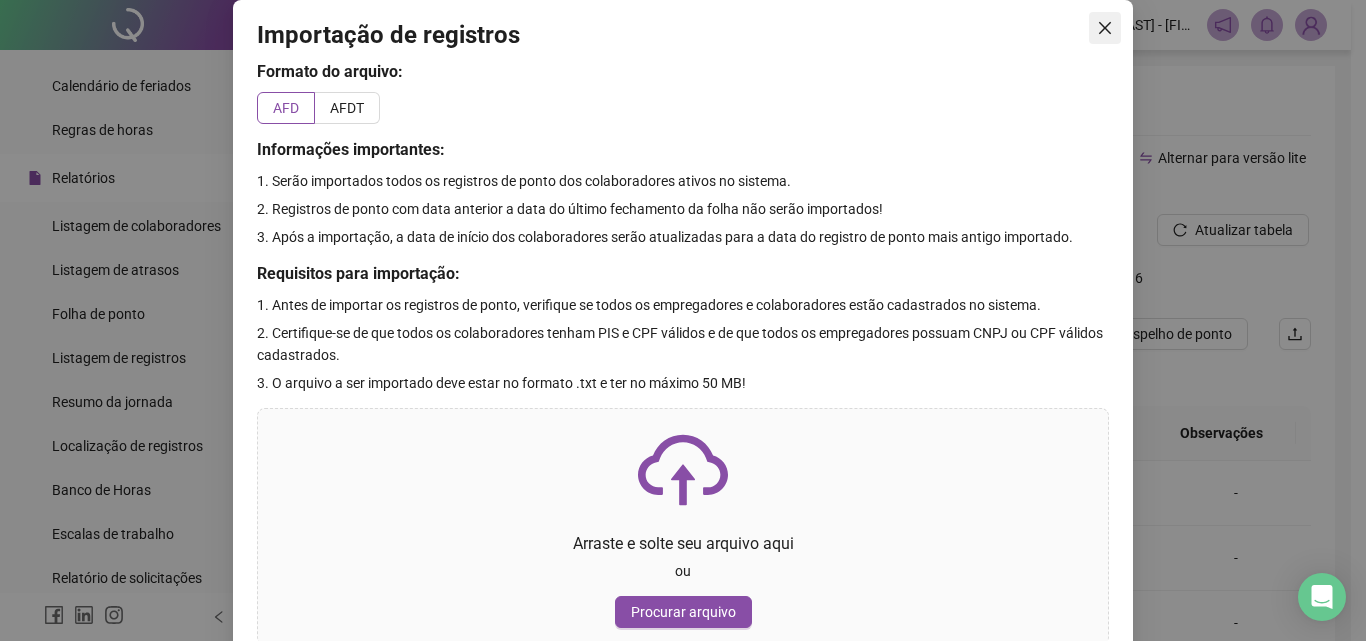 click 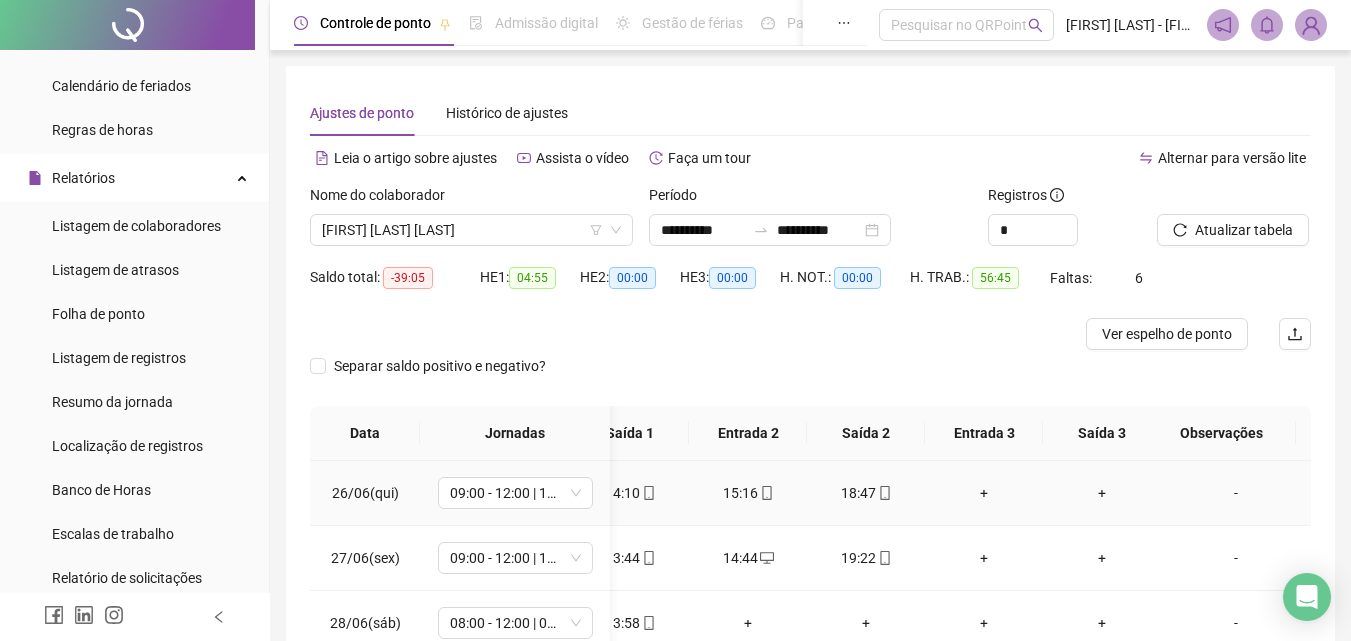 scroll, scrollTop: 100, scrollLeft: 0, axis: vertical 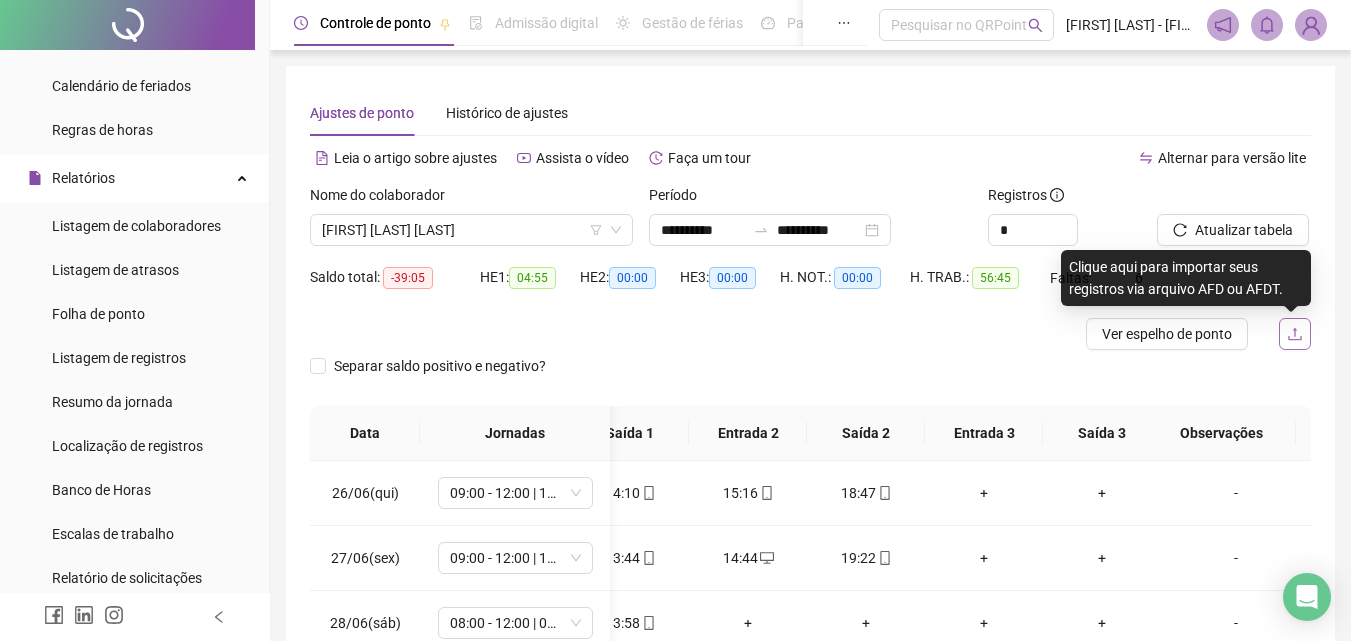 click 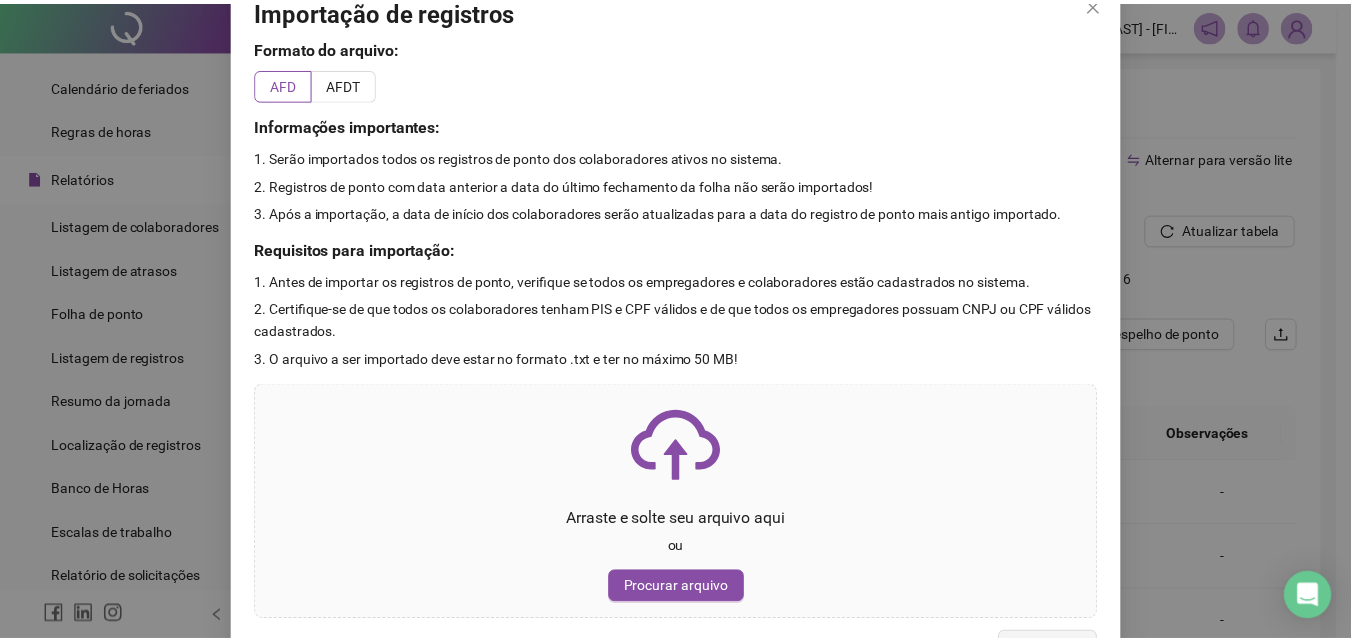 scroll, scrollTop: 0, scrollLeft: 0, axis: both 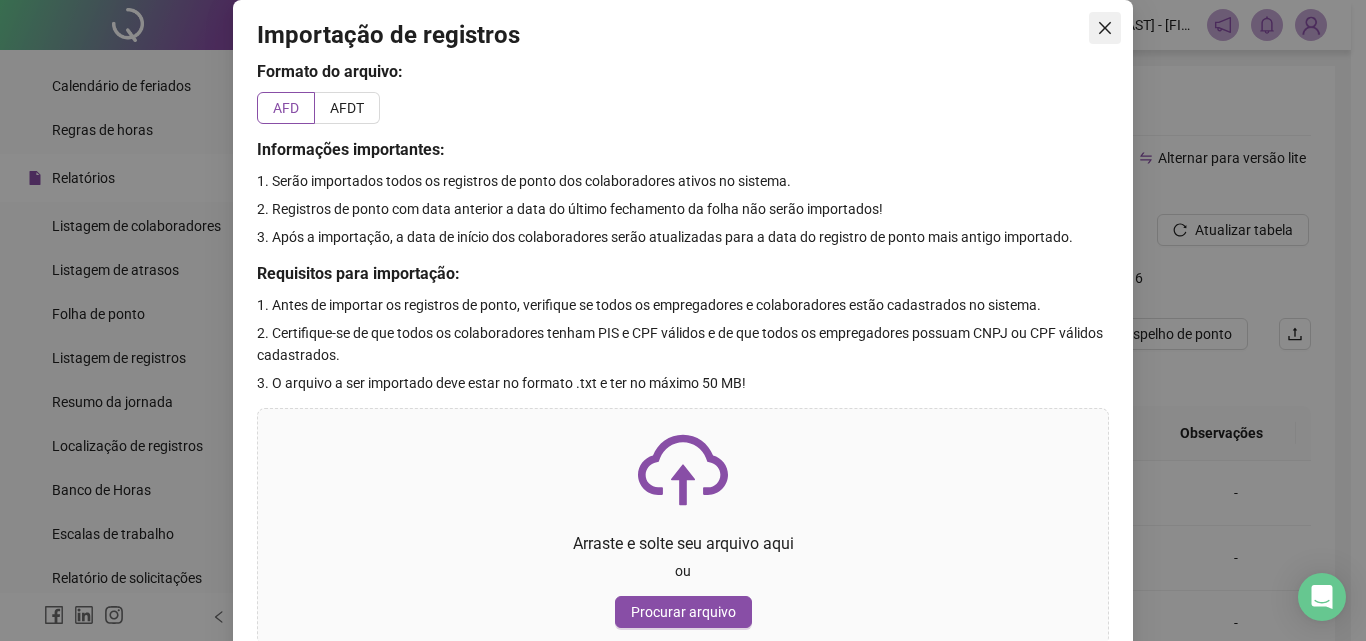 click 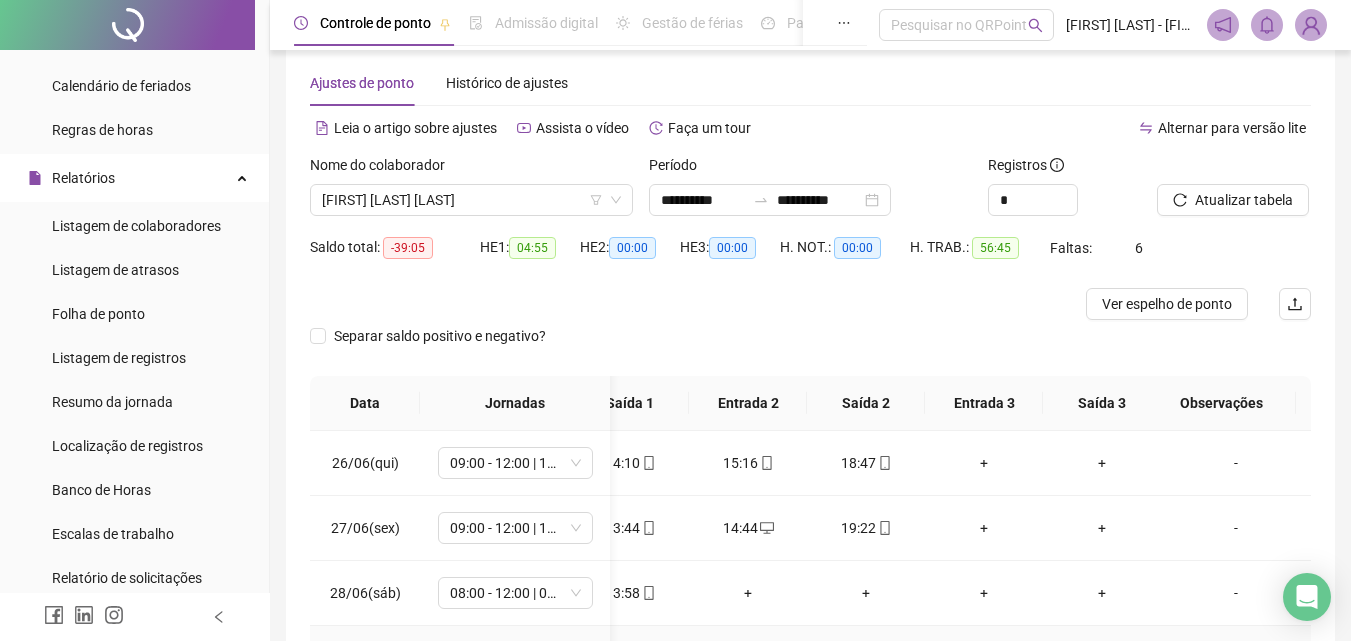 scroll, scrollTop: 357, scrollLeft: 0, axis: vertical 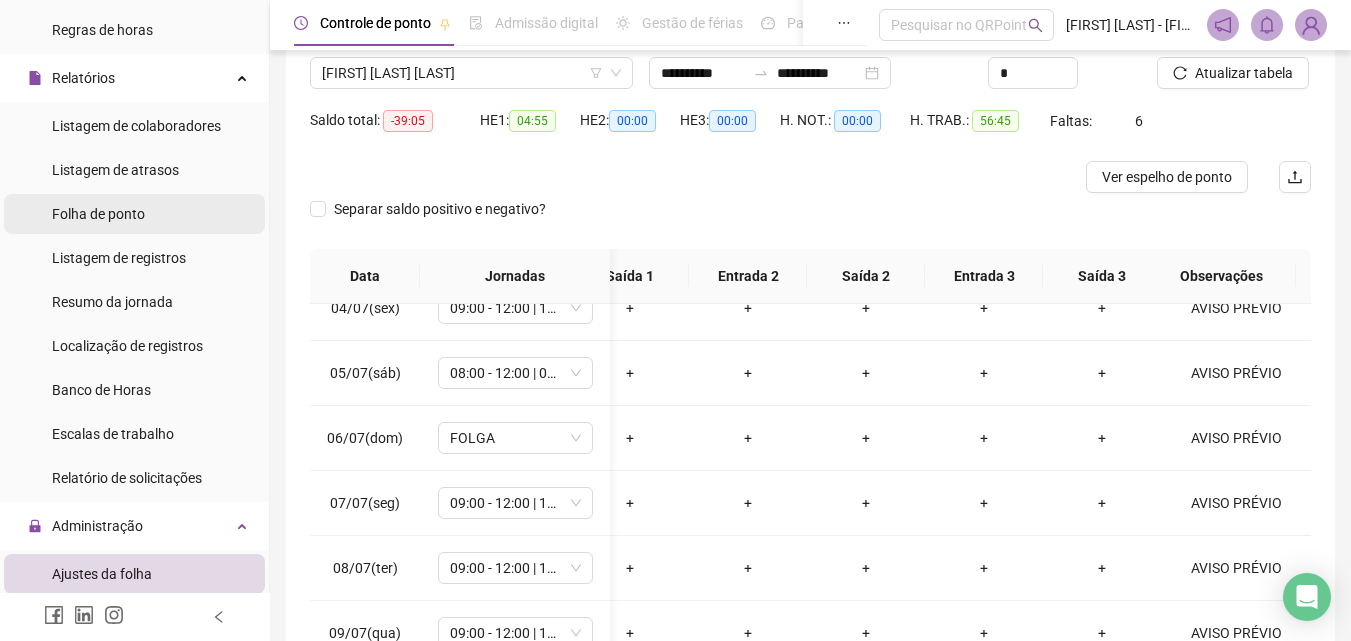 click on "Folha de ponto" at bounding box center (98, 214) 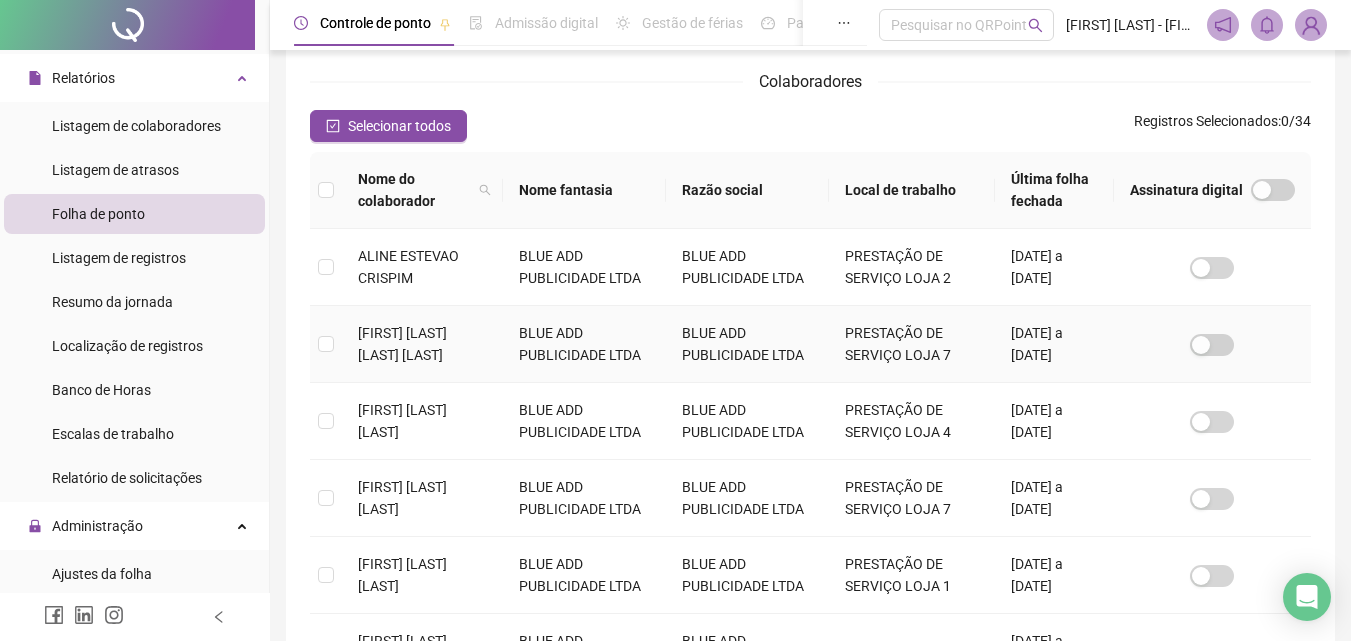 scroll, scrollTop: 0, scrollLeft: 0, axis: both 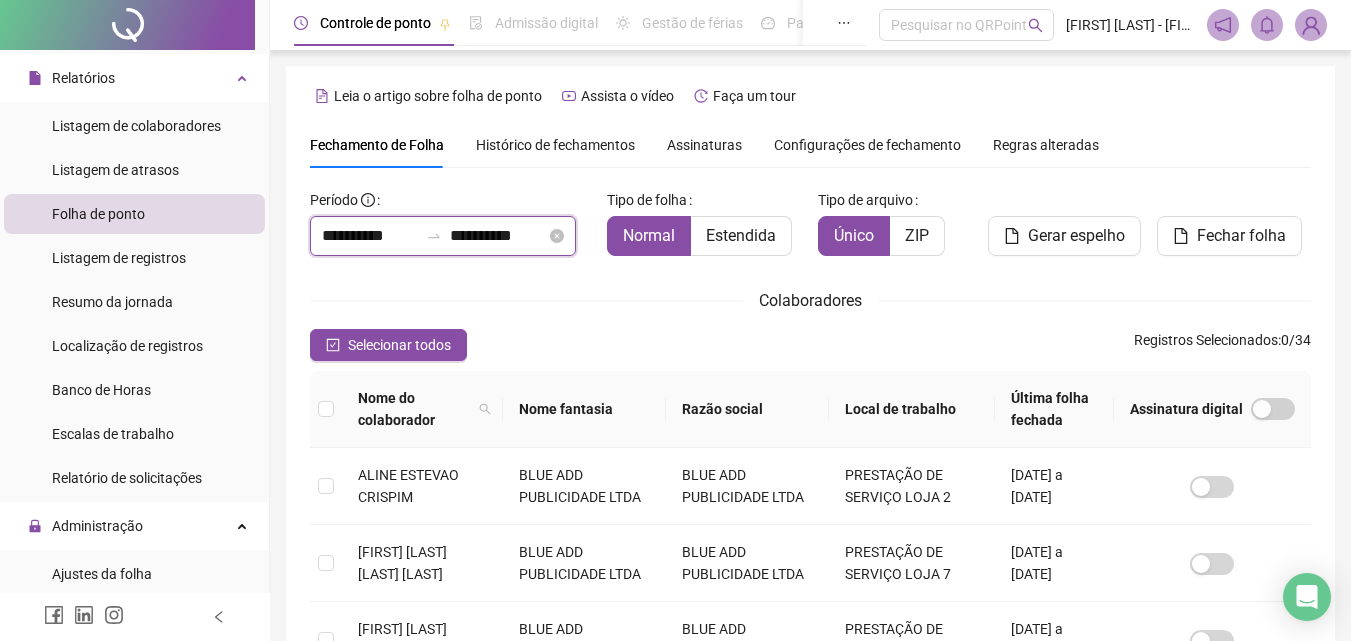 click on "**********" at bounding box center [370, 236] 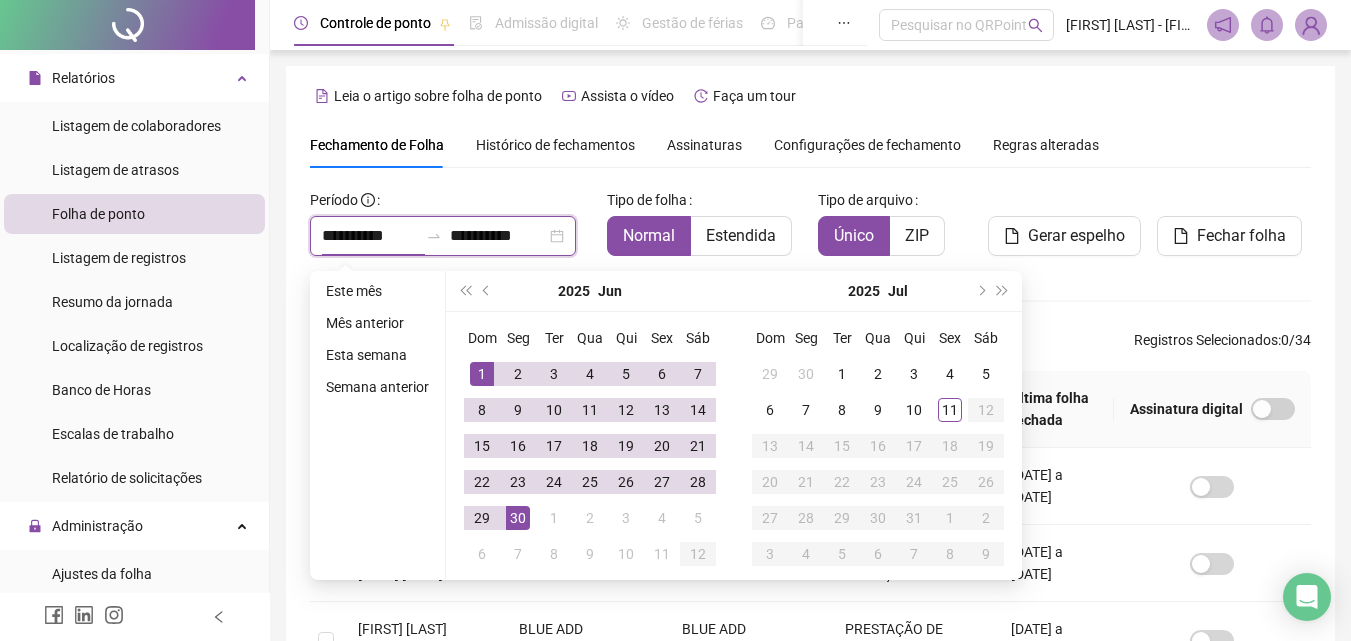 type on "**********" 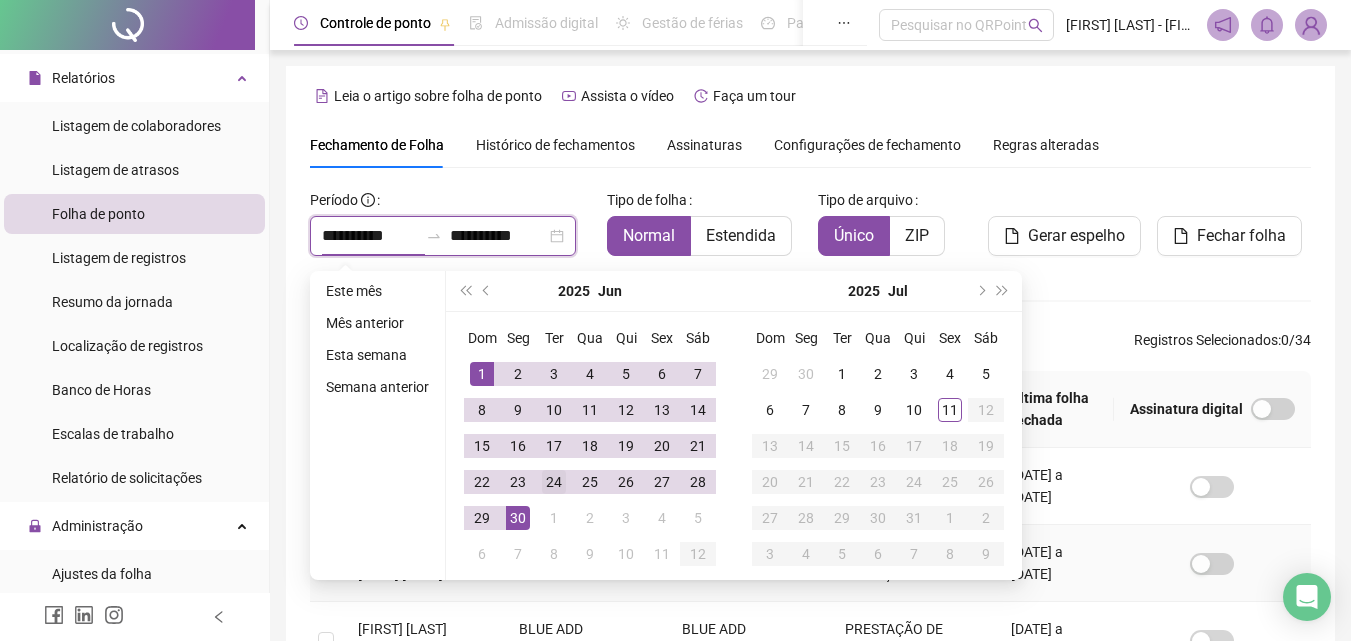 scroll, scrollTop: 89, scrollLeft: 0, axis: vertical 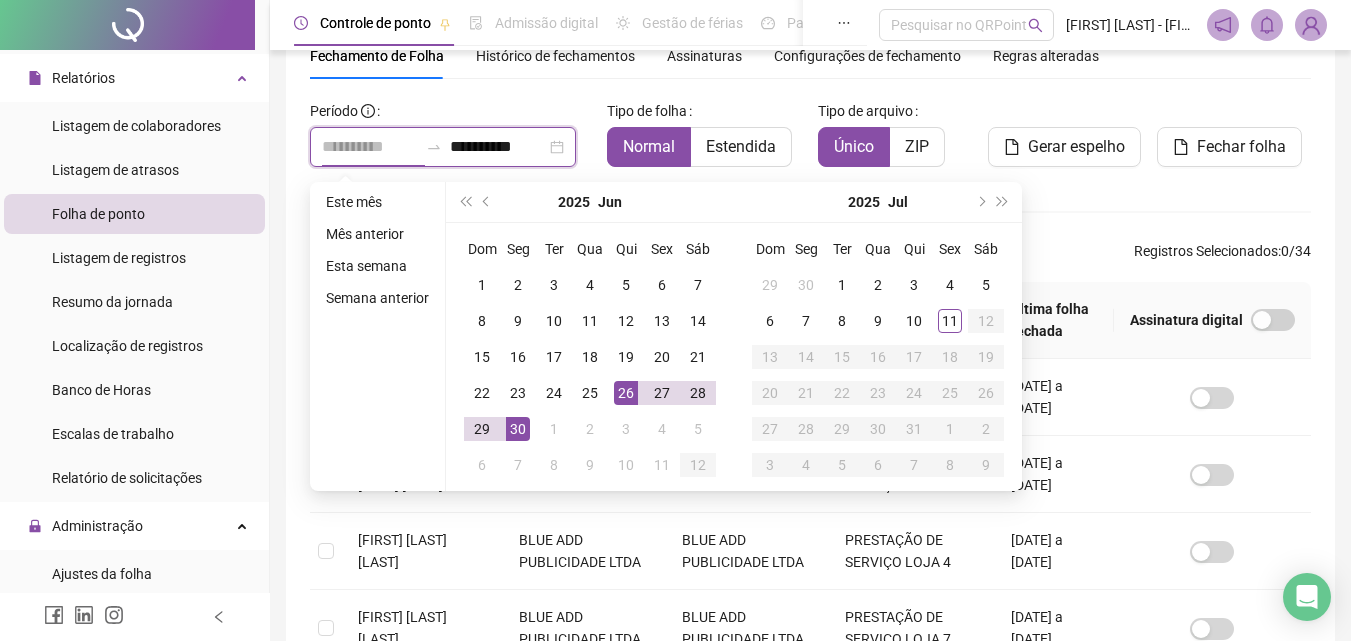 type on "**********" 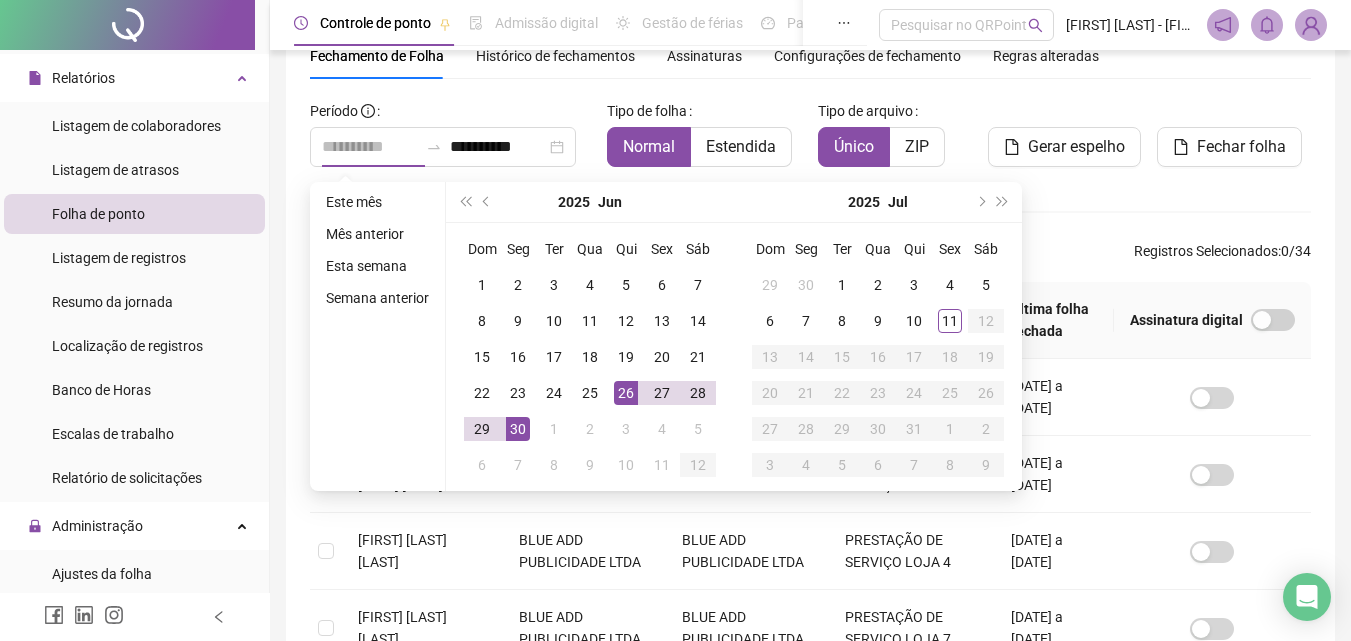 click on "26" at bounding box center (626, 393) 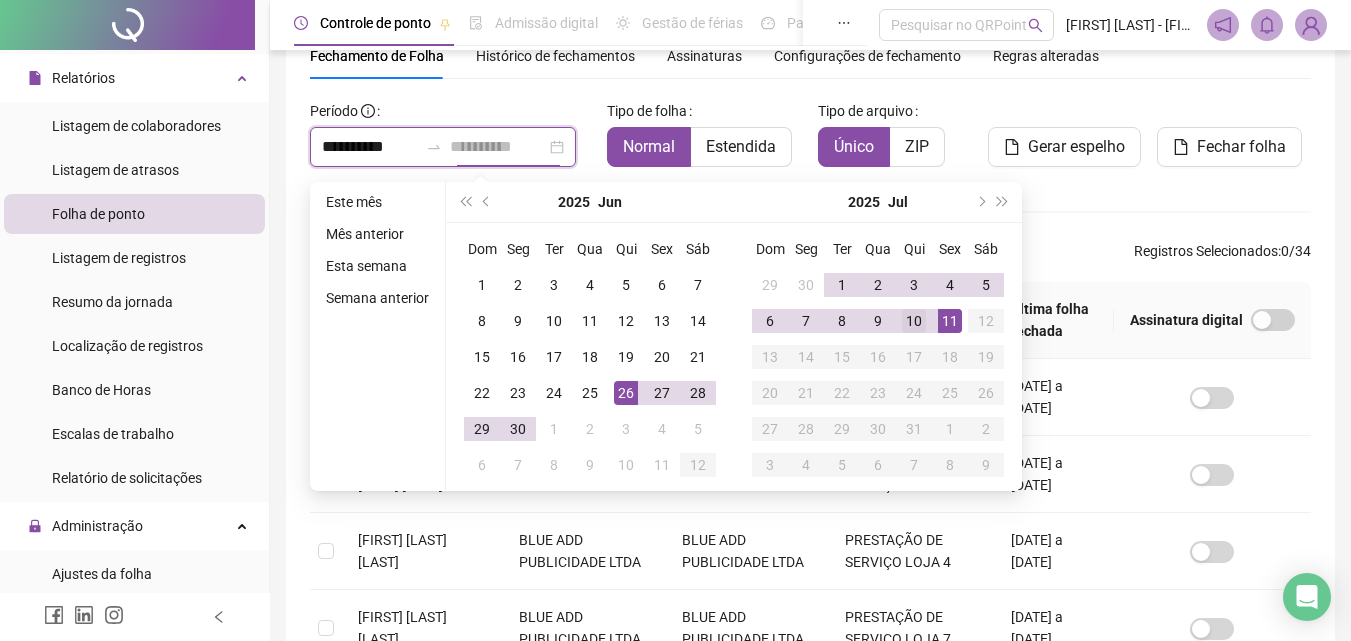 type on "**********" 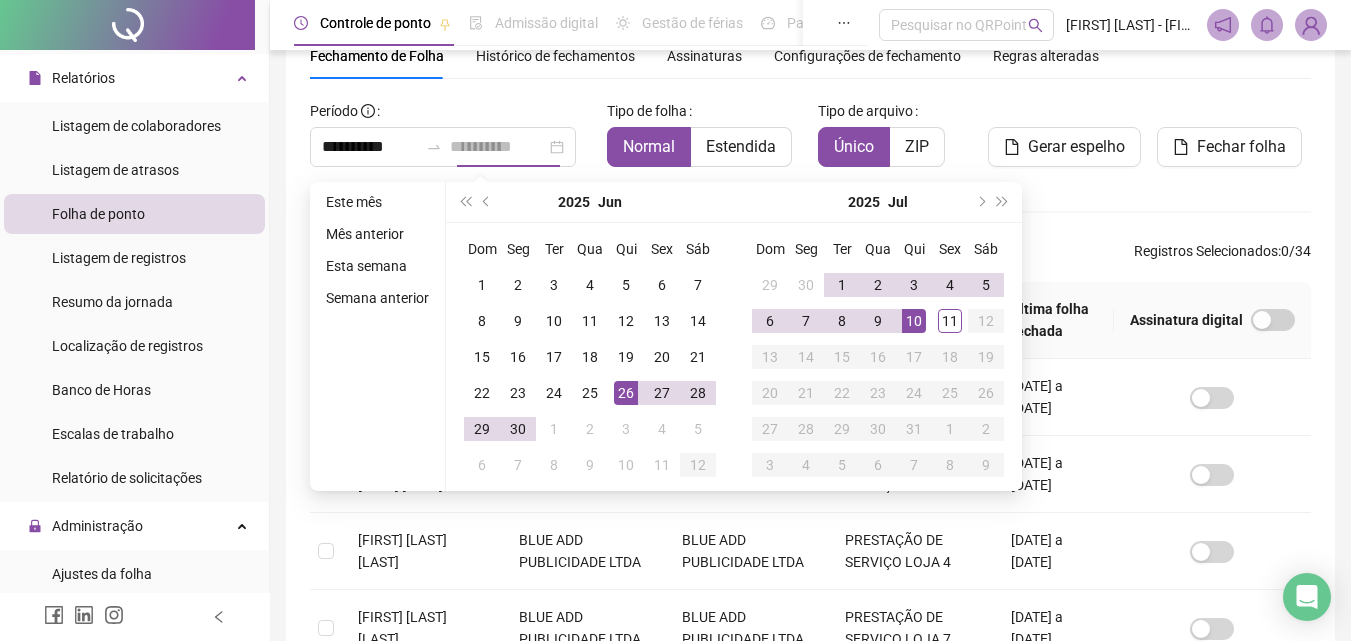 click on "10" at bounding box center (914, 321) 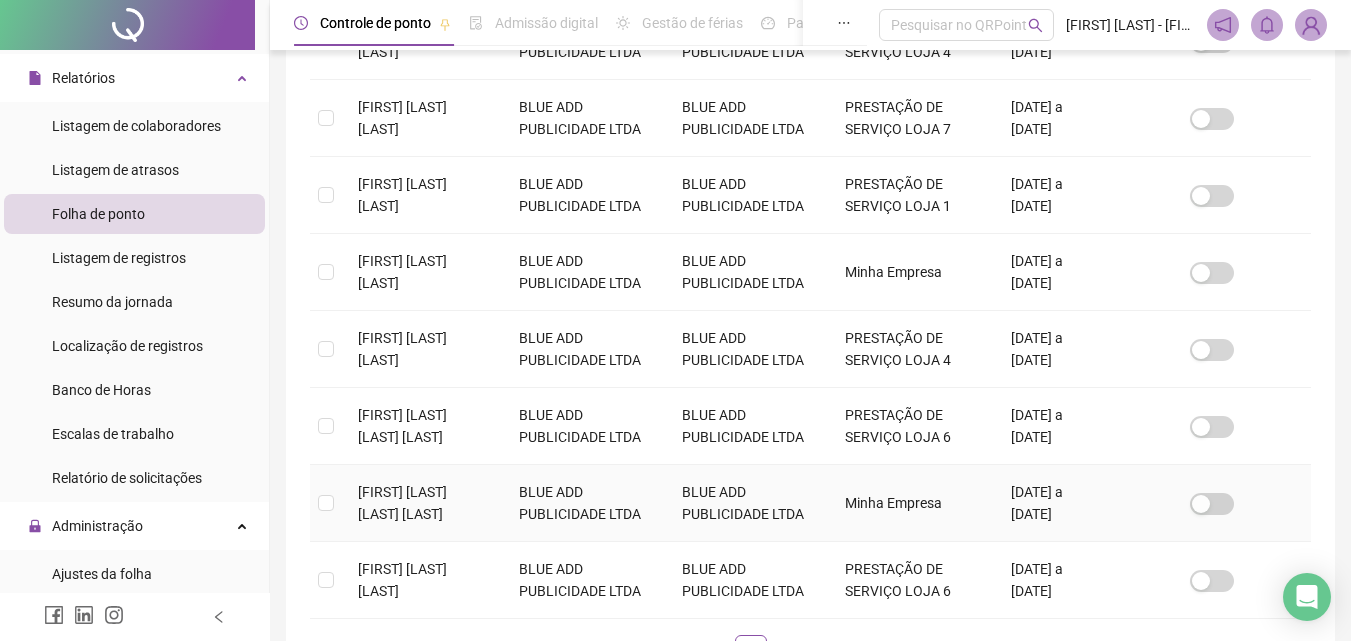 scroll, scrollTop: 689, scrollLeft: 0, axis: vertical 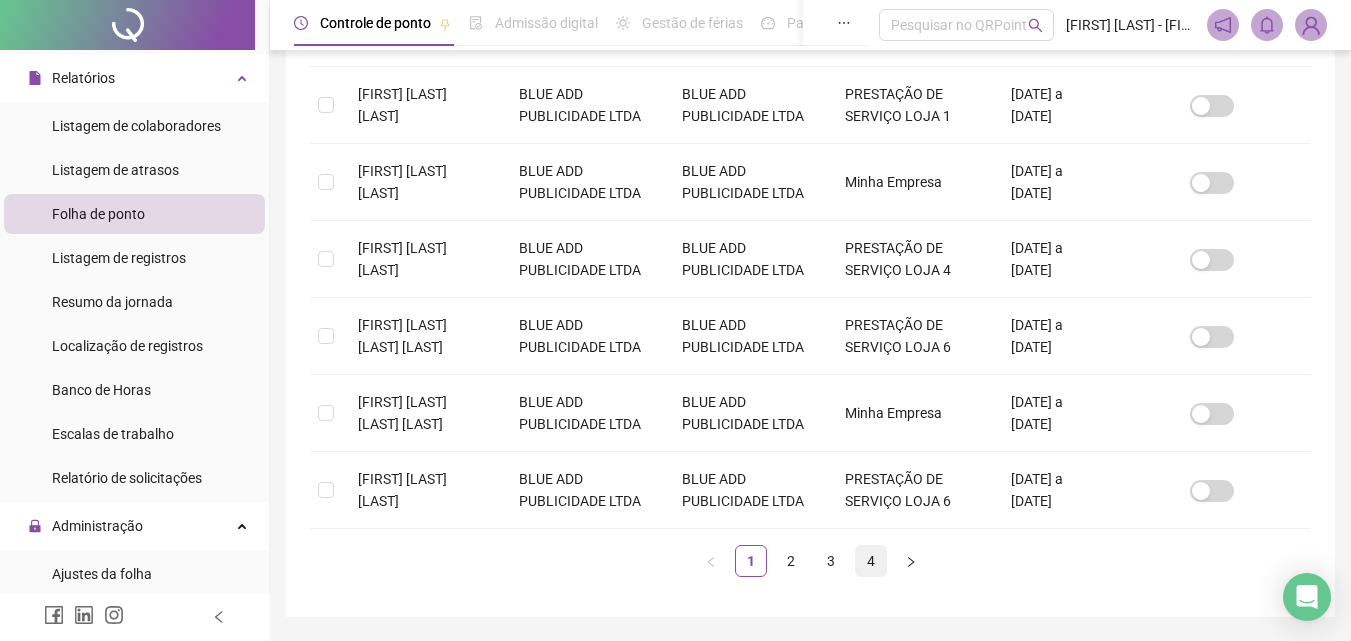 click on "4" at bounding box center [871, 561] 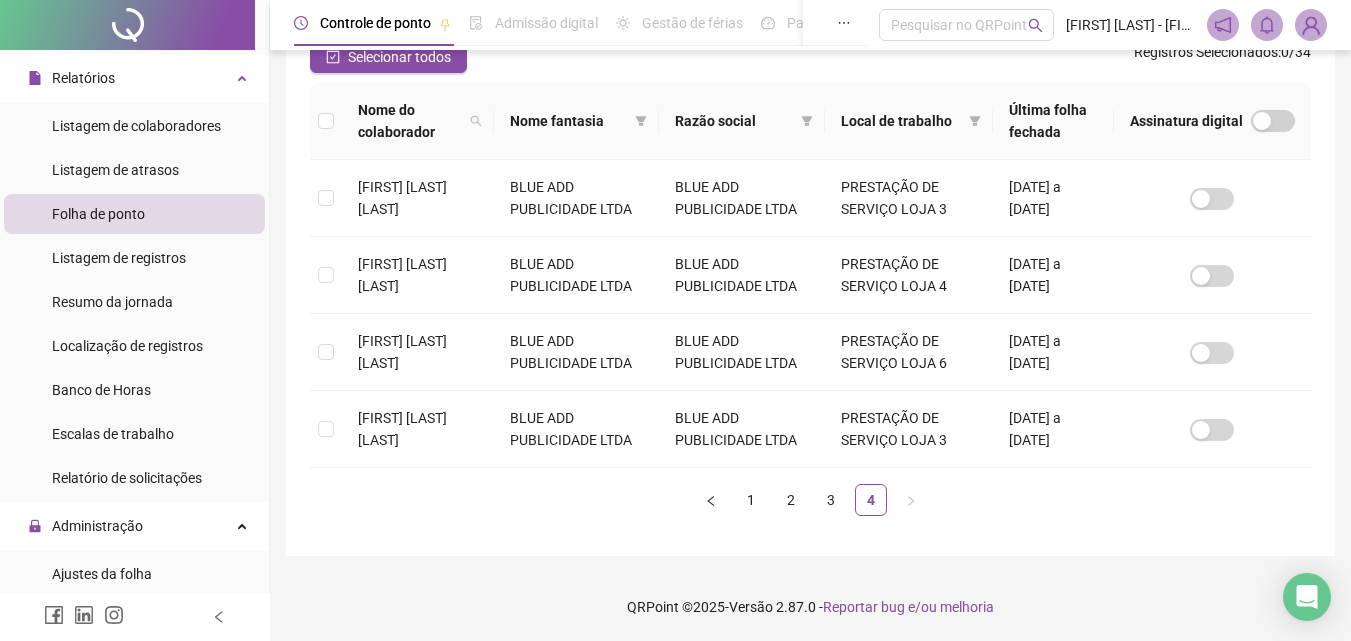 scroll, scrollTop: 289, scrollLeft: 0, axis: vertical 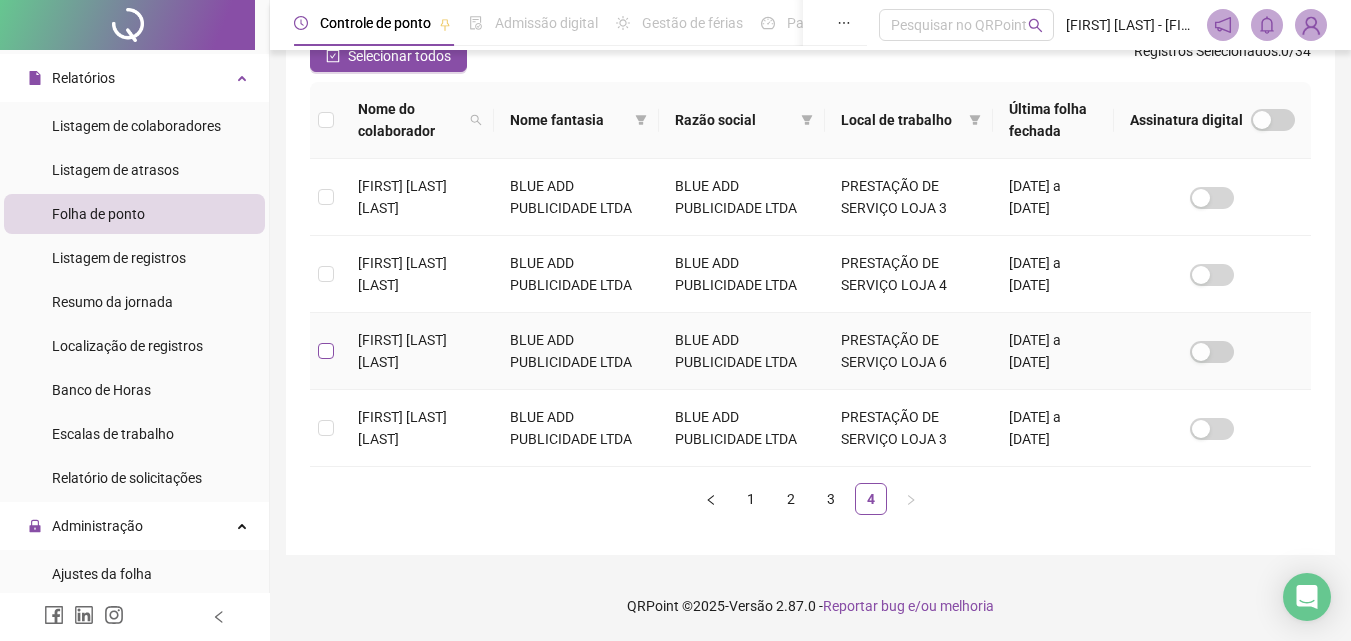 click at bounding box center (326, 351) 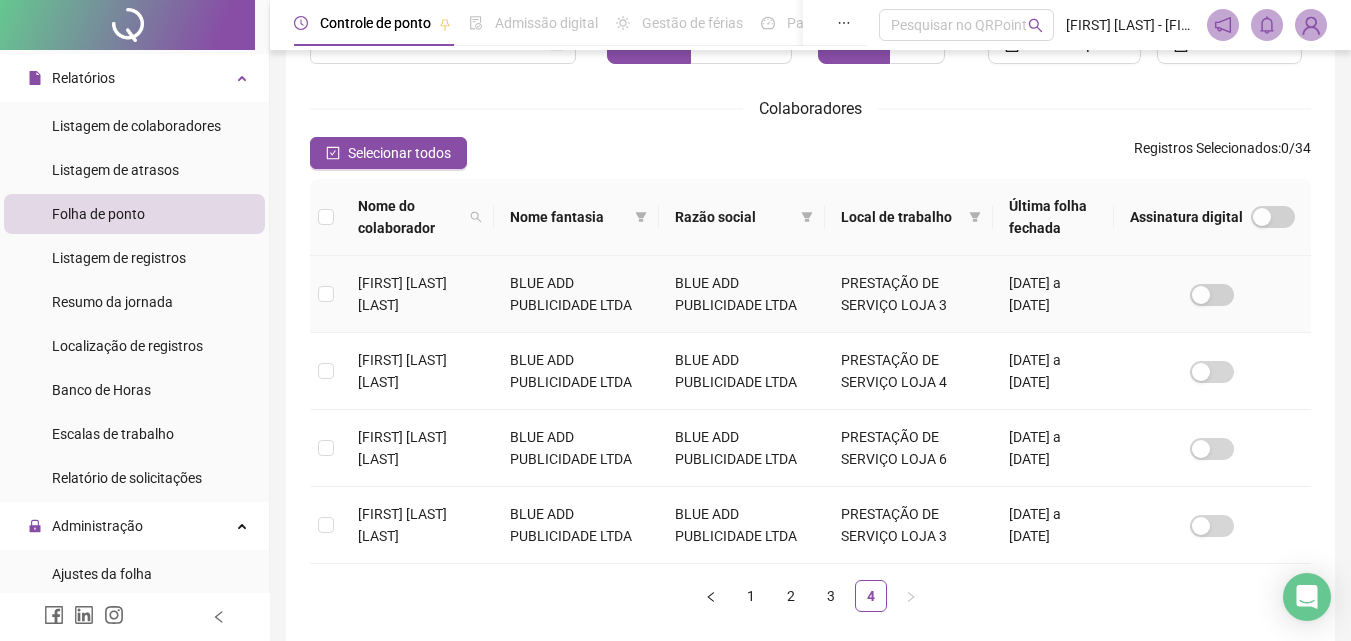 scroll, scrollTop: 289, scrollLeft: 0, axis: vertical 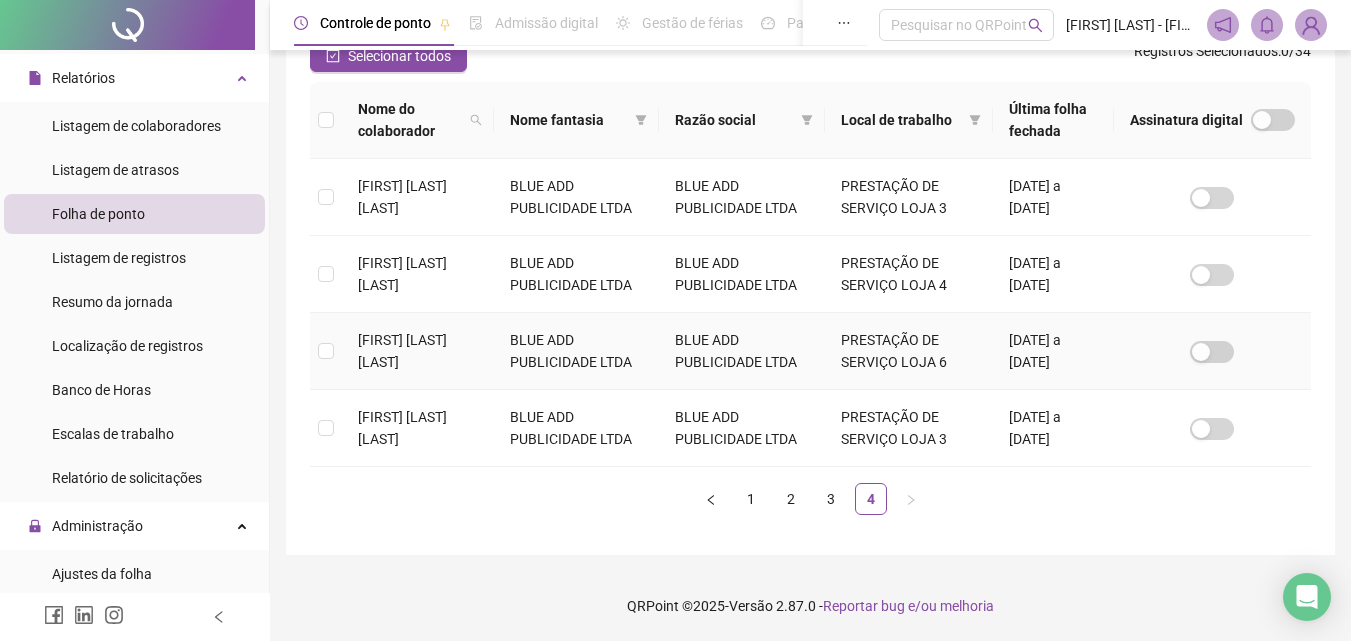 click on "[FIRST] [LAST] [LAST]" at bounding box center (418, 351) 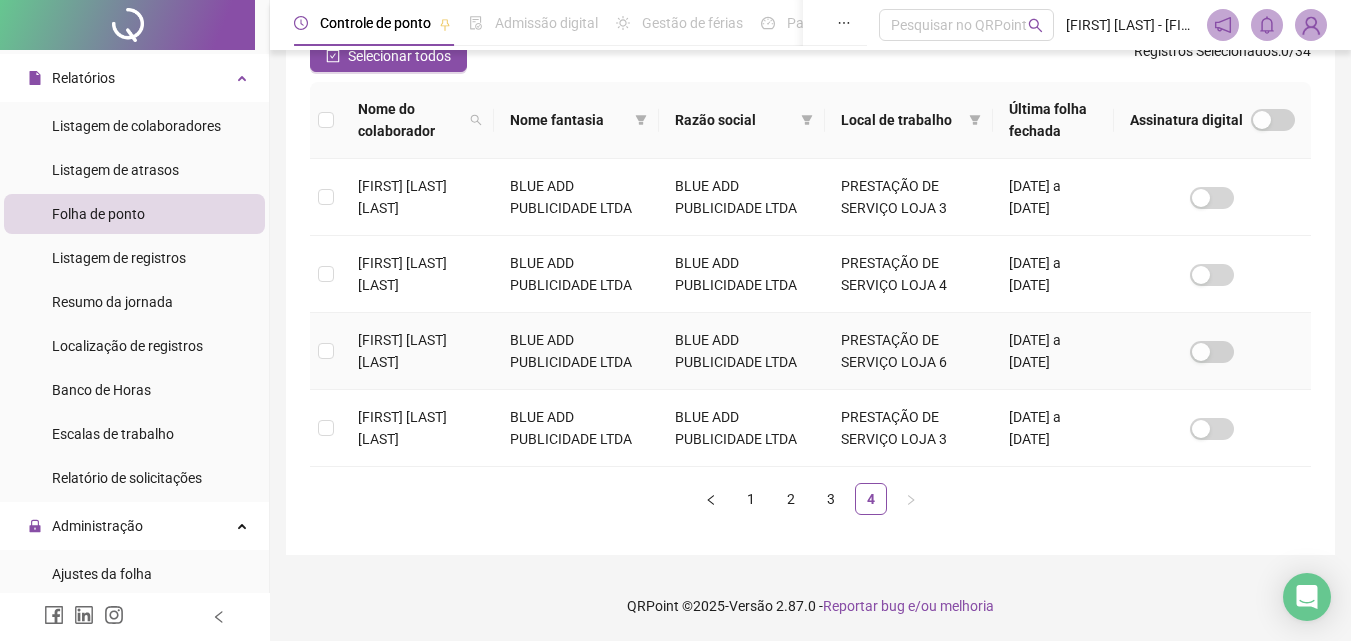 scroll, scrollTop: 89, scrollLeft: 0, axis: vertical 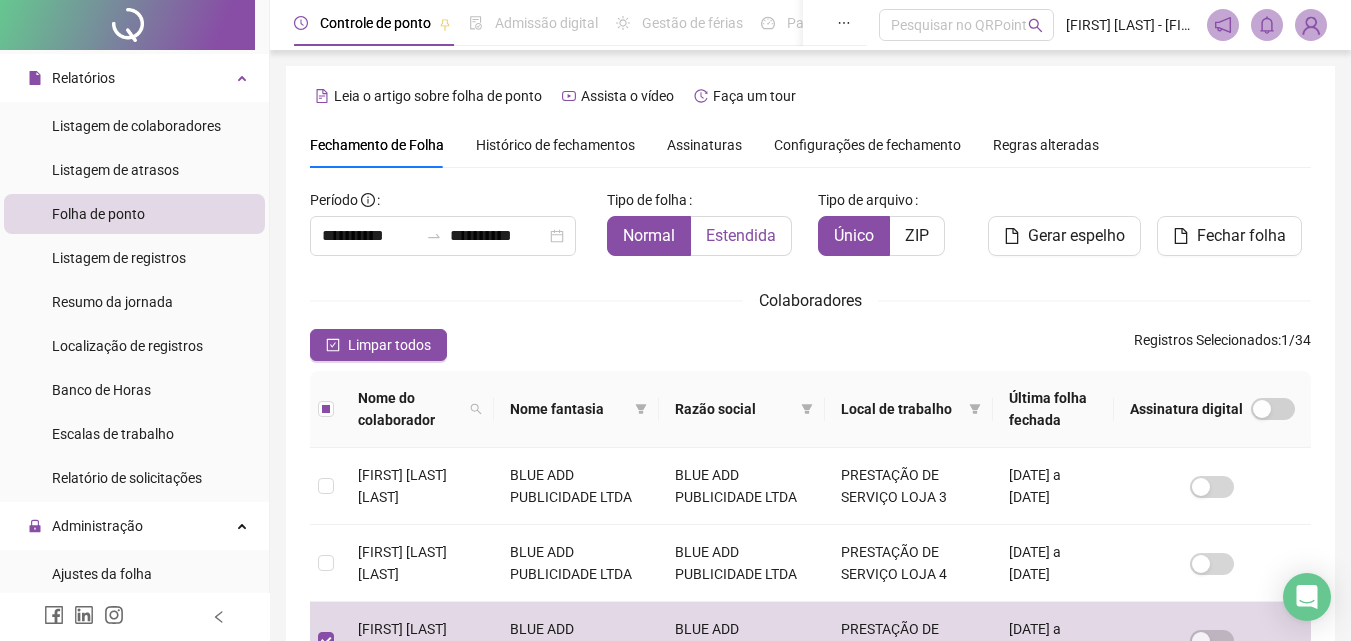 click on "Estendida" at bounding box center (741, 235) 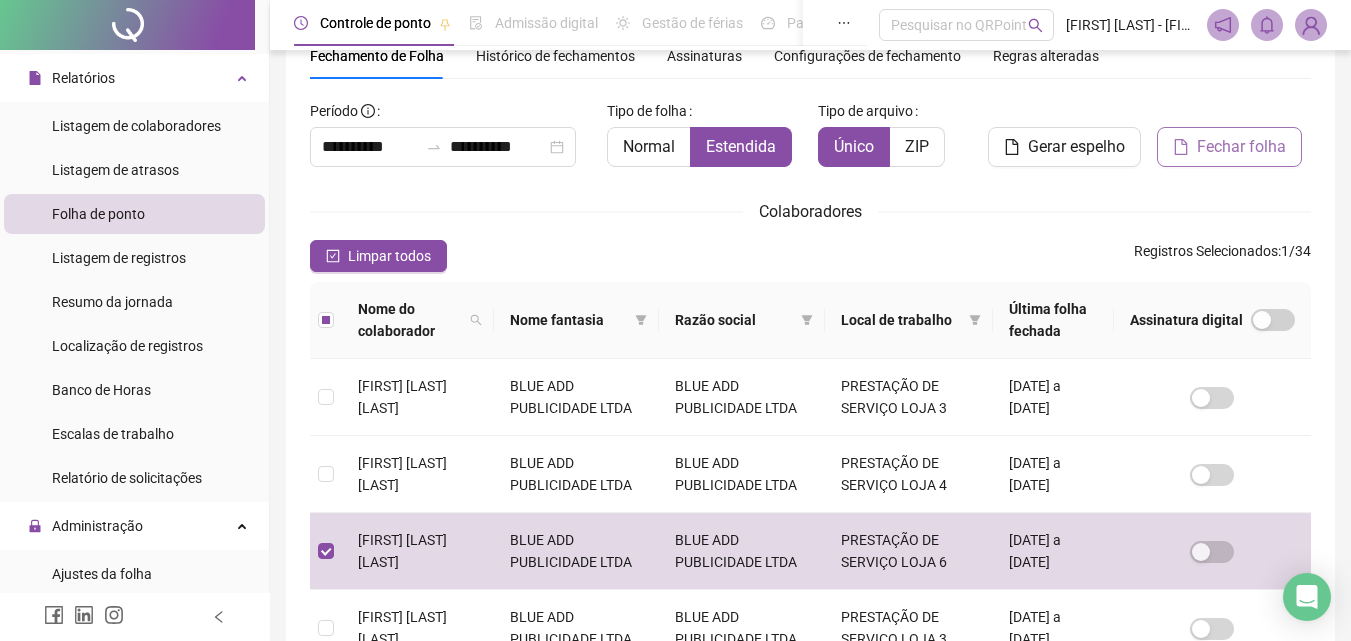 click 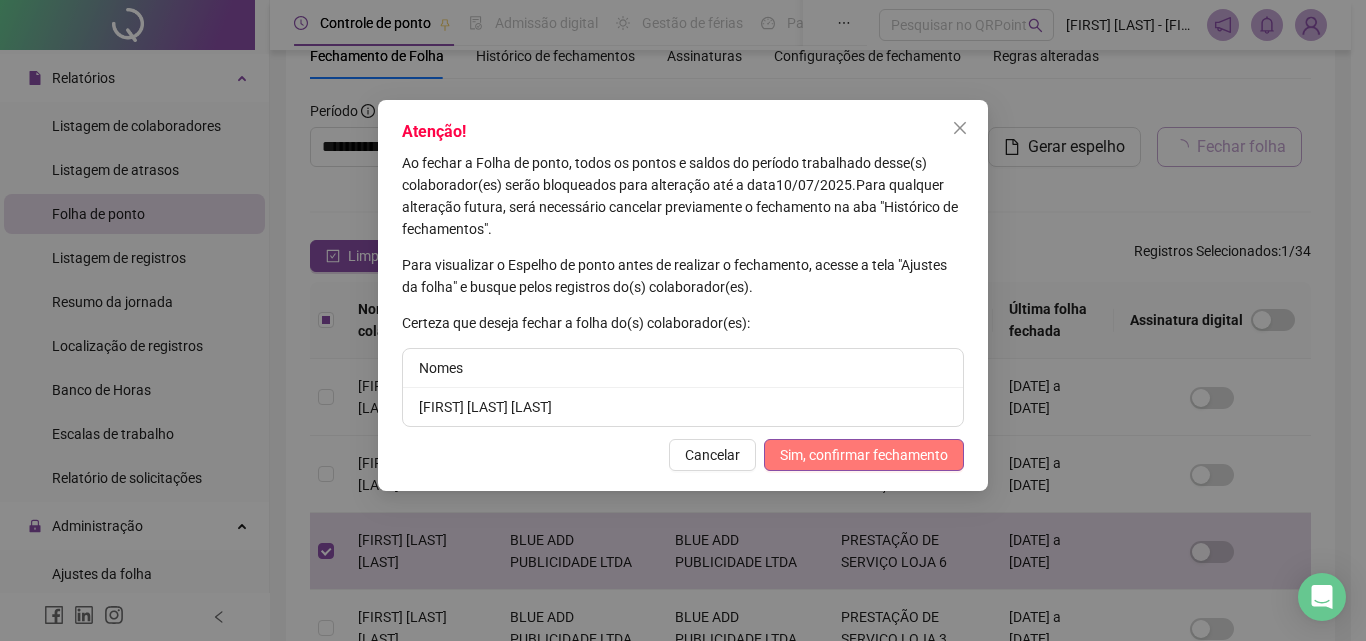 click on "Sim, confirmar fechamento" at bounding box center [864, 455] 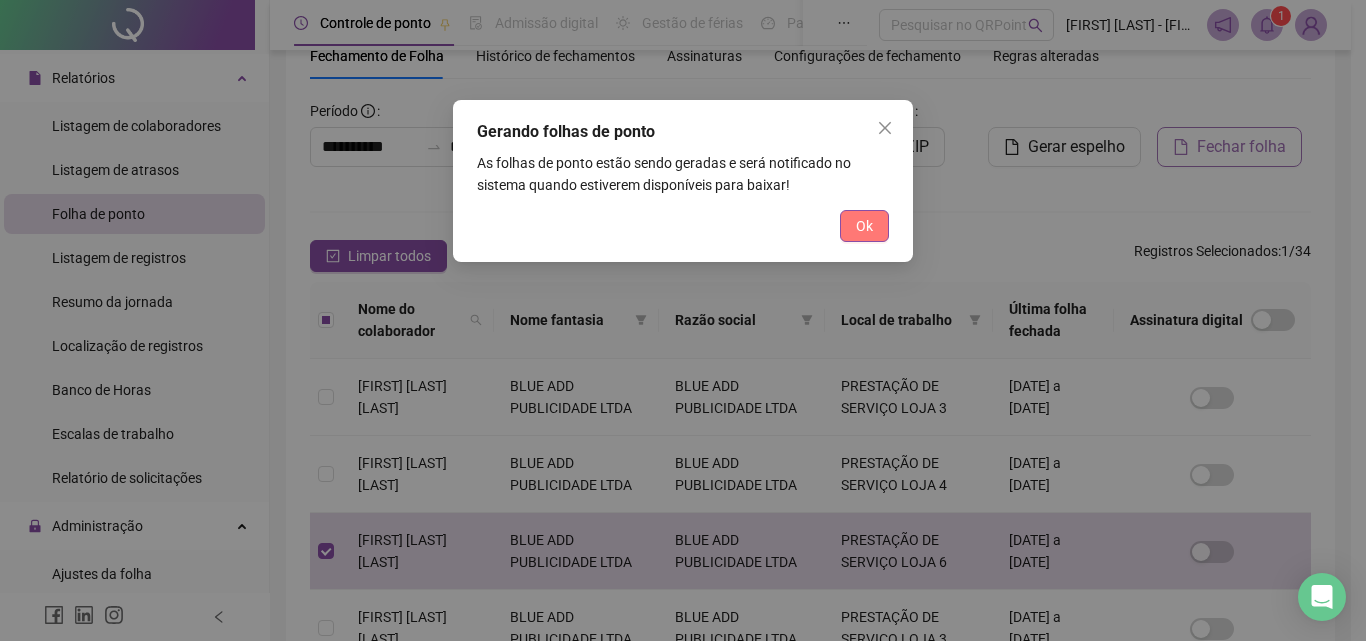 click on "Ok" at bounding box center [864, 226] 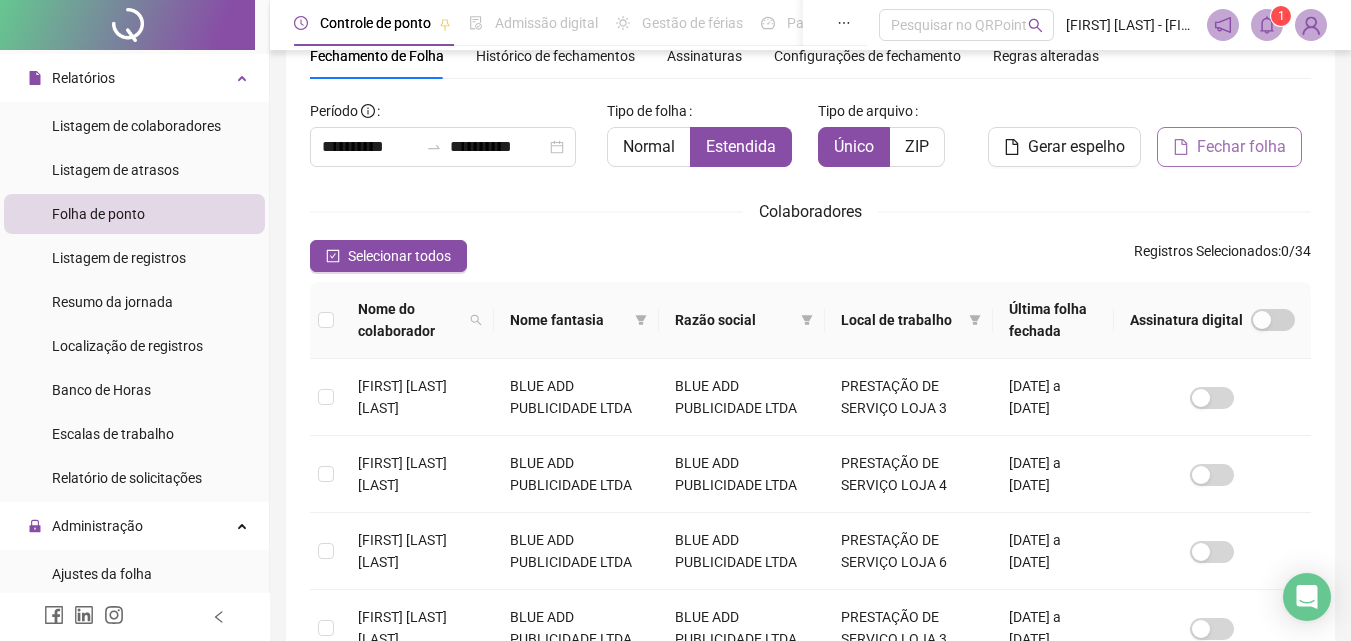 click 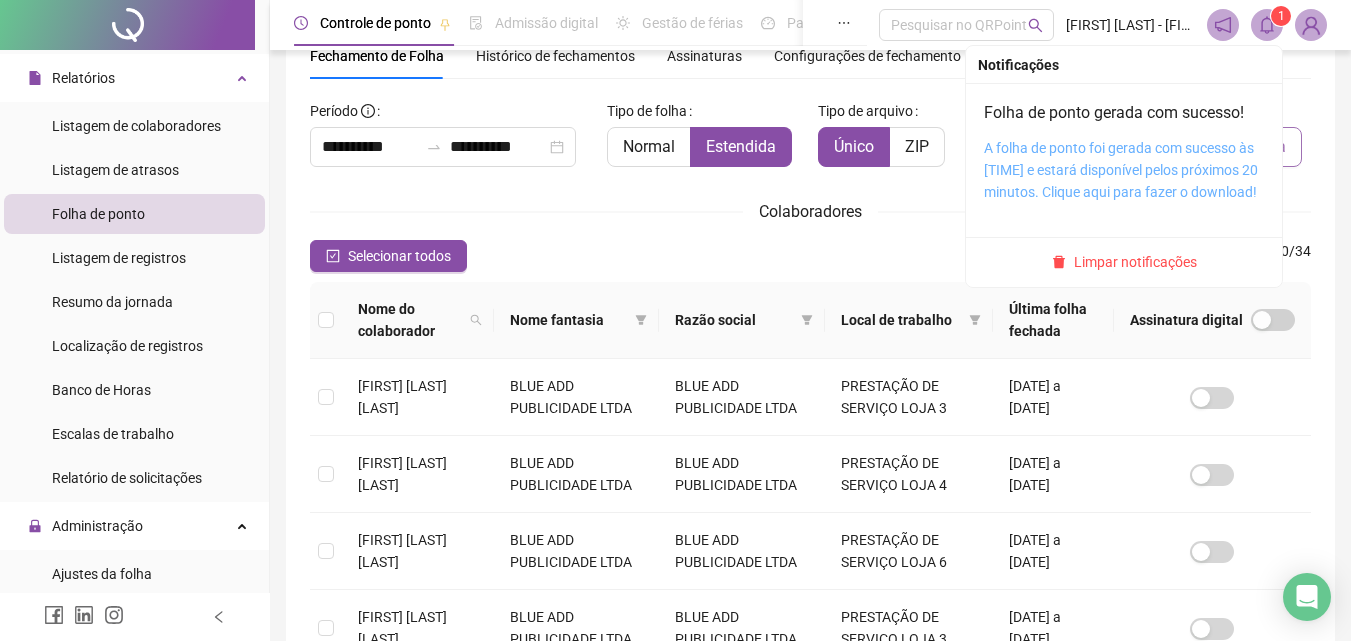 click on "A folha de ponto foi gerada com sucesso às [TIME] e estará disponível pelos próximos 20 minutos.
Clique aqui para fazer o download!" at bounding box center [1121, 170] 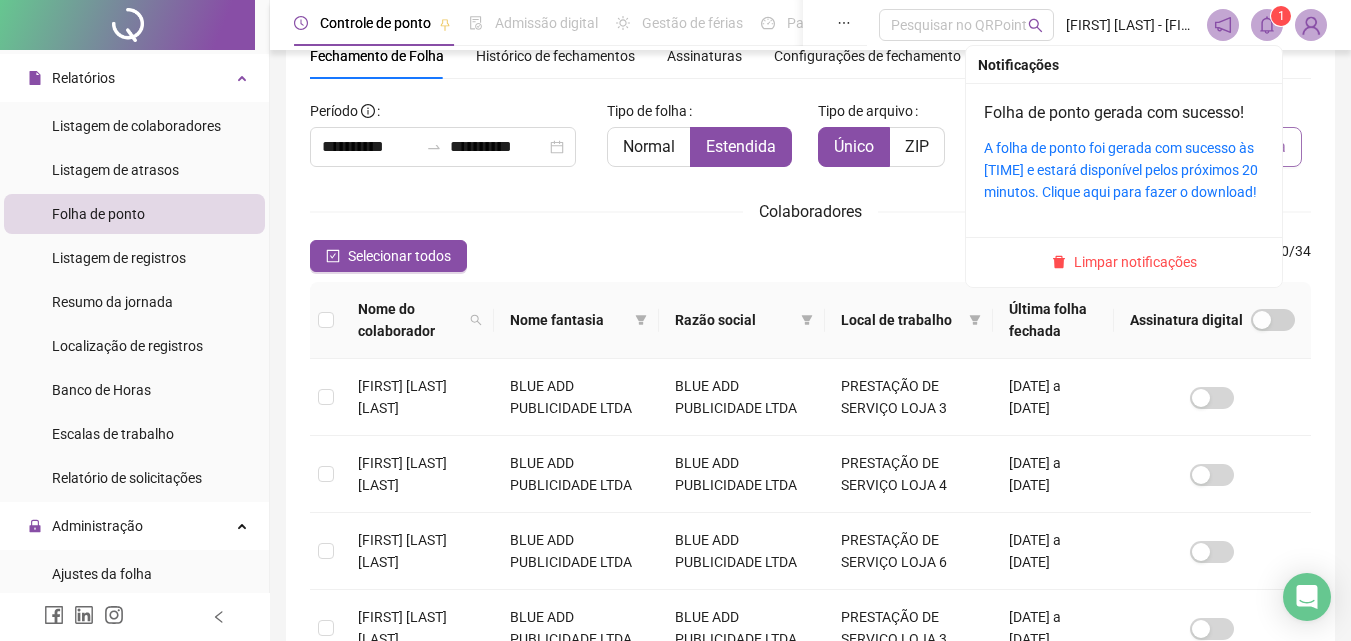 click 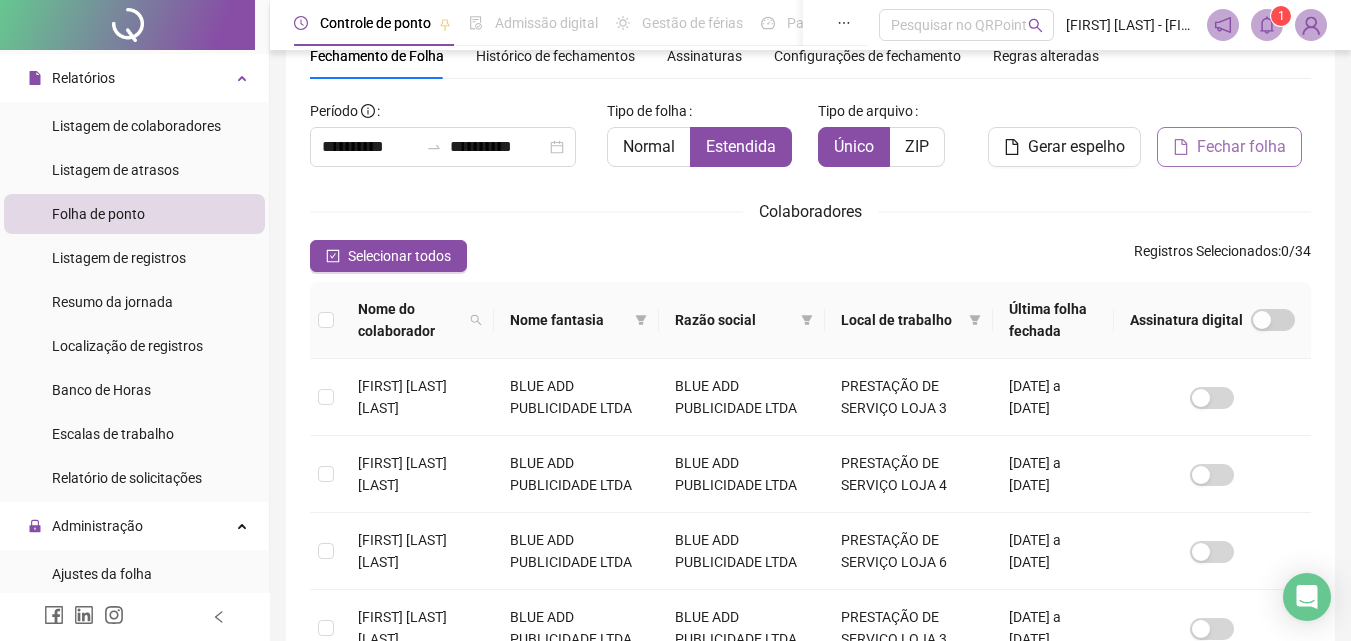 click on "Assinatura digital" at bounding box center (1212, 320) 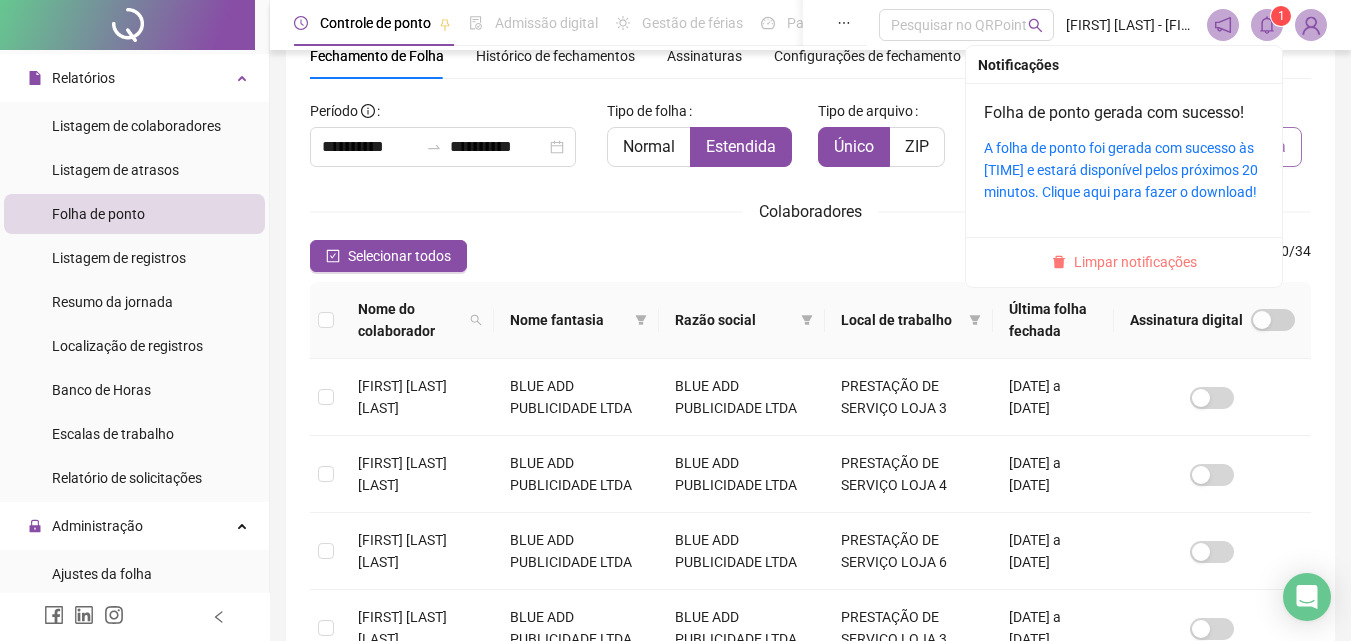 click on "Limpar notificações" at bounding box center [1135, 262] 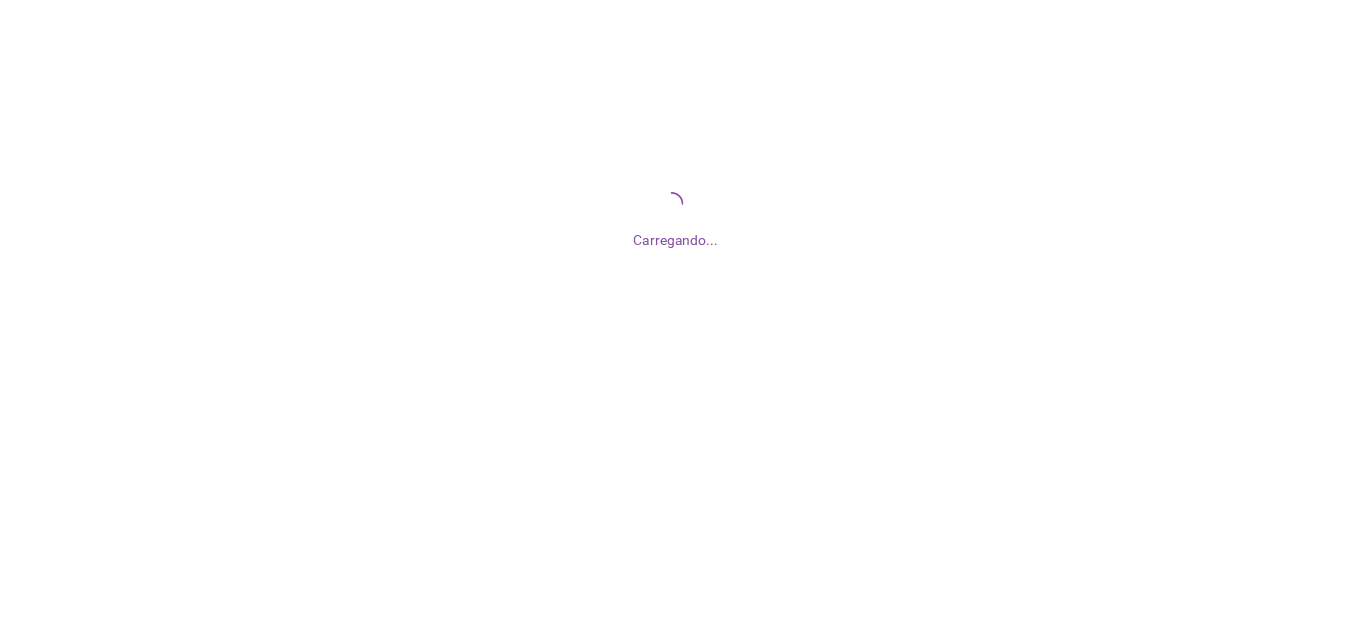 scroll, scrollTop: 0, scrollLeft: 0, axis: both 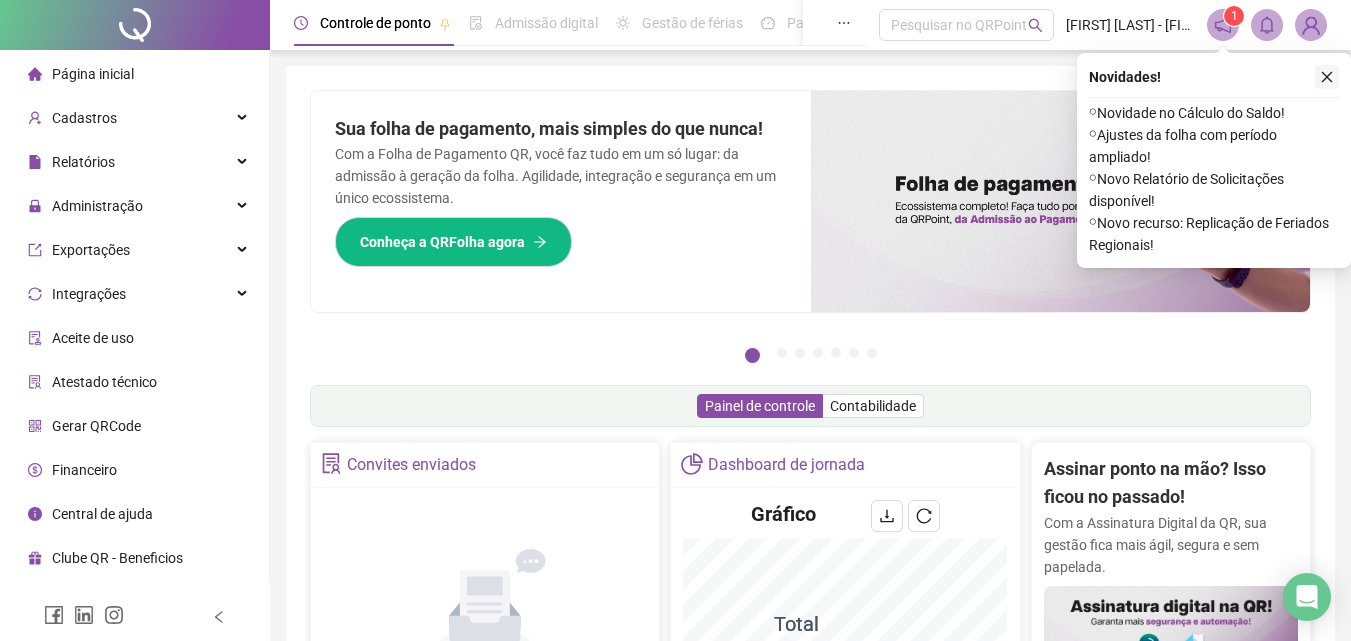 click 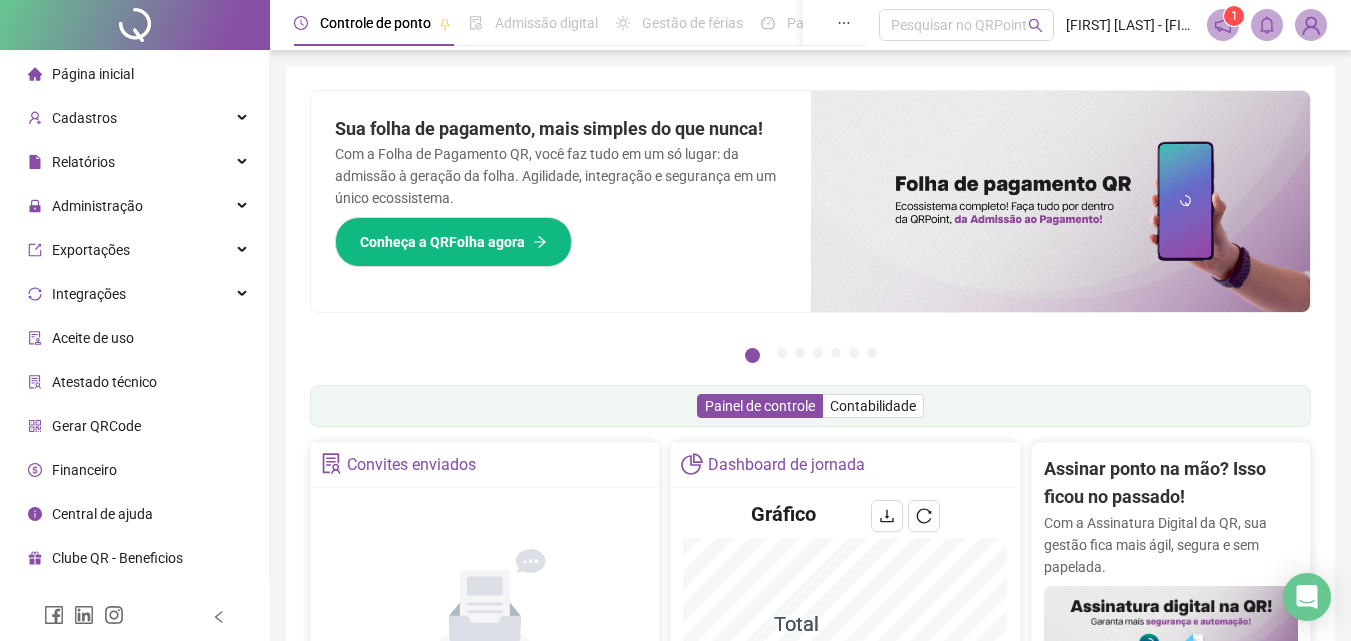 click 